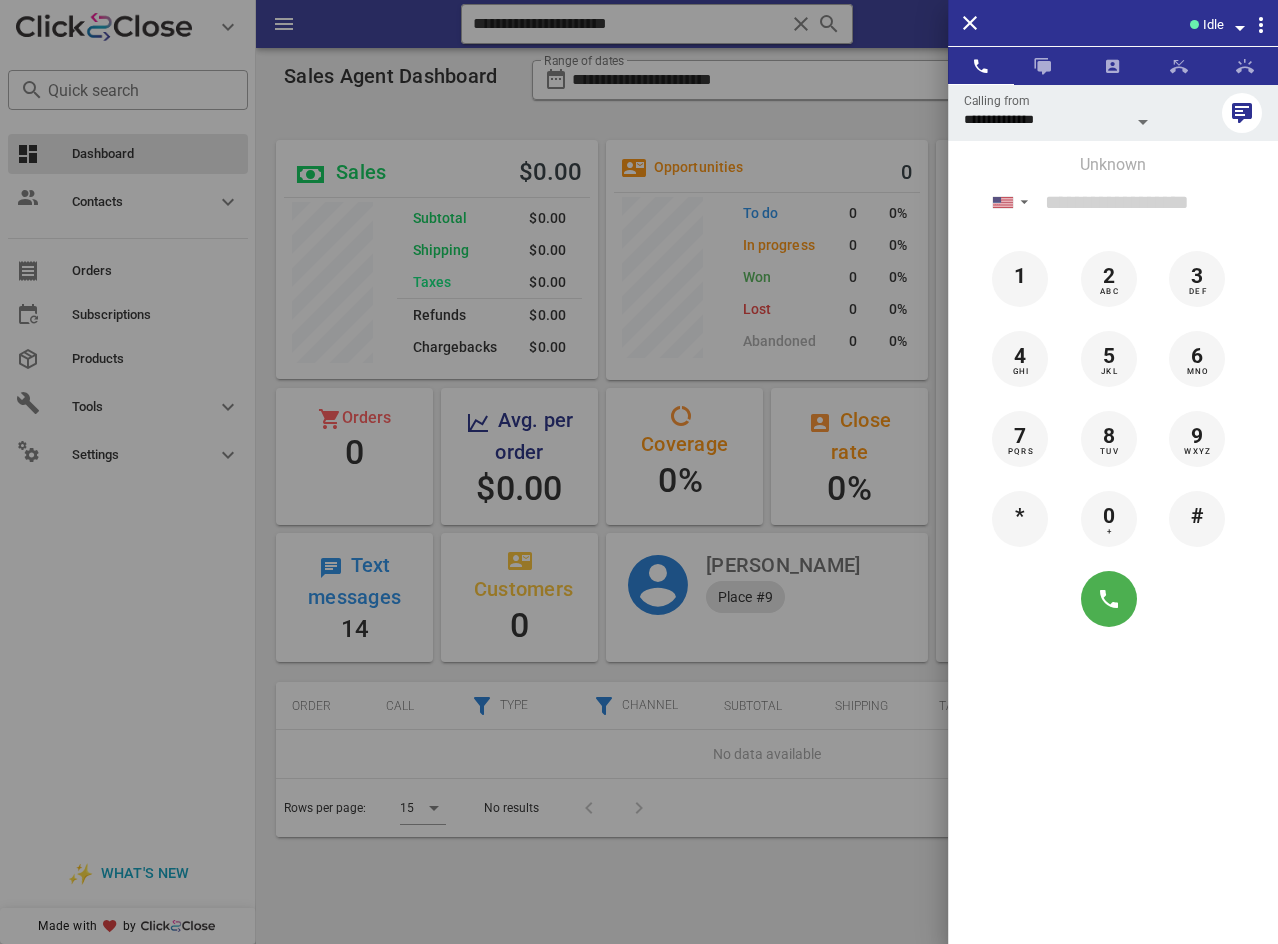 scroll, scrollTop: 0, scrollLeft: 0, axis: both 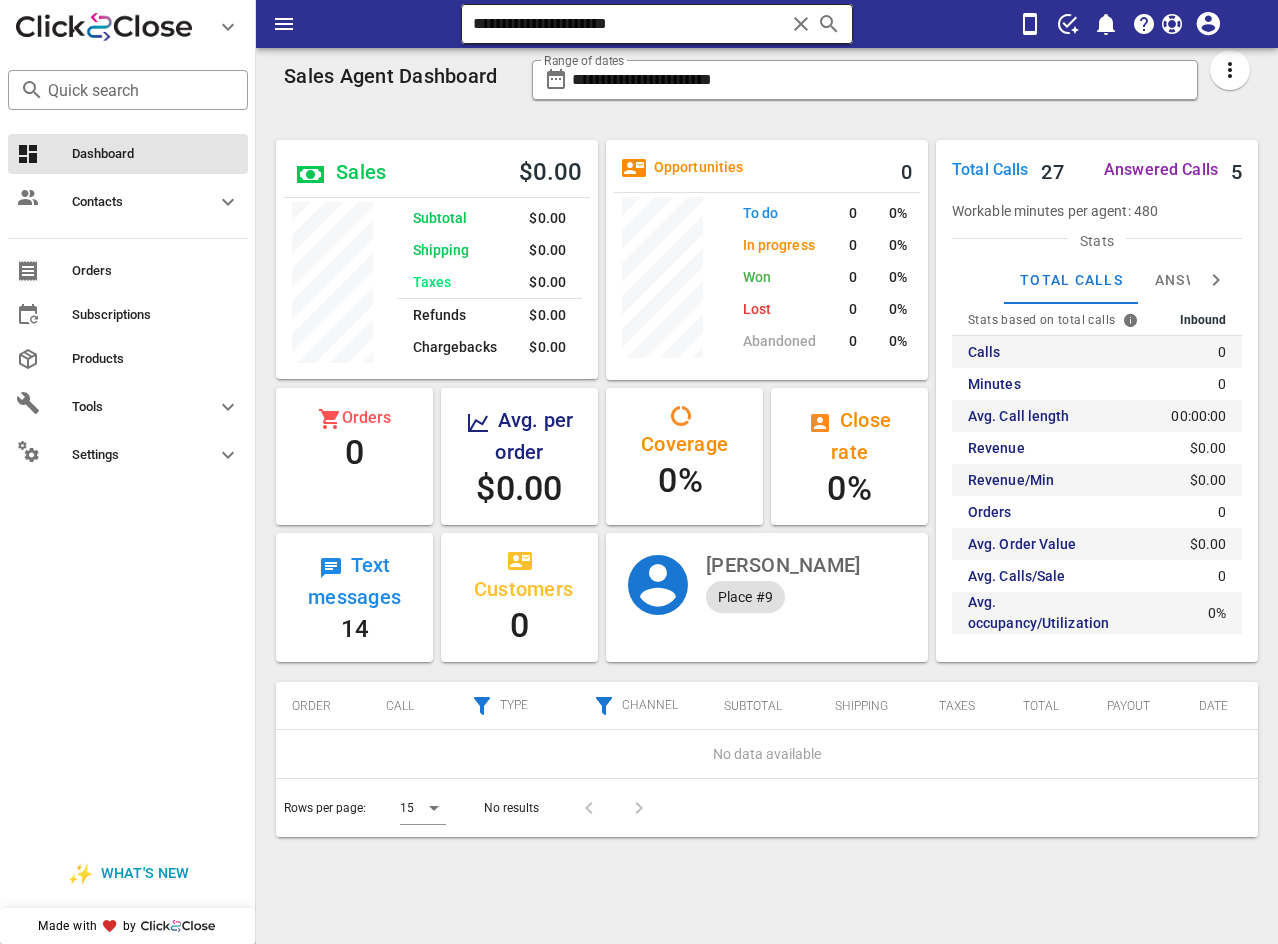 click at bounding box center [801, 24] 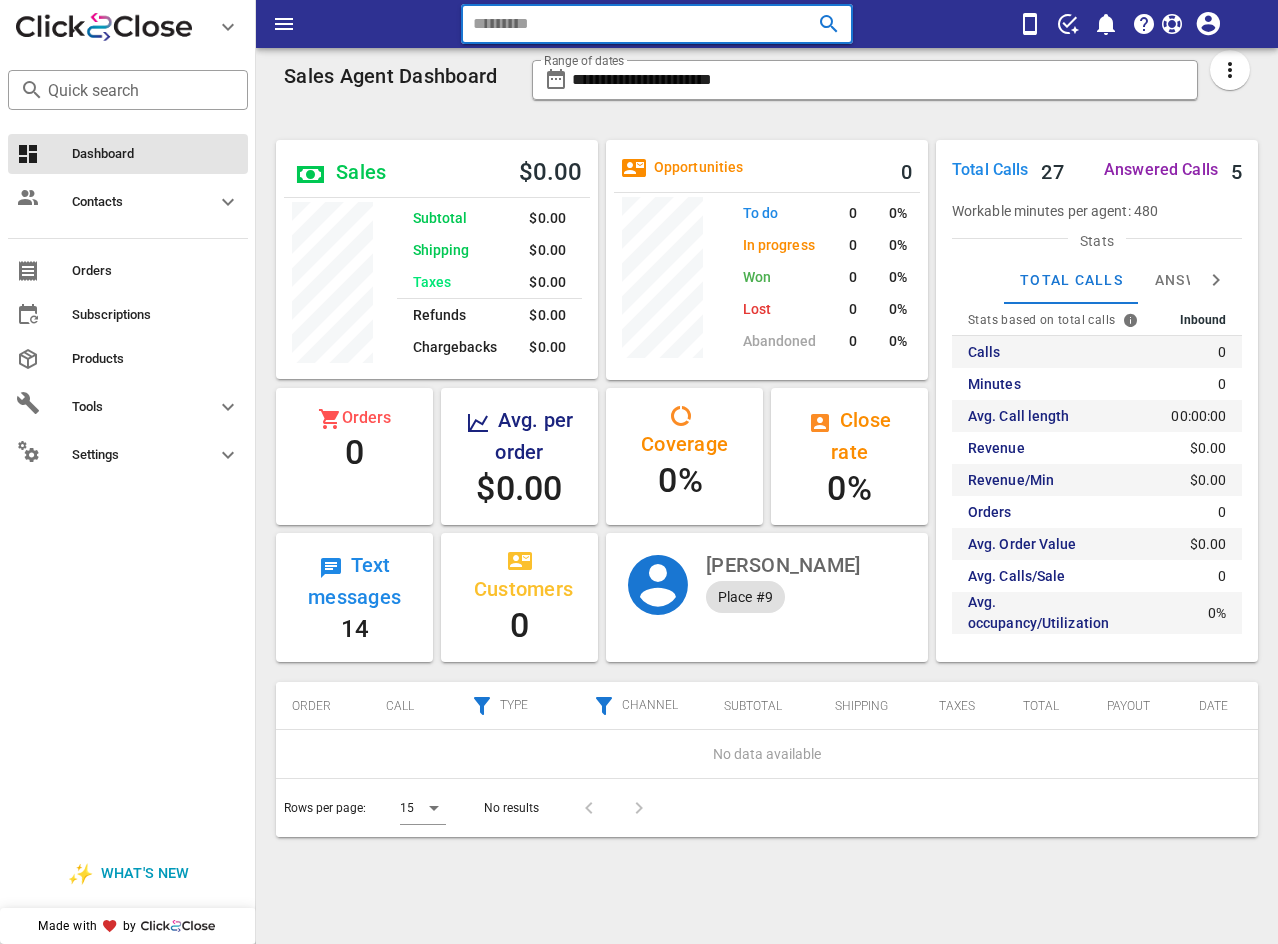 click at bounding box center (629, 24) 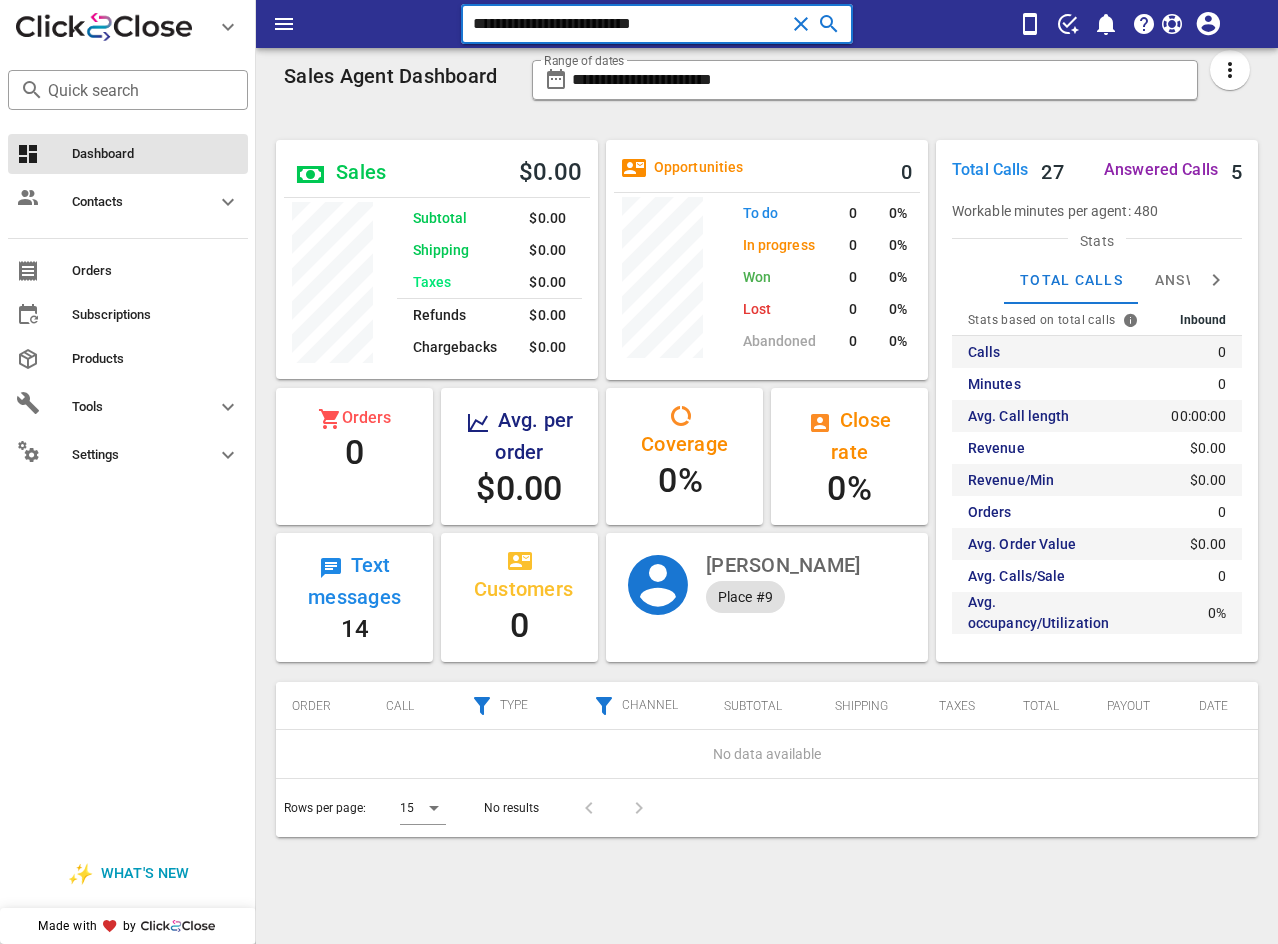 click on "**********" at bounding box center [629, 24] 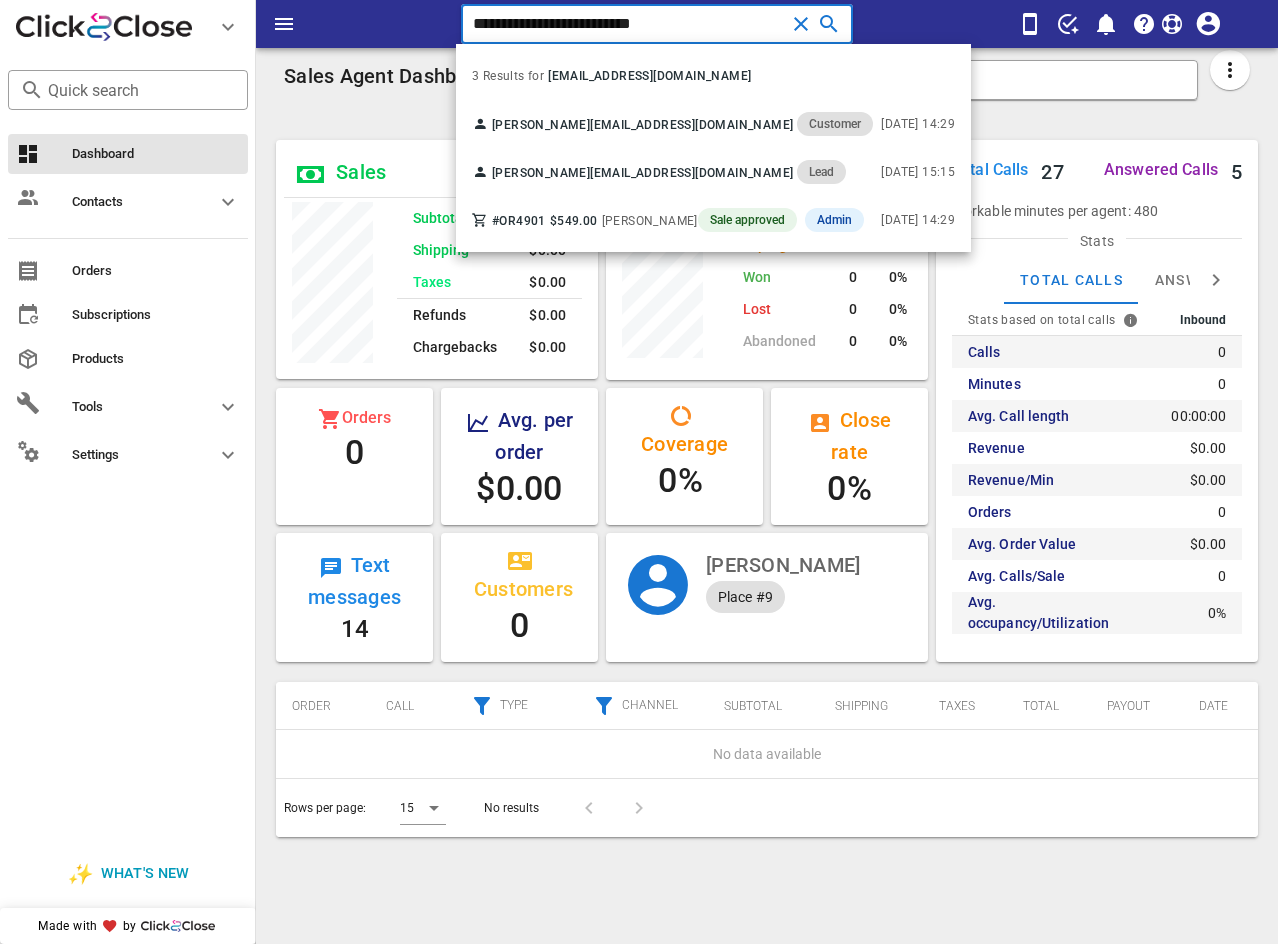 type on "**********" 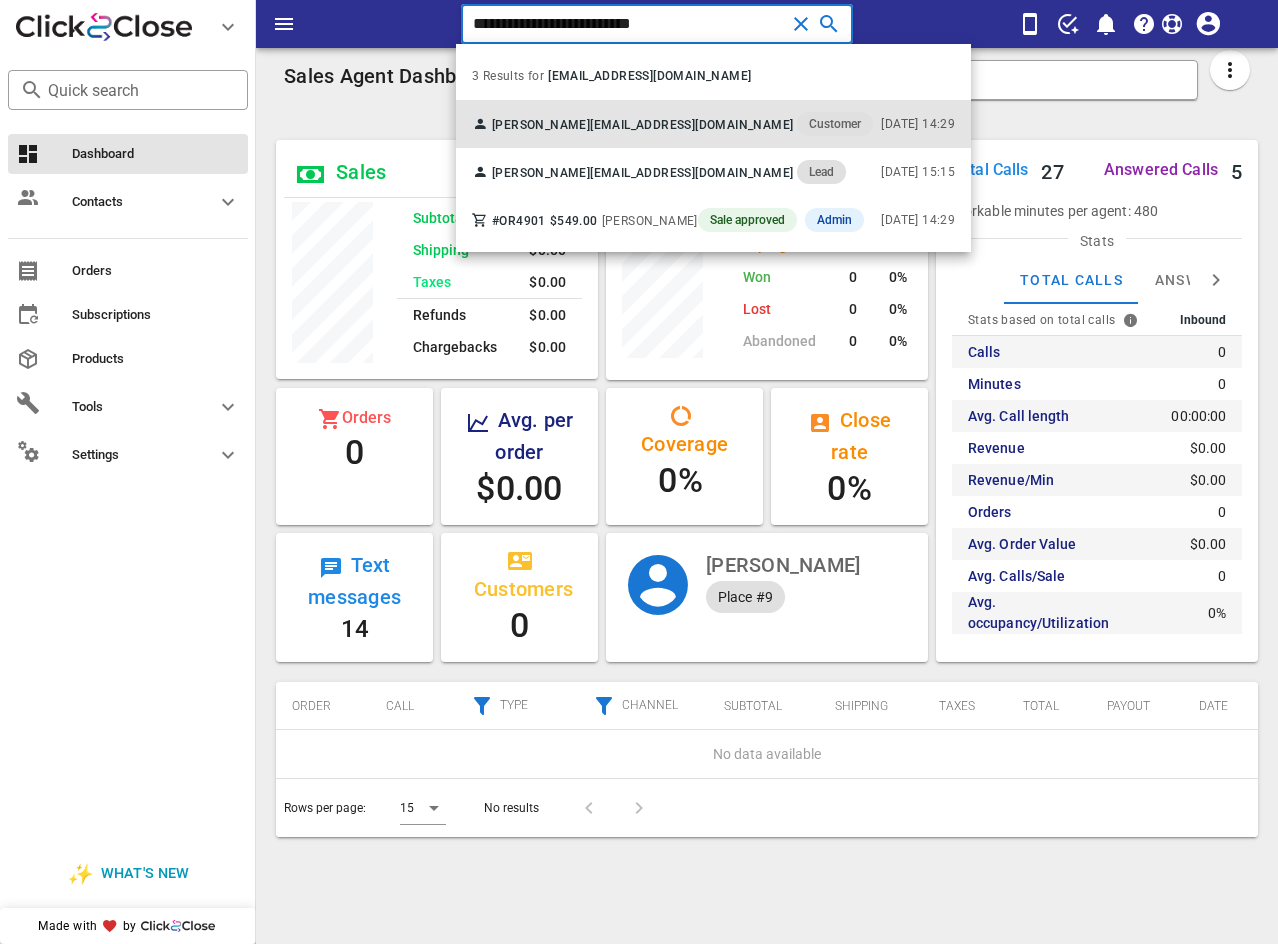 click on "[PERSON_NAME]   [EMAIL_ADDRESS][DOMAIN_NAME]   Customer   [DATE] 14:29" at bounding box center [713, 124] 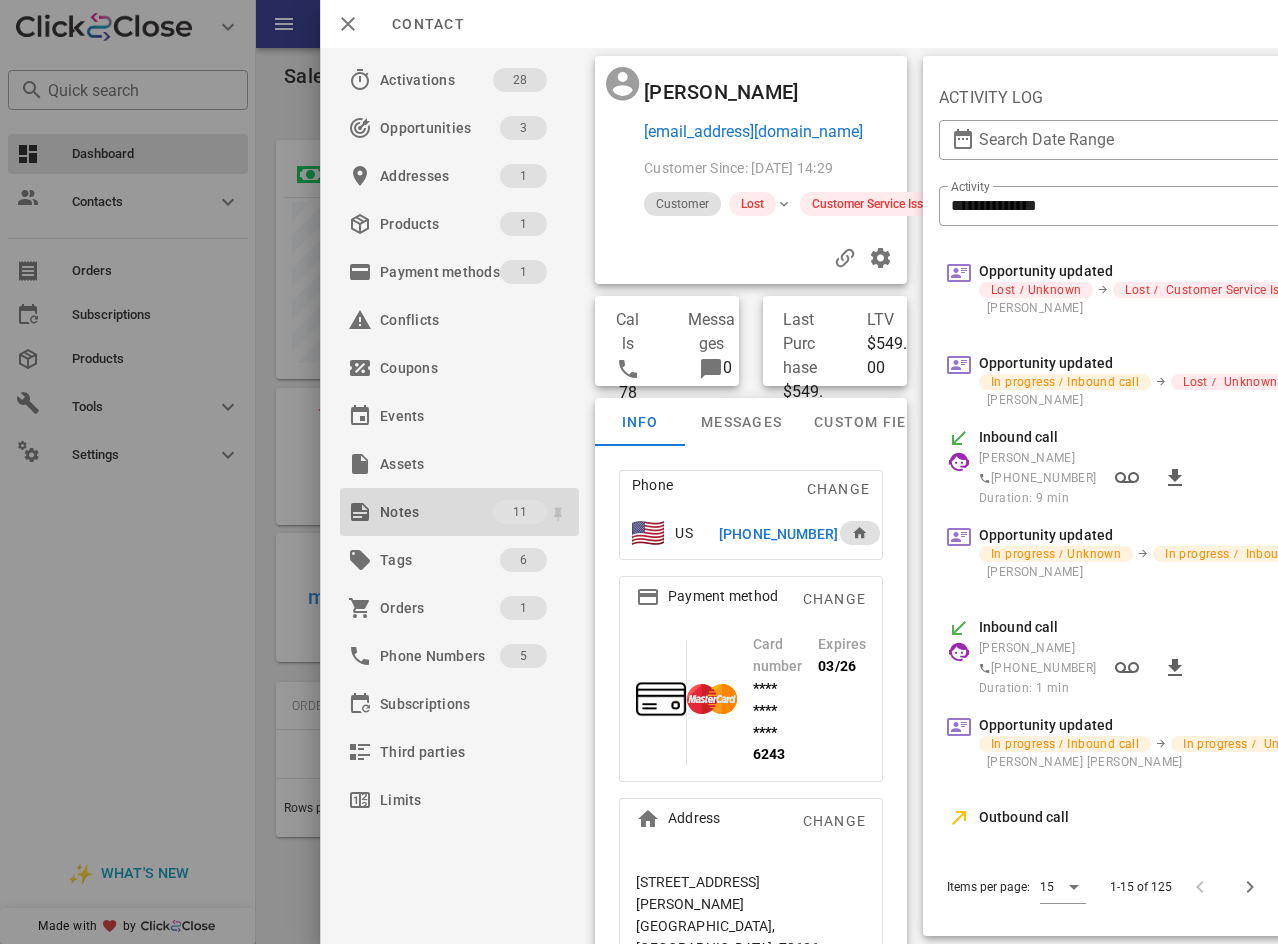 click on "Notes" at bounding box center (436, 512) 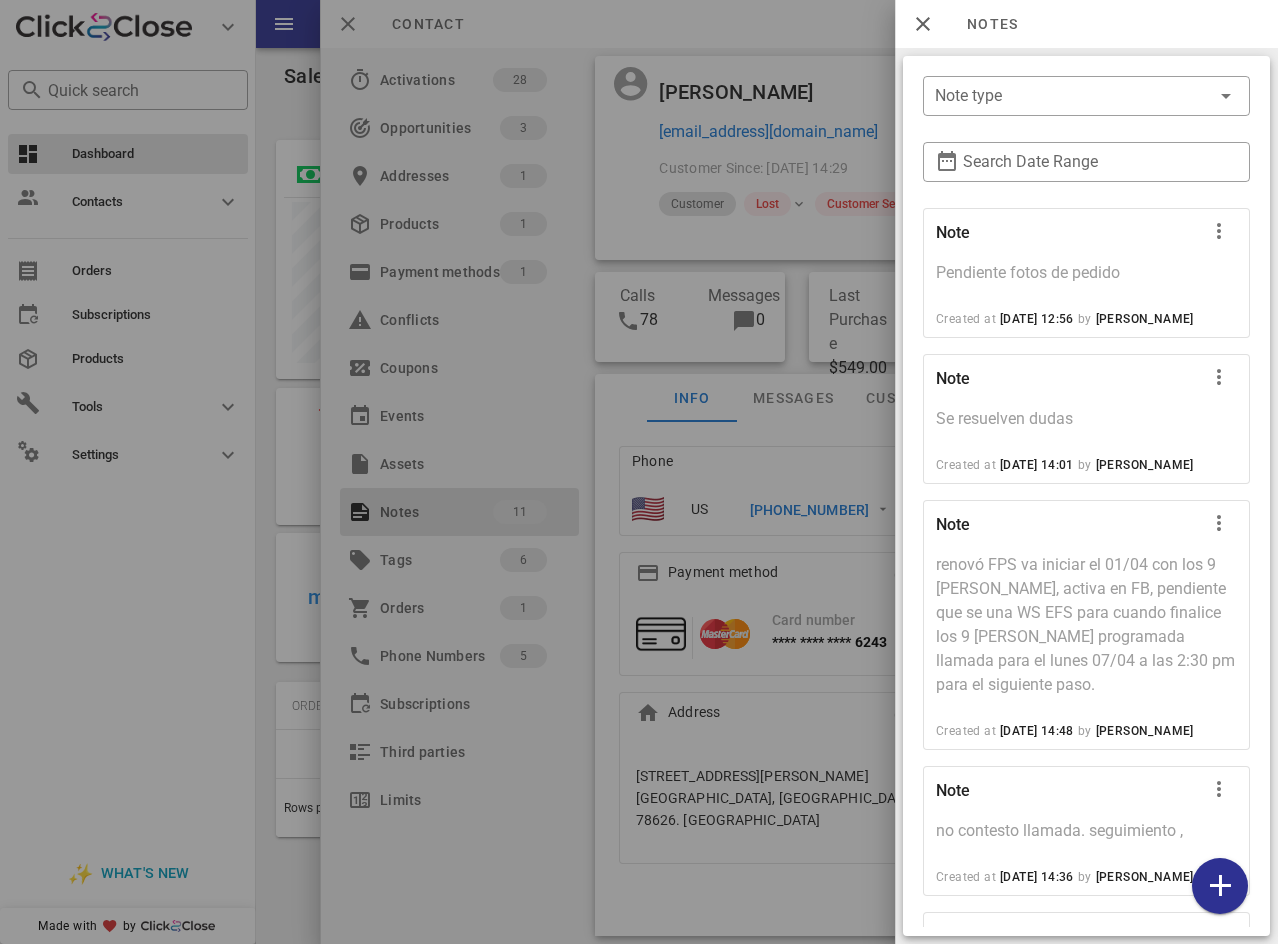 scroll, scrollTop: 1443, scrollLeft: 0, axis: vertical 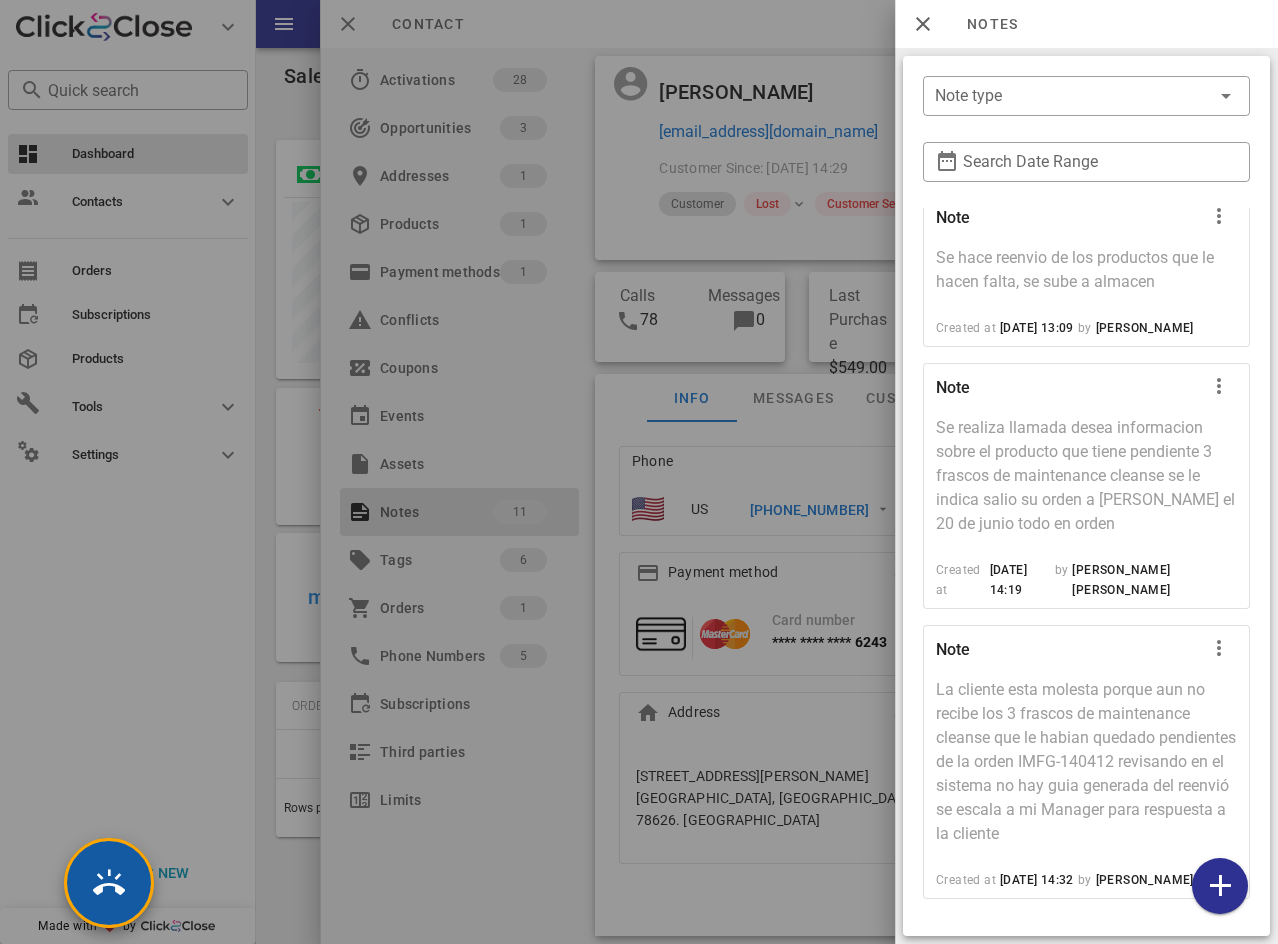 click at bounding box center (109, 883) 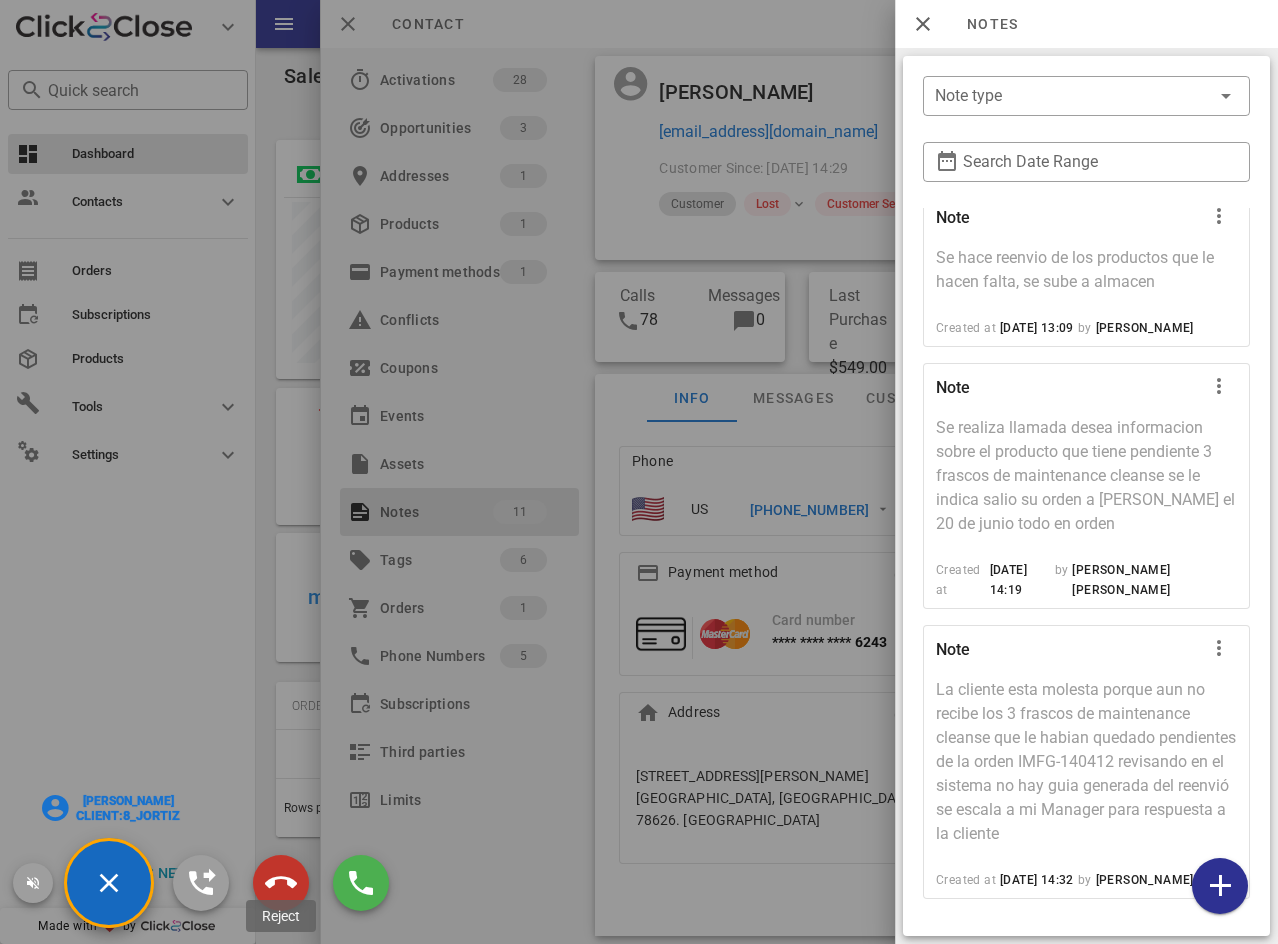 click at bounding box center [281, 883] 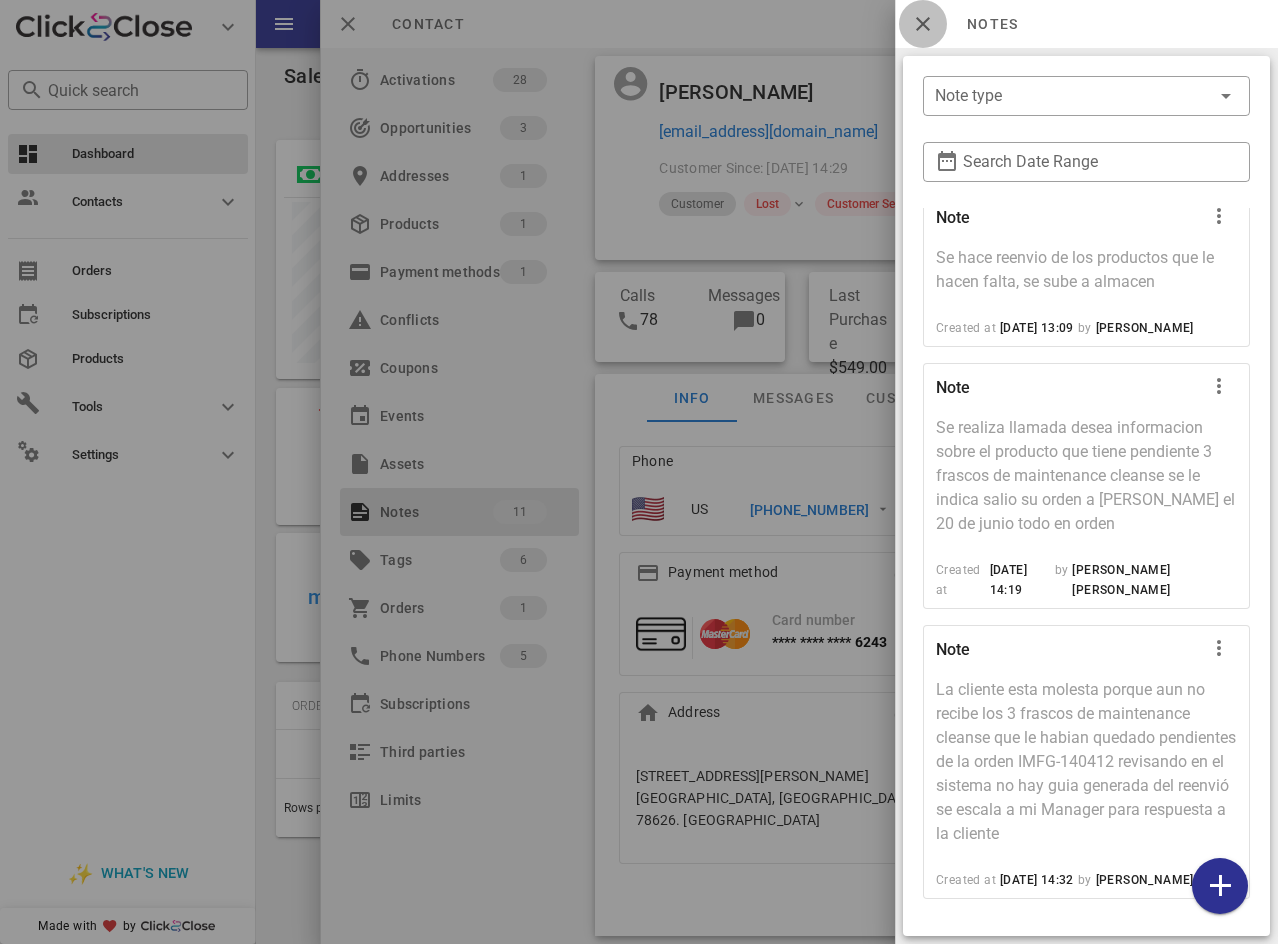click at bounding box center (923, 24) 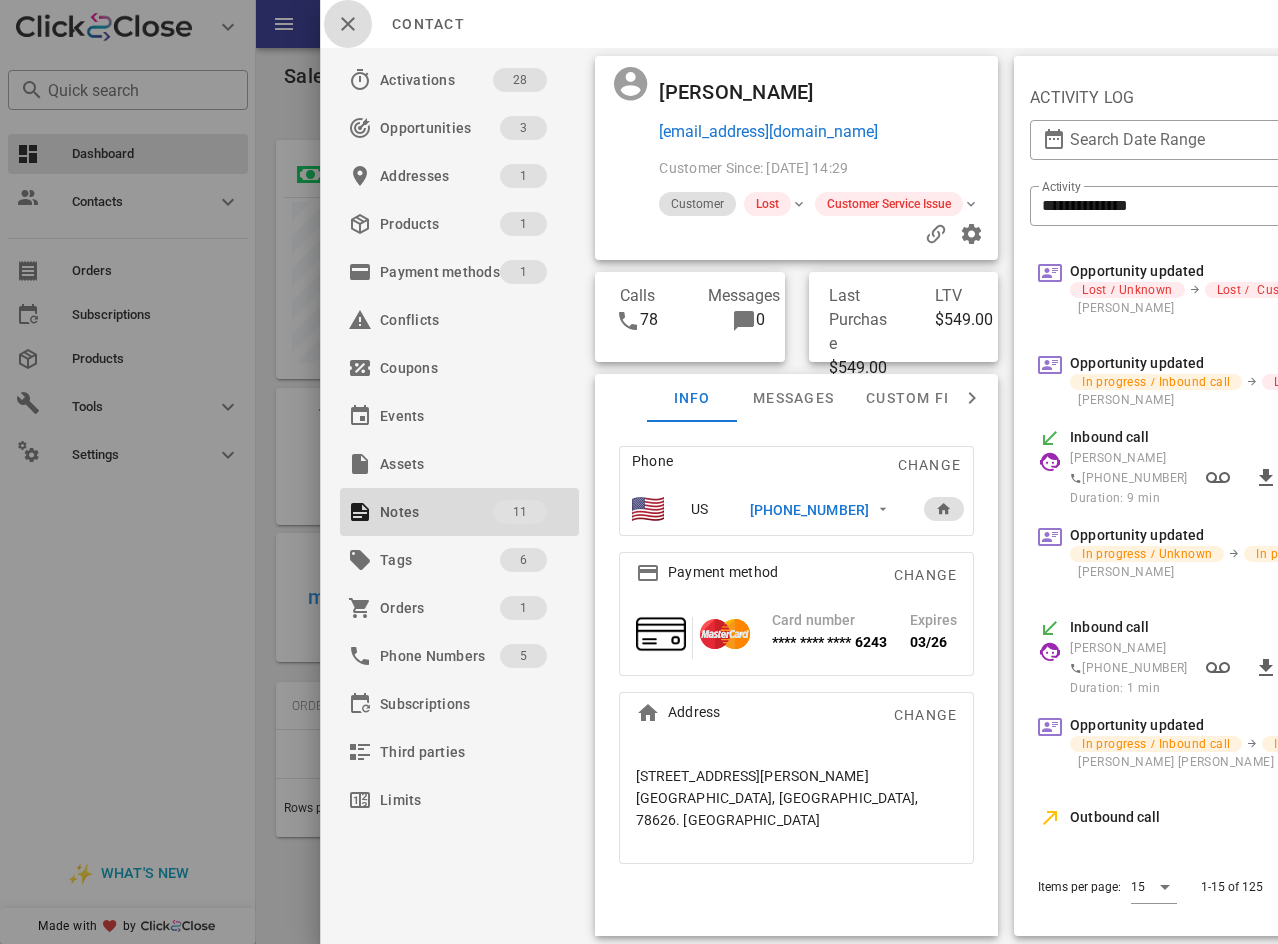 drag, startPoint x: 335, startPoint y: 28, endPoint x: 542, endPoint y: 28, distance: 207 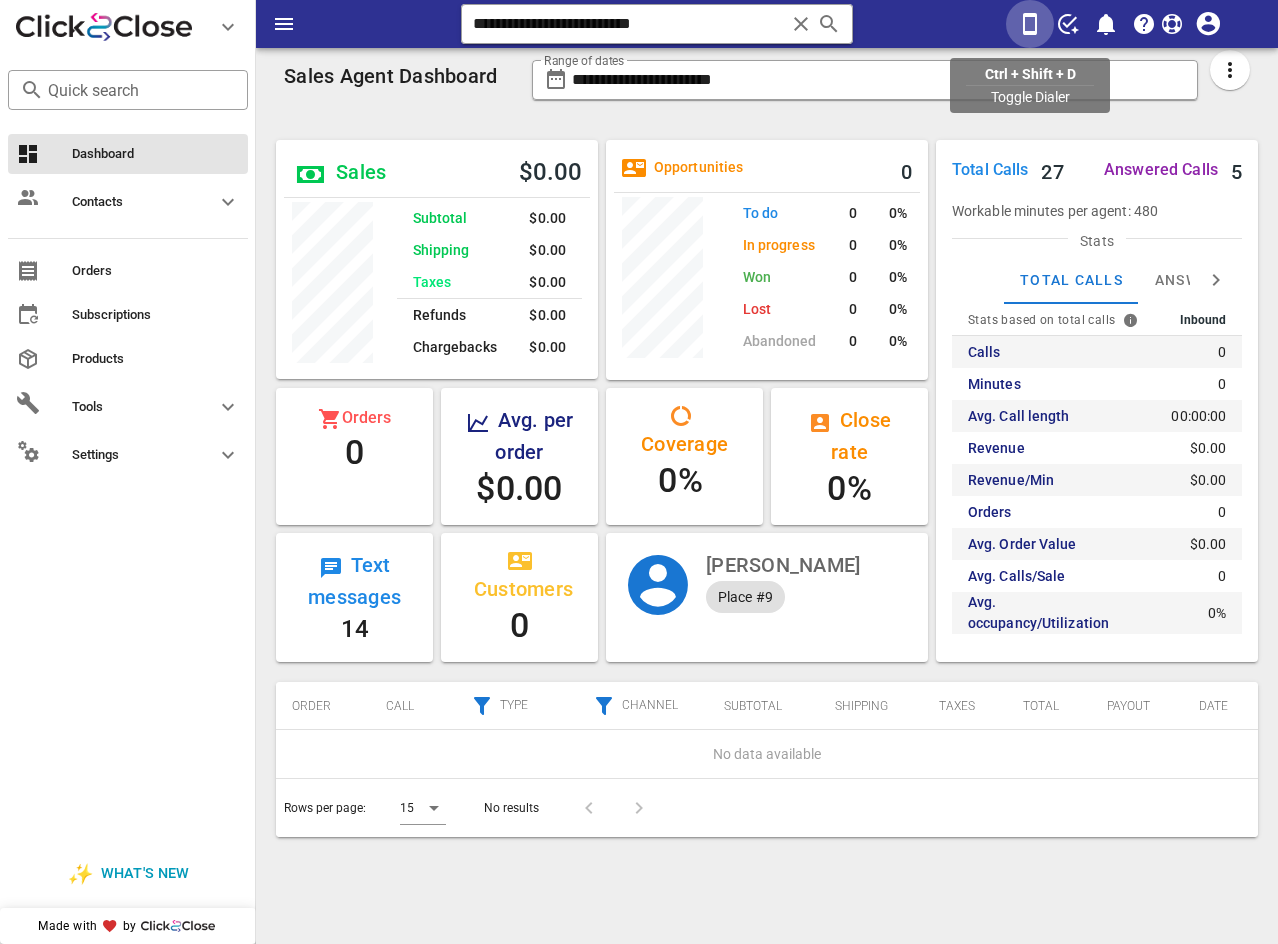 drag, startPoint x: 1025, startPoint y: 28, endPoint x: 1037, endPoint y: 26, distance: 12.165525 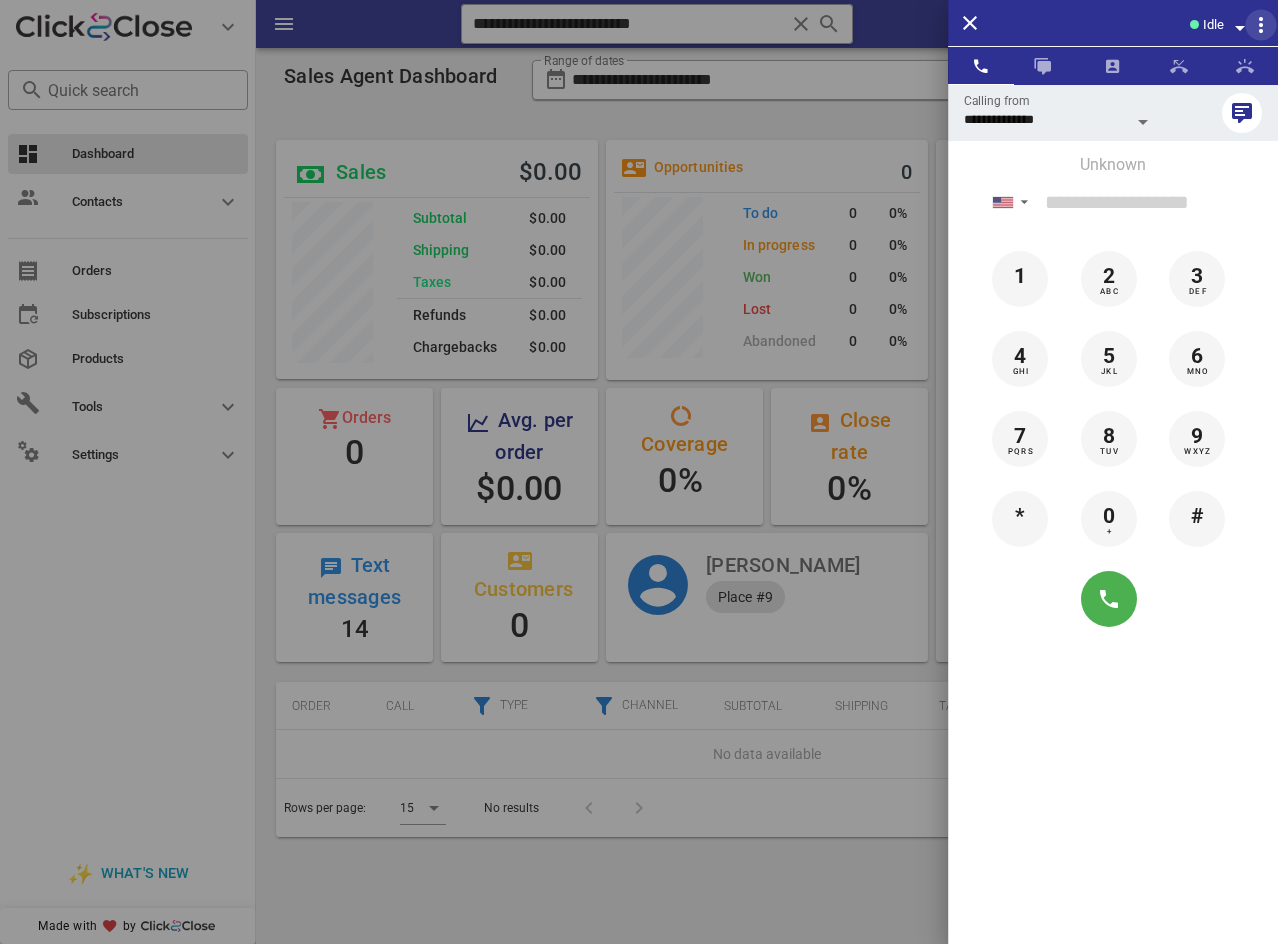 click at bounding box center (1261, 25) 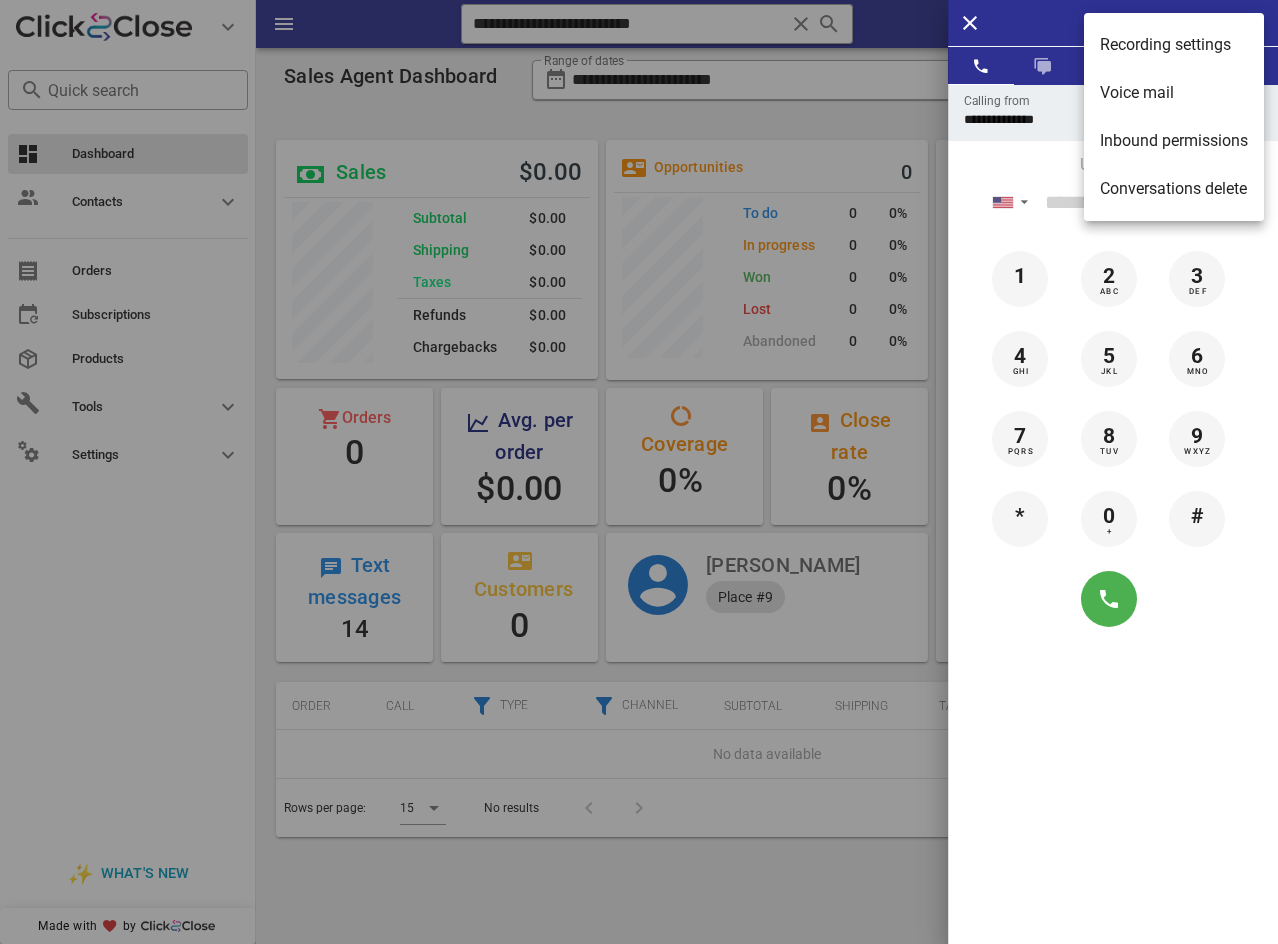 click on "Idle" at bounding box center [1143, 23] 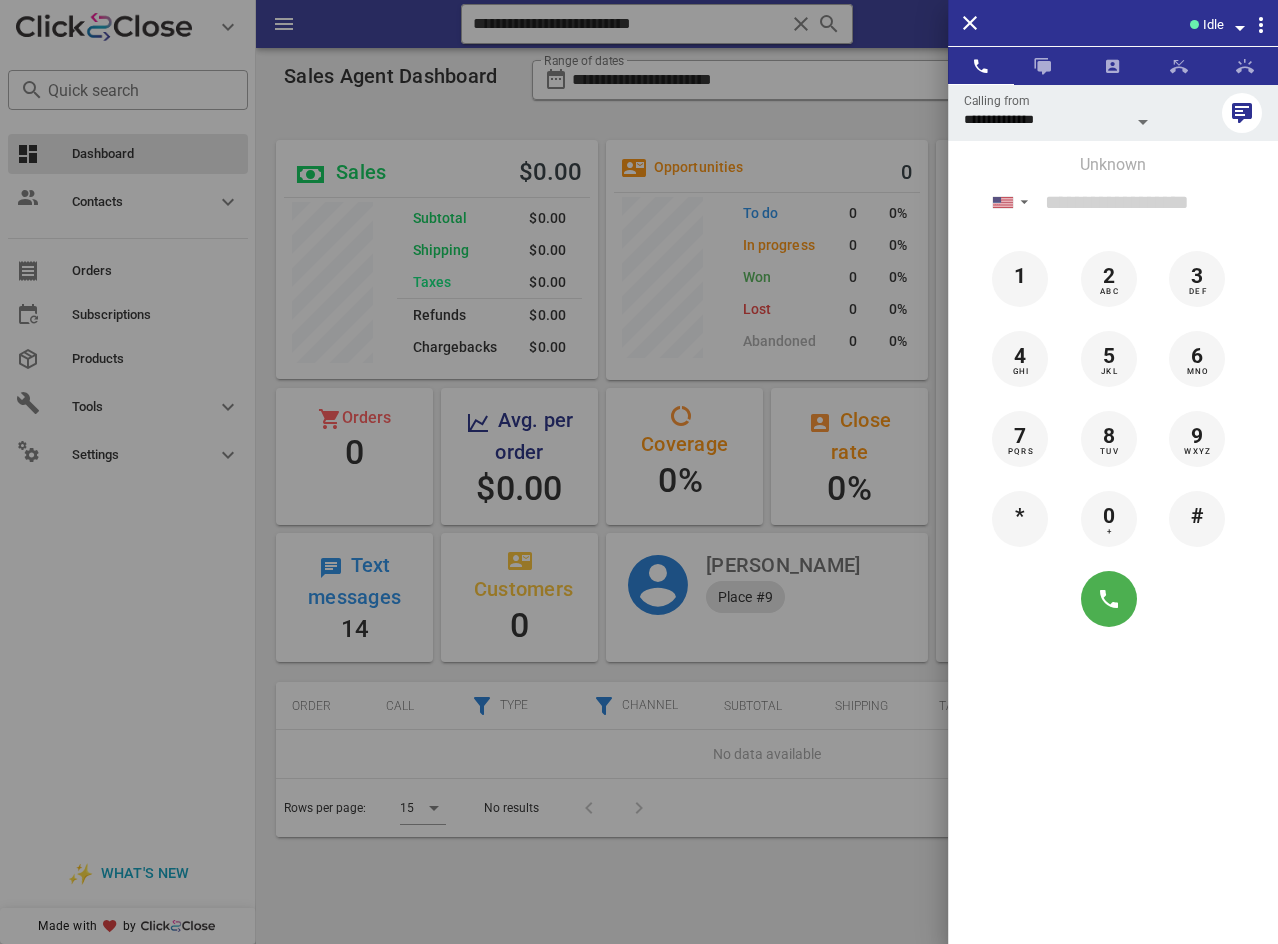 click at bounding box center (1238, 24) 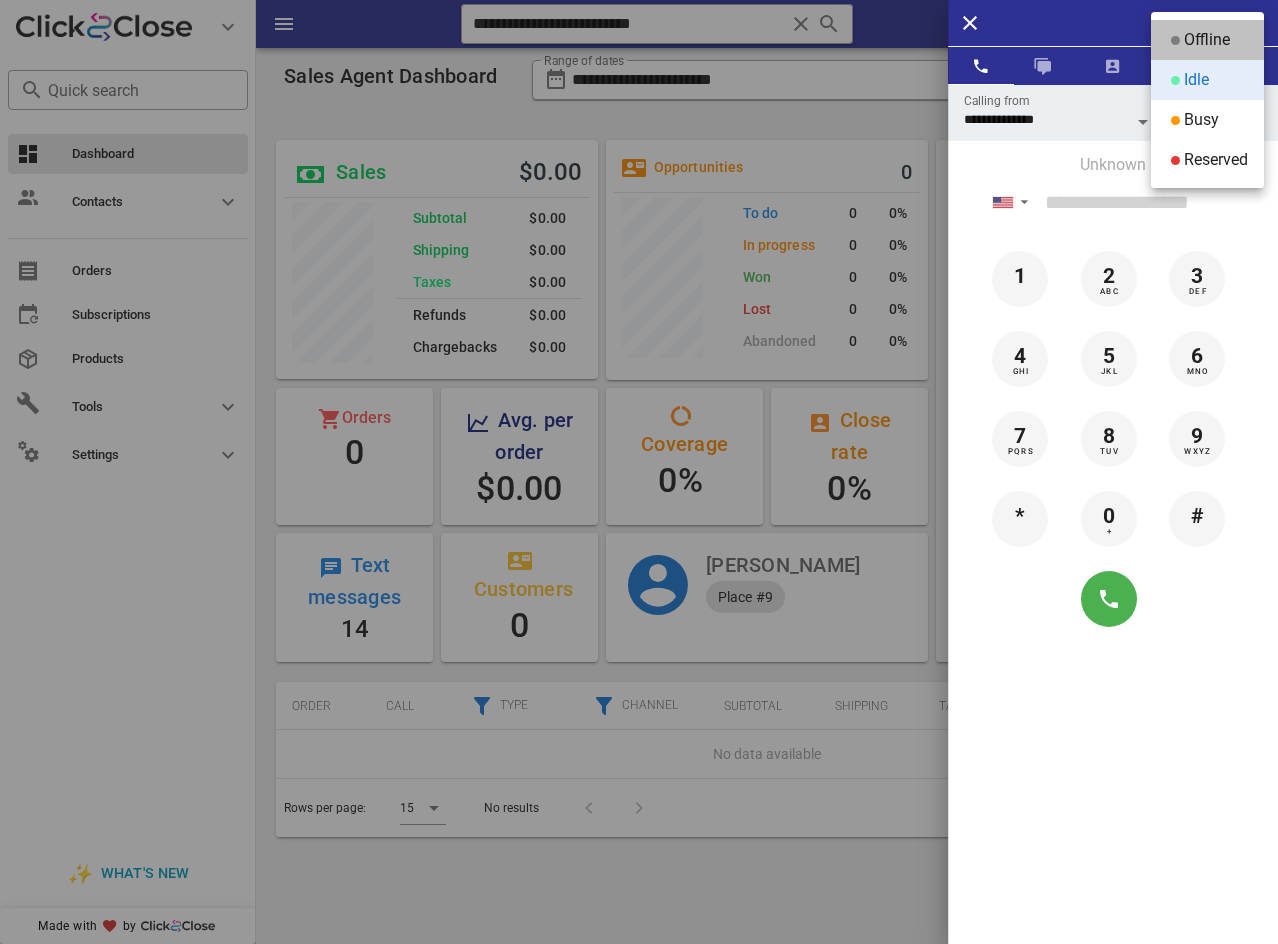 click on "Offline" at bounding box center [1207, 40] 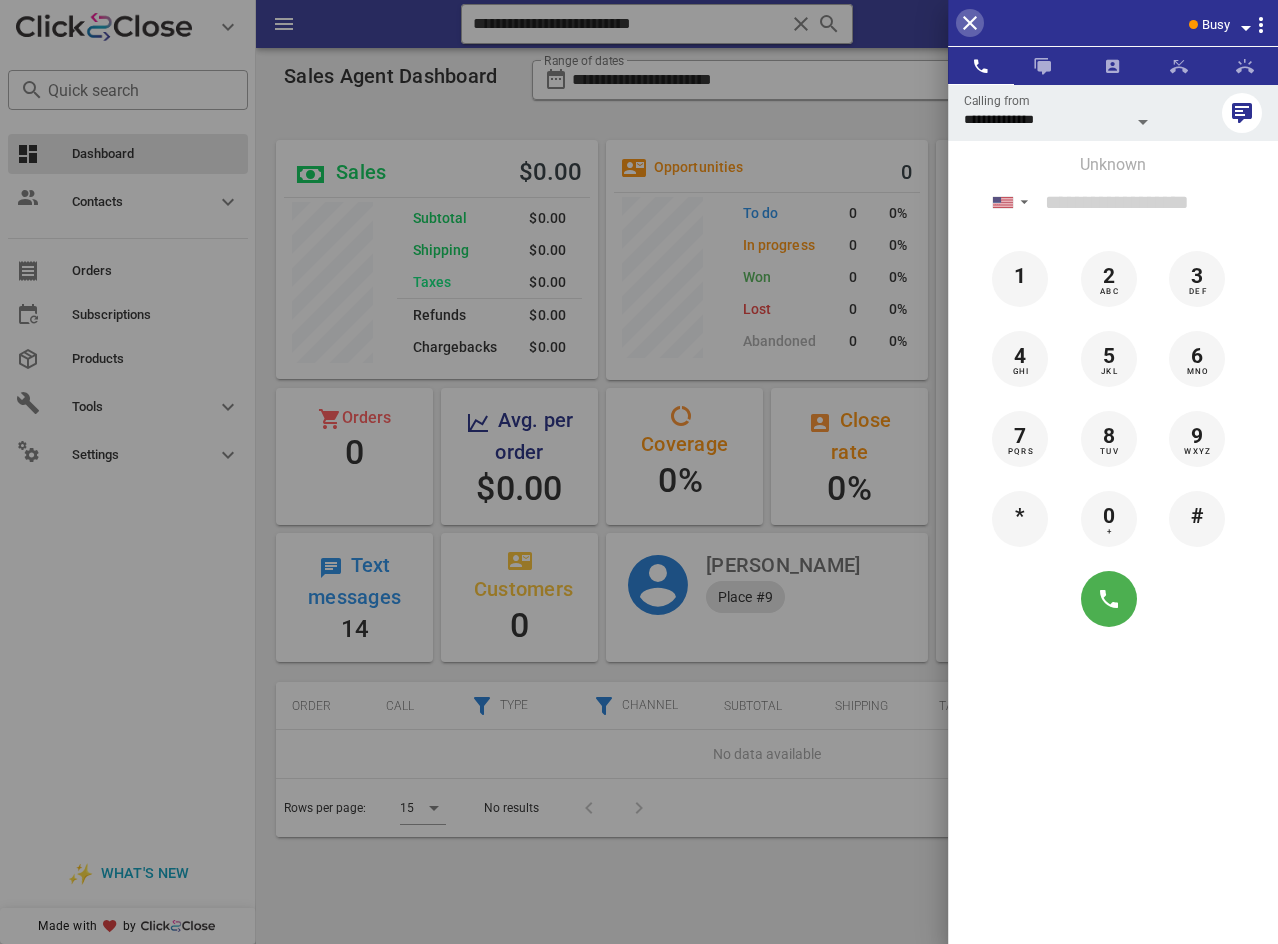 click at bounding box center (970, 23) 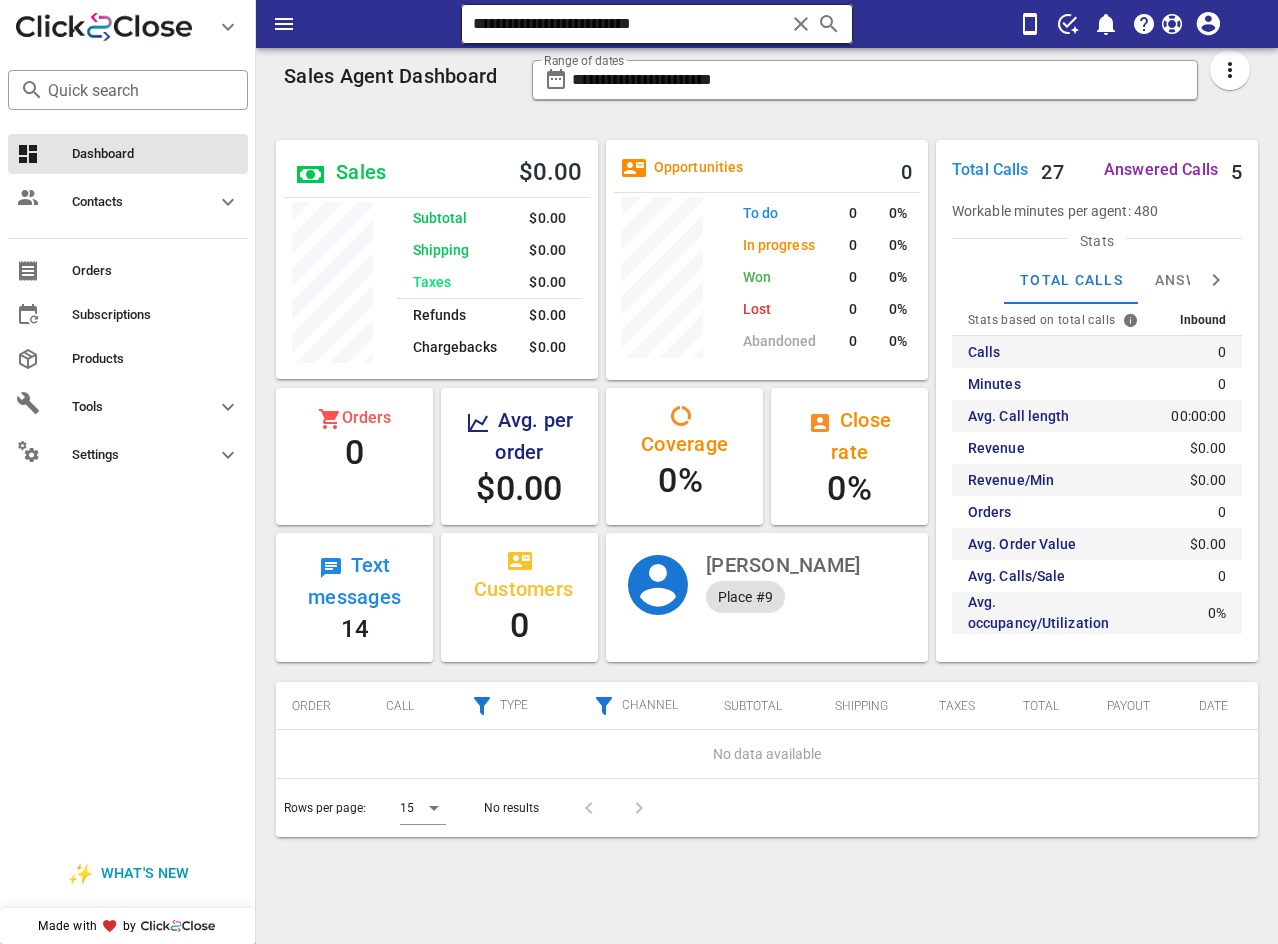 click on "**********" at bounding box center (629, 24) 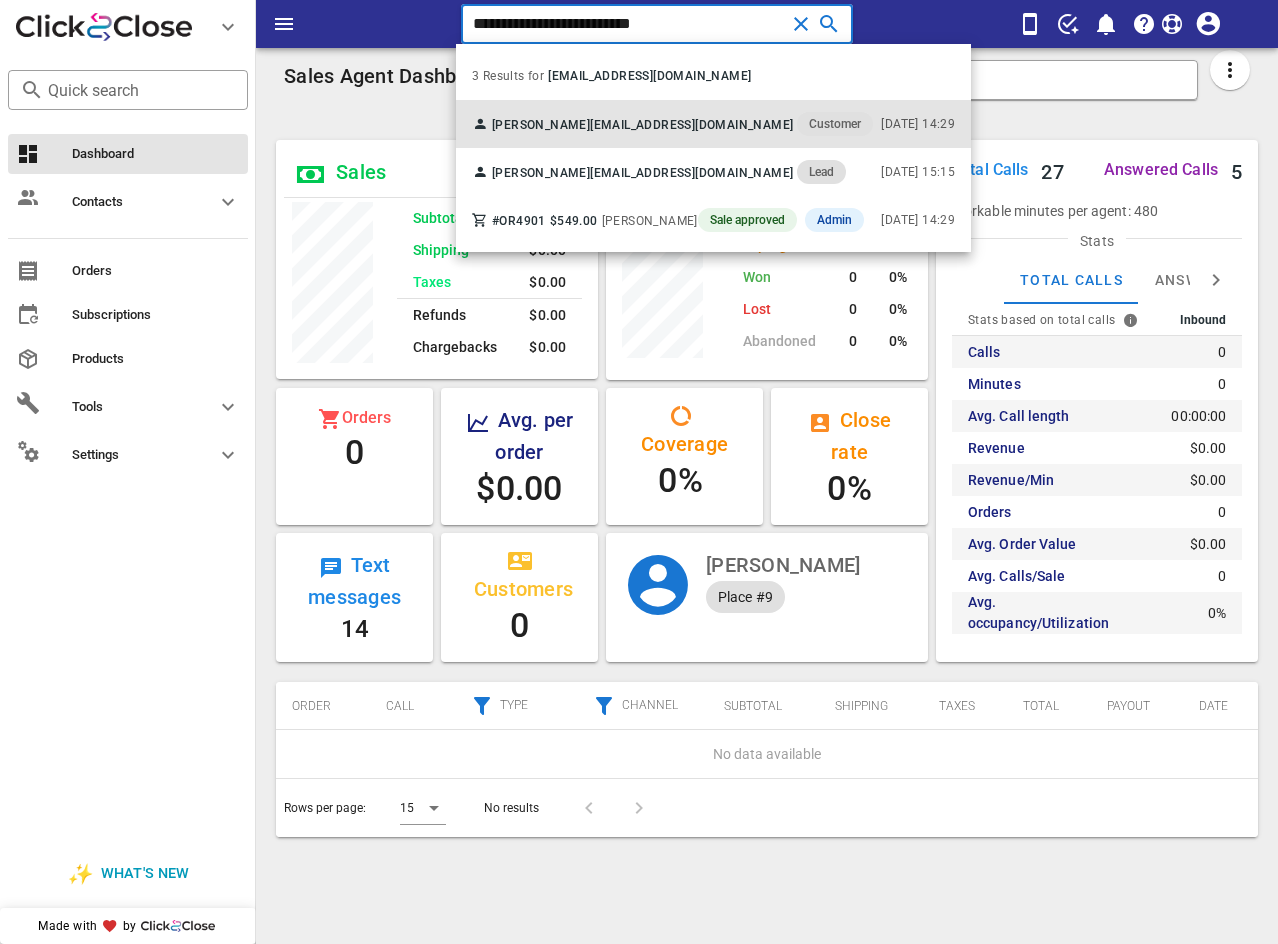 click on "[PERSON_NAME]   [EMAIL_ADDRESS][DOMAIN_NAME]   Customer" at bounding box center [672, 124] 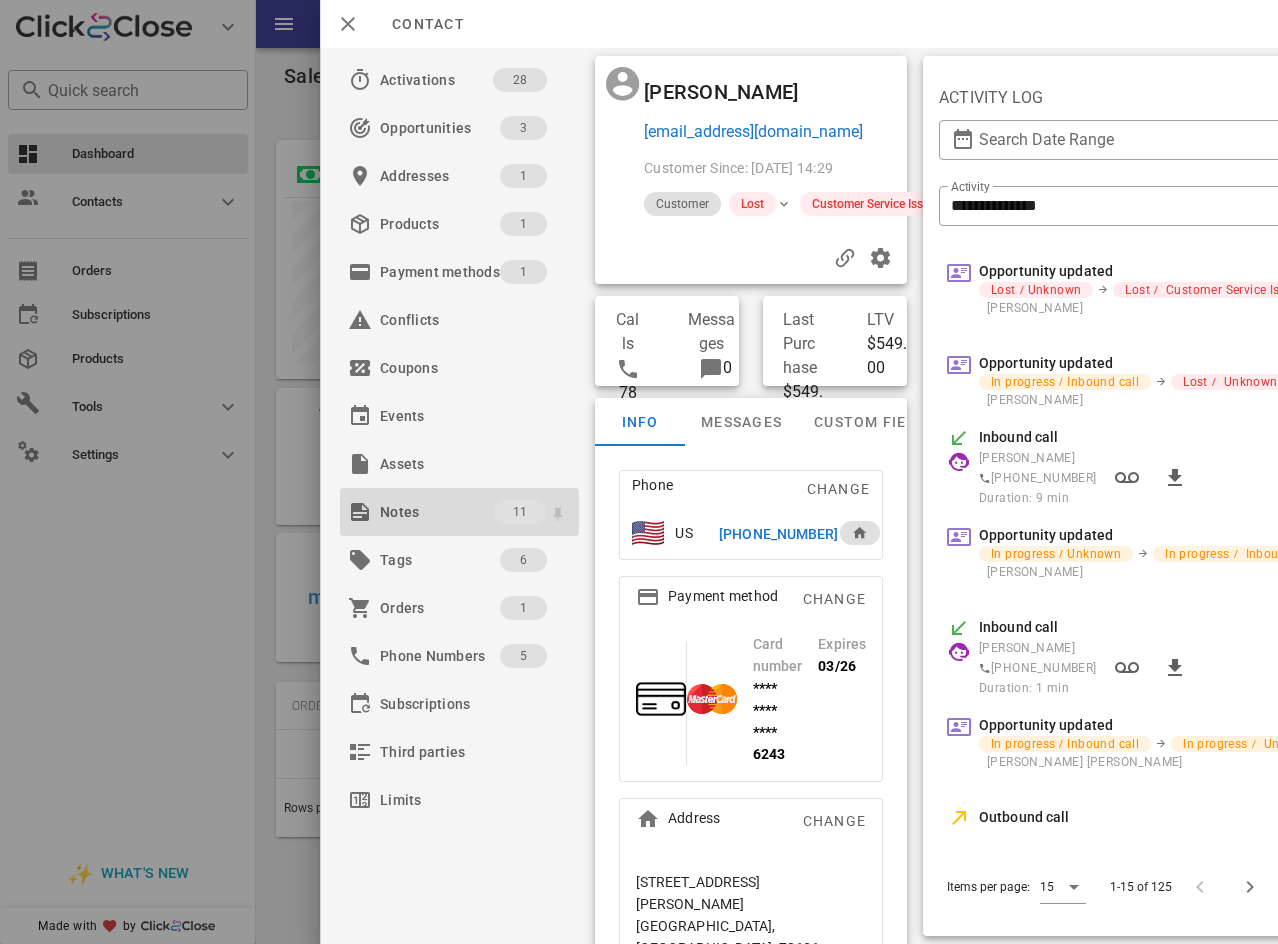 click on "Notes" at bounding box center [436, 512] 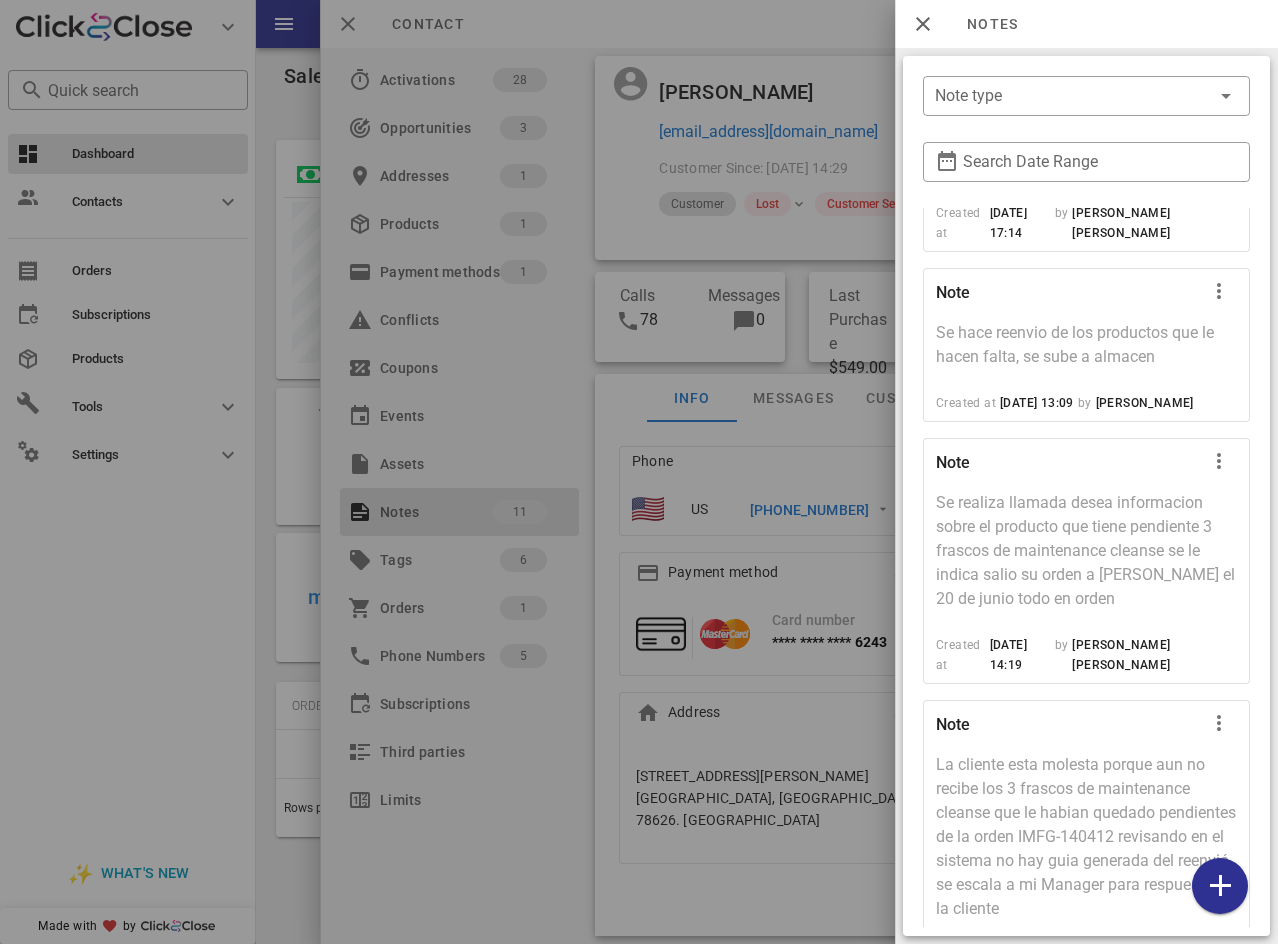 scroll, scrollTop: 1443, scrollLeft: 0, axis: vertical 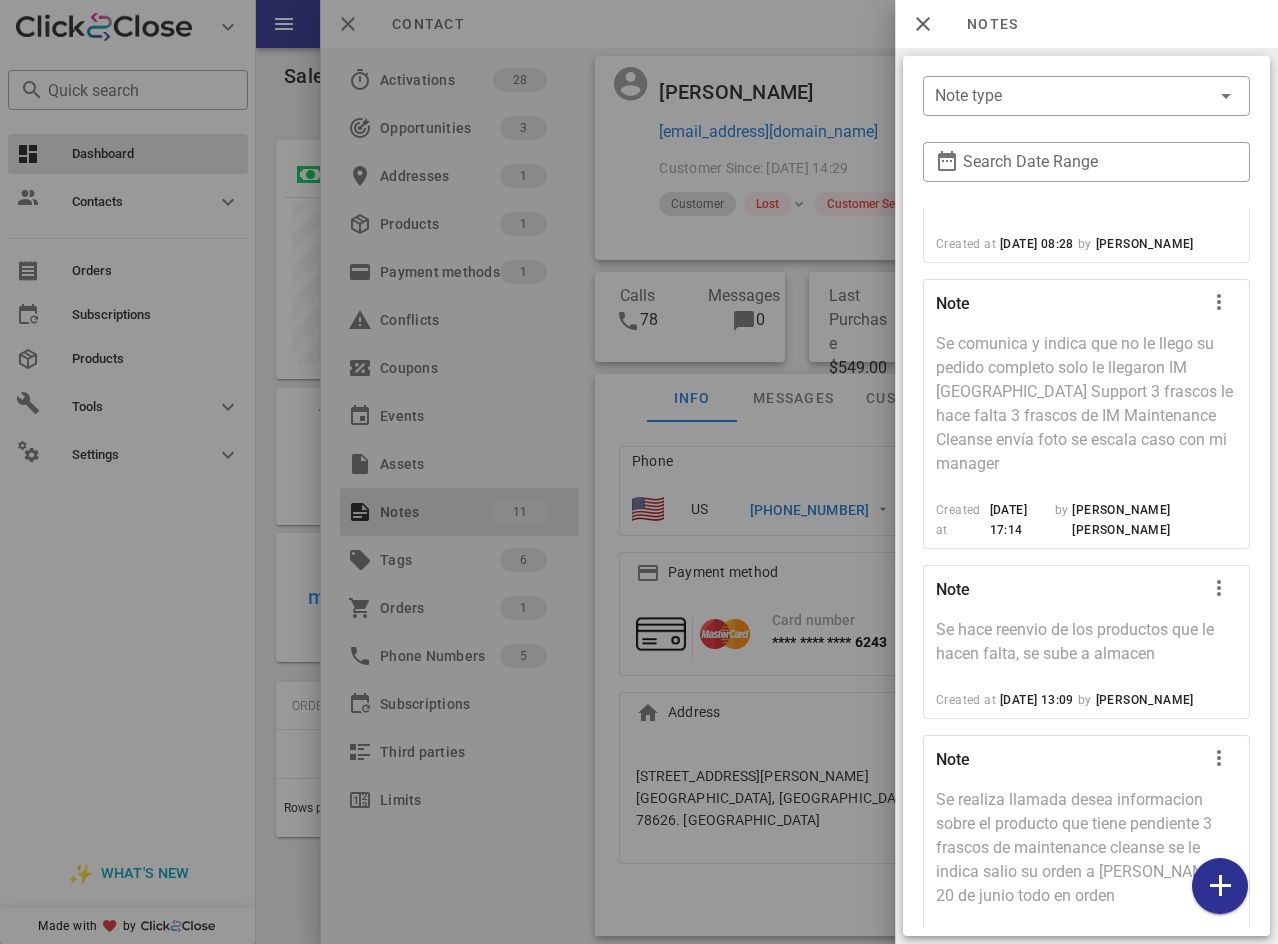 click at bounding box center (639, 472) 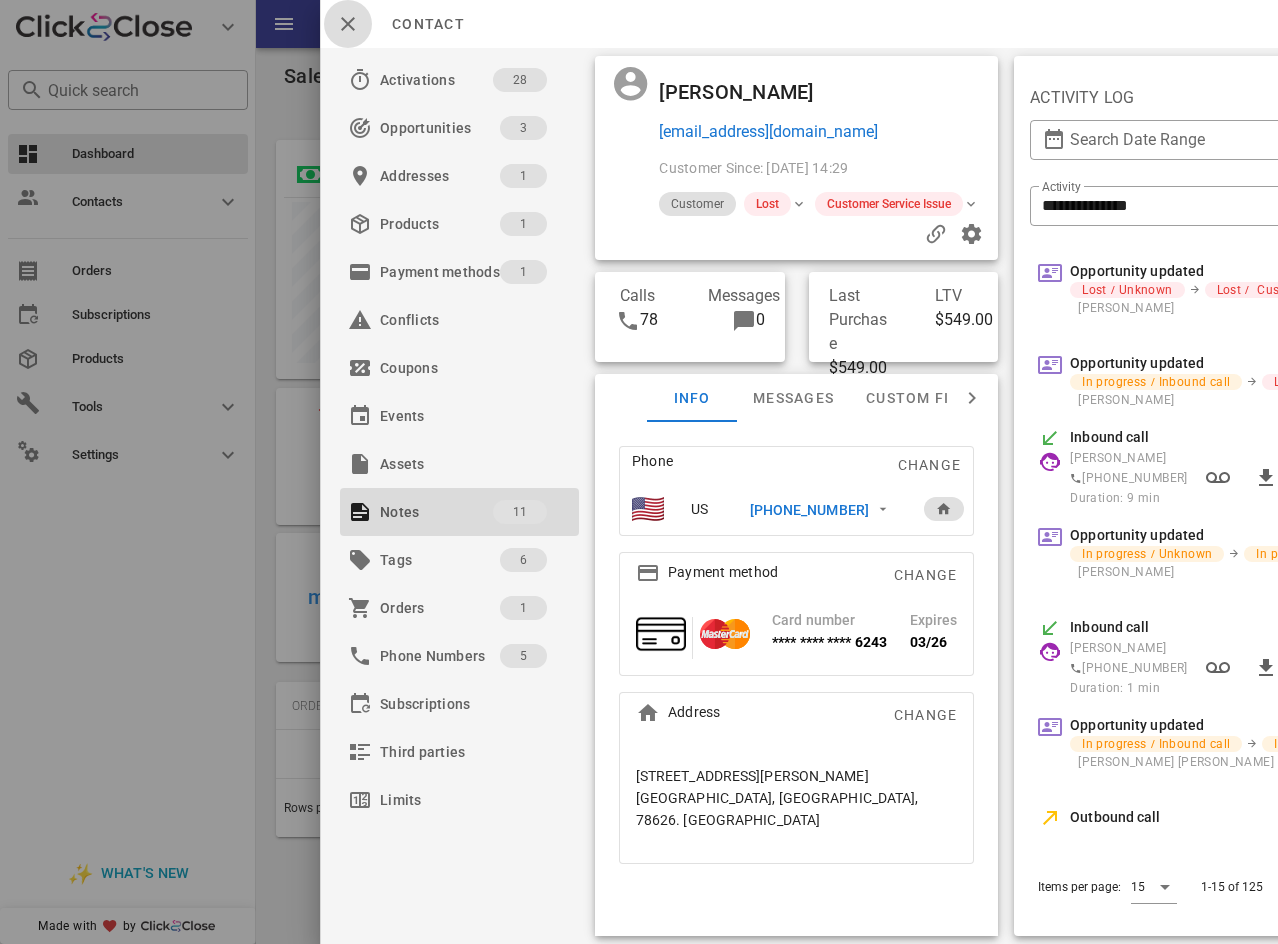 click at bounding box center [348, 24] 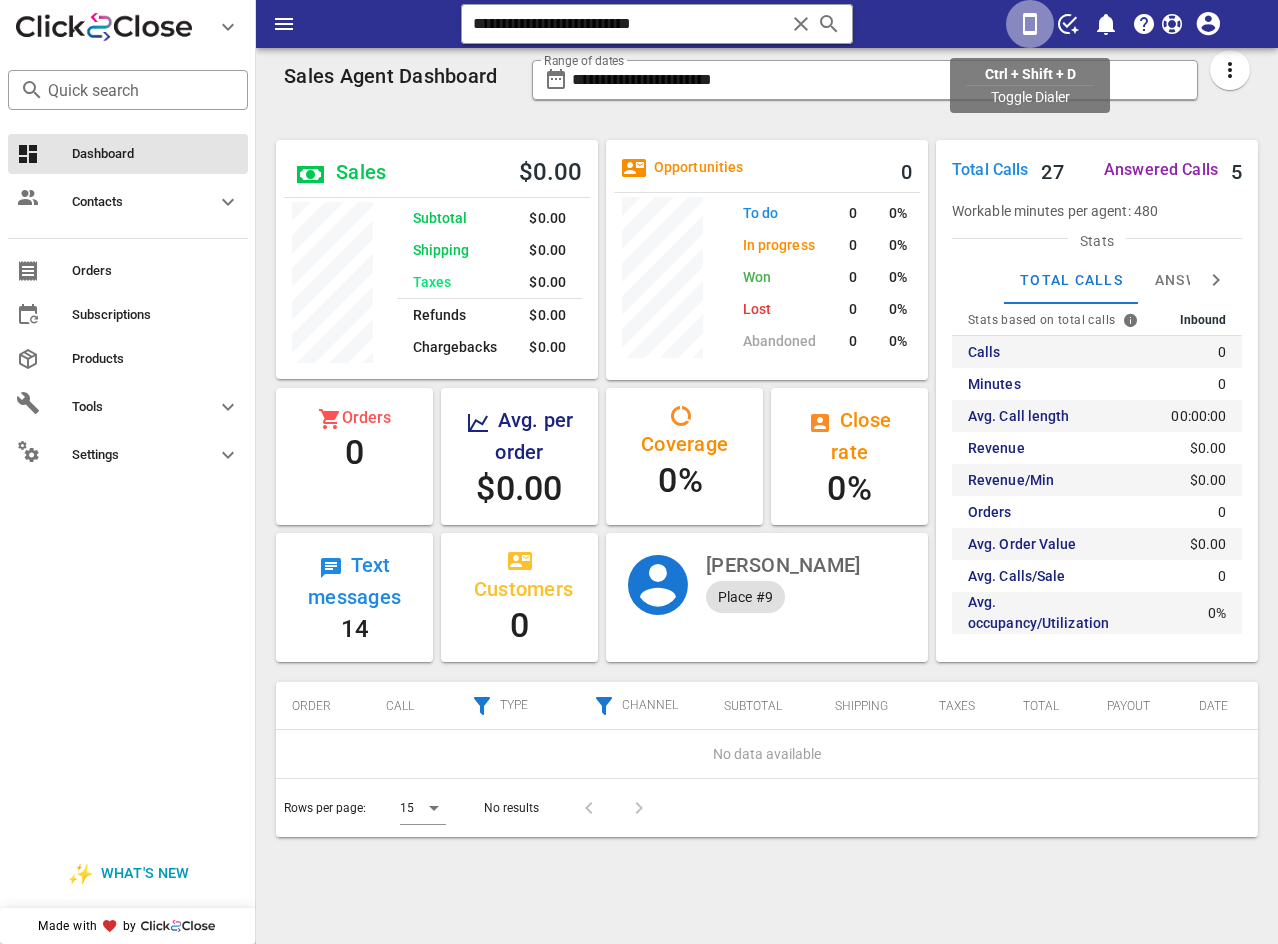 click at bounding box center [1030, 24] 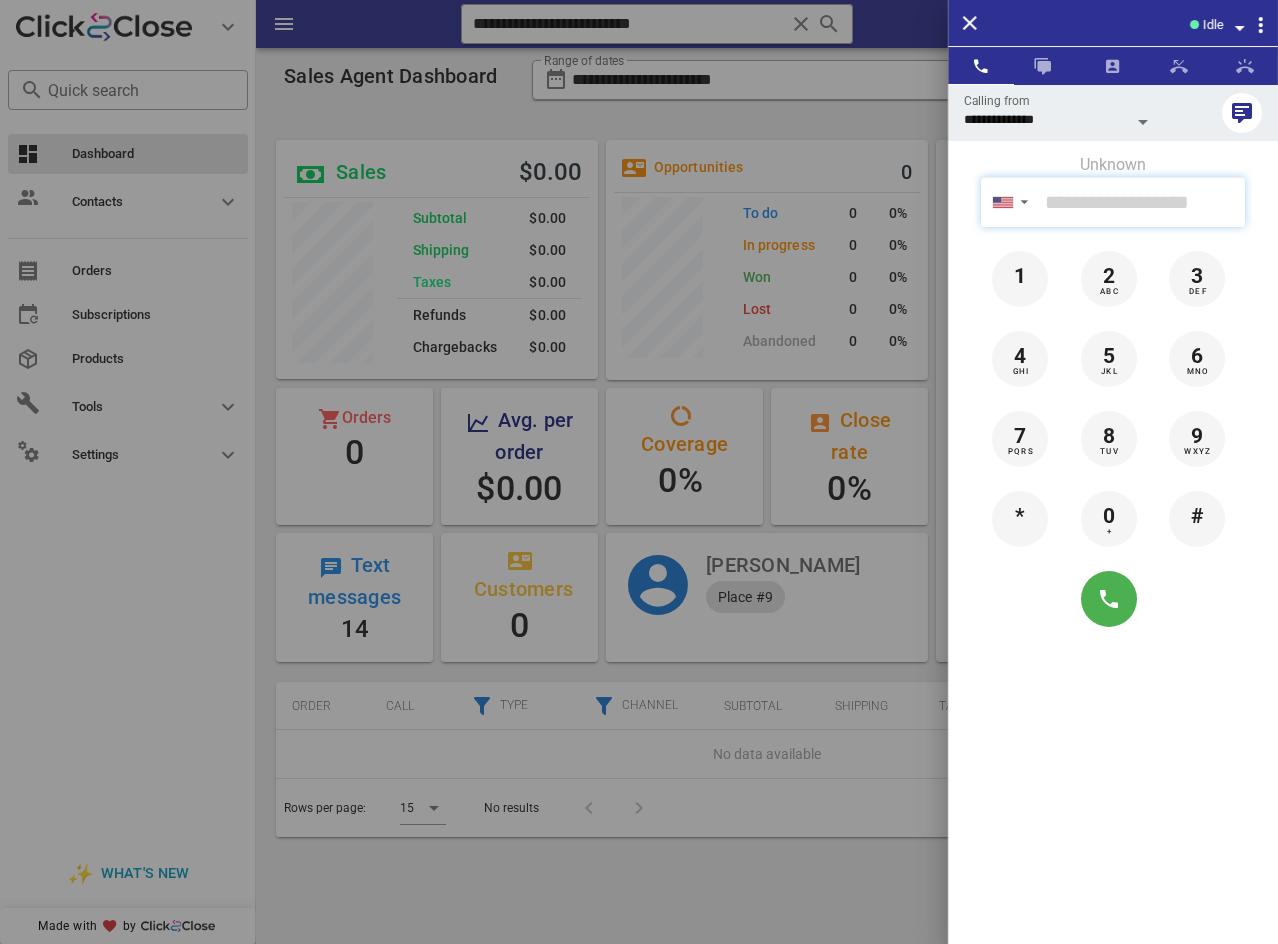 click at bounding box center [1141, 202] 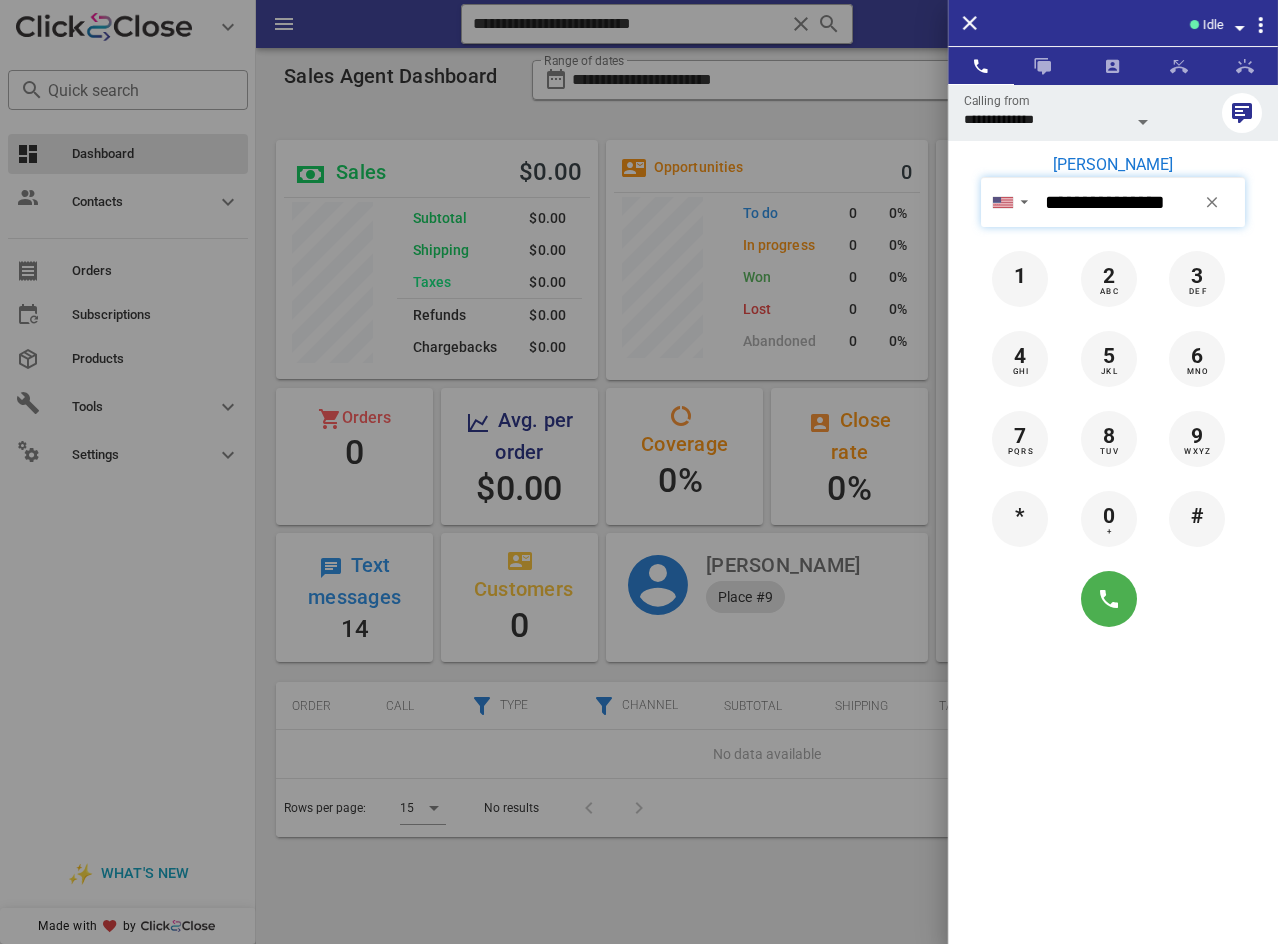type on "**********" 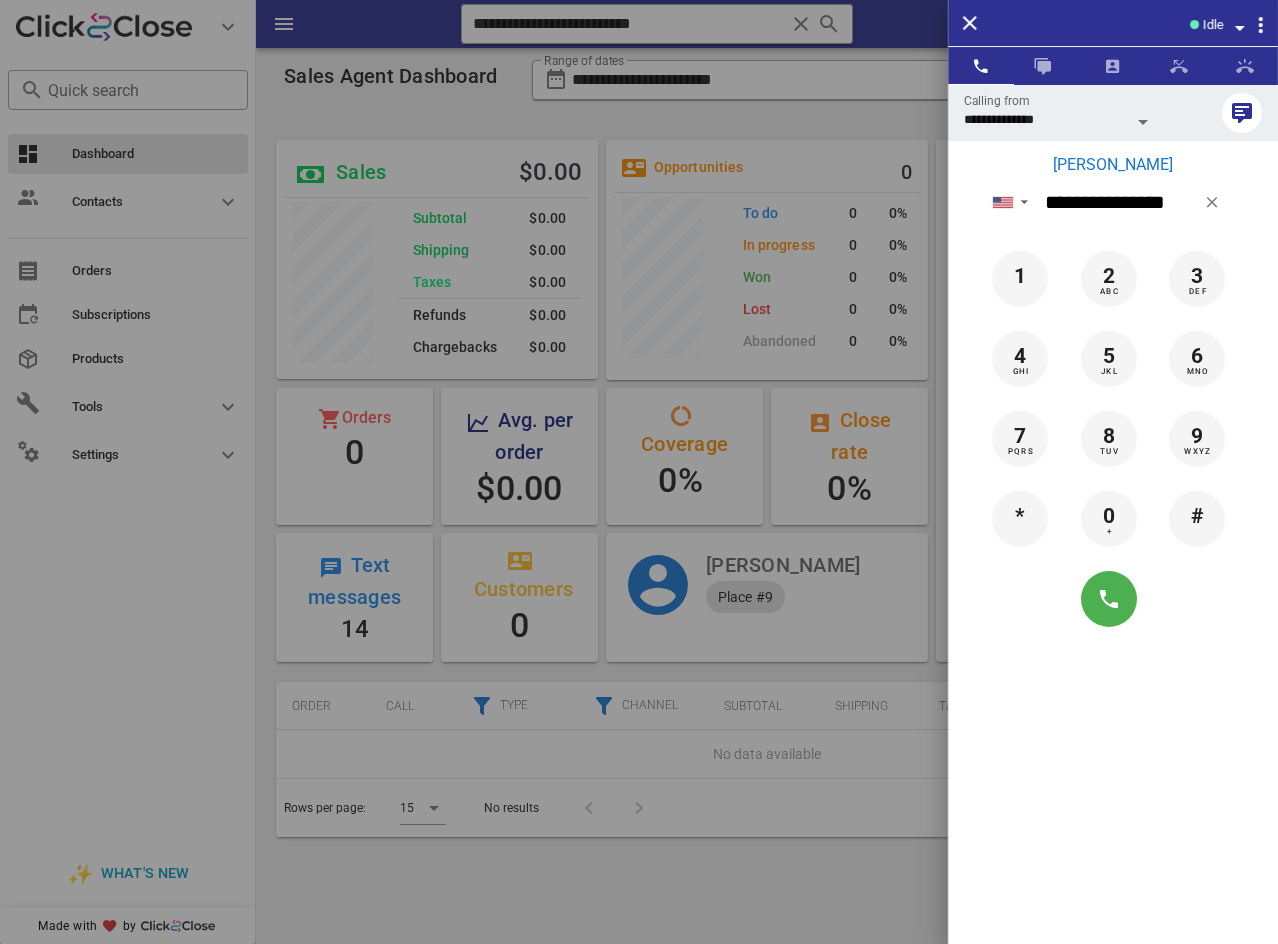 click on "[PERSON_NAME]" at bounding box center [1113, 165] 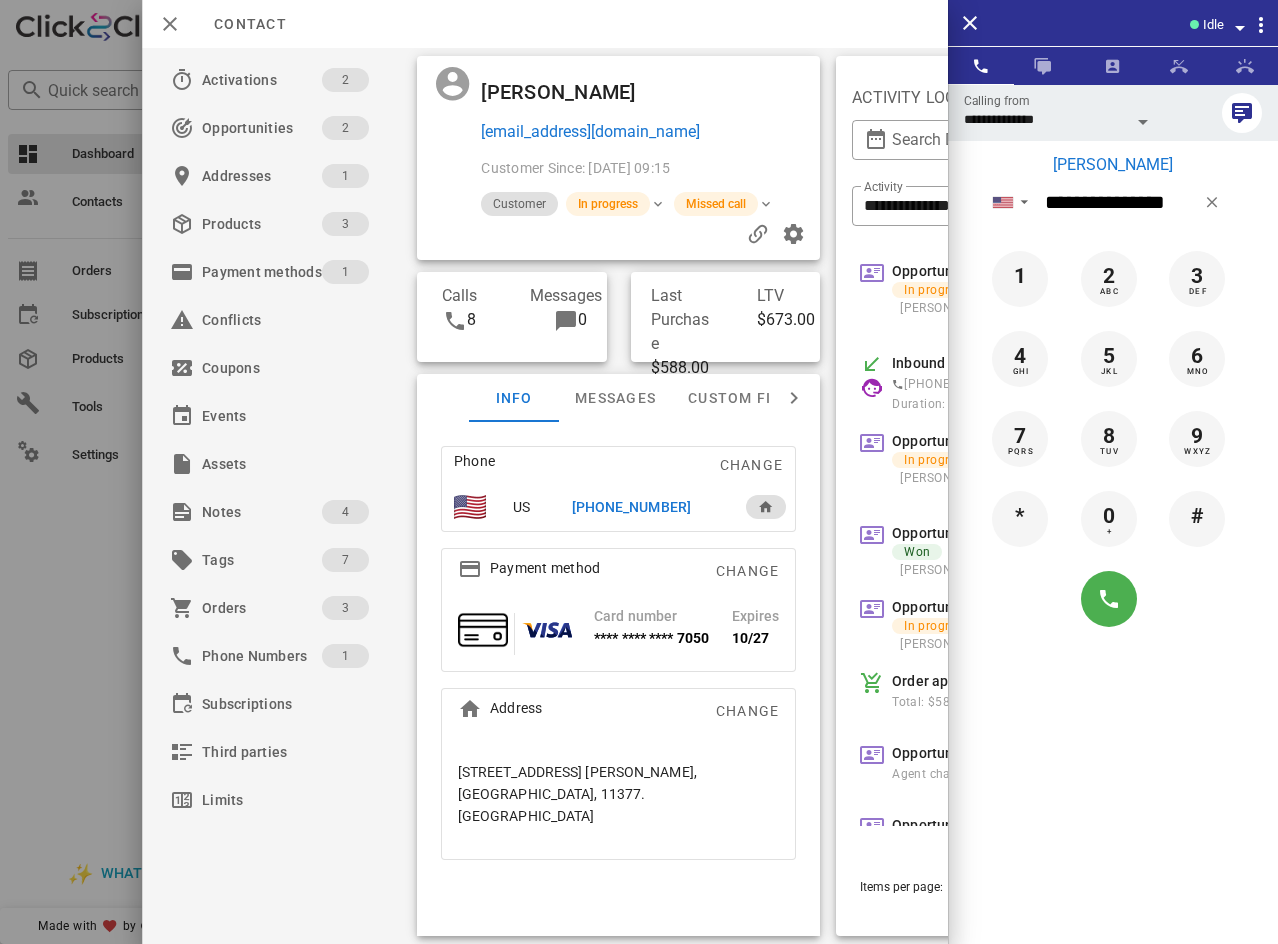 click at bounding box center [741, 92] 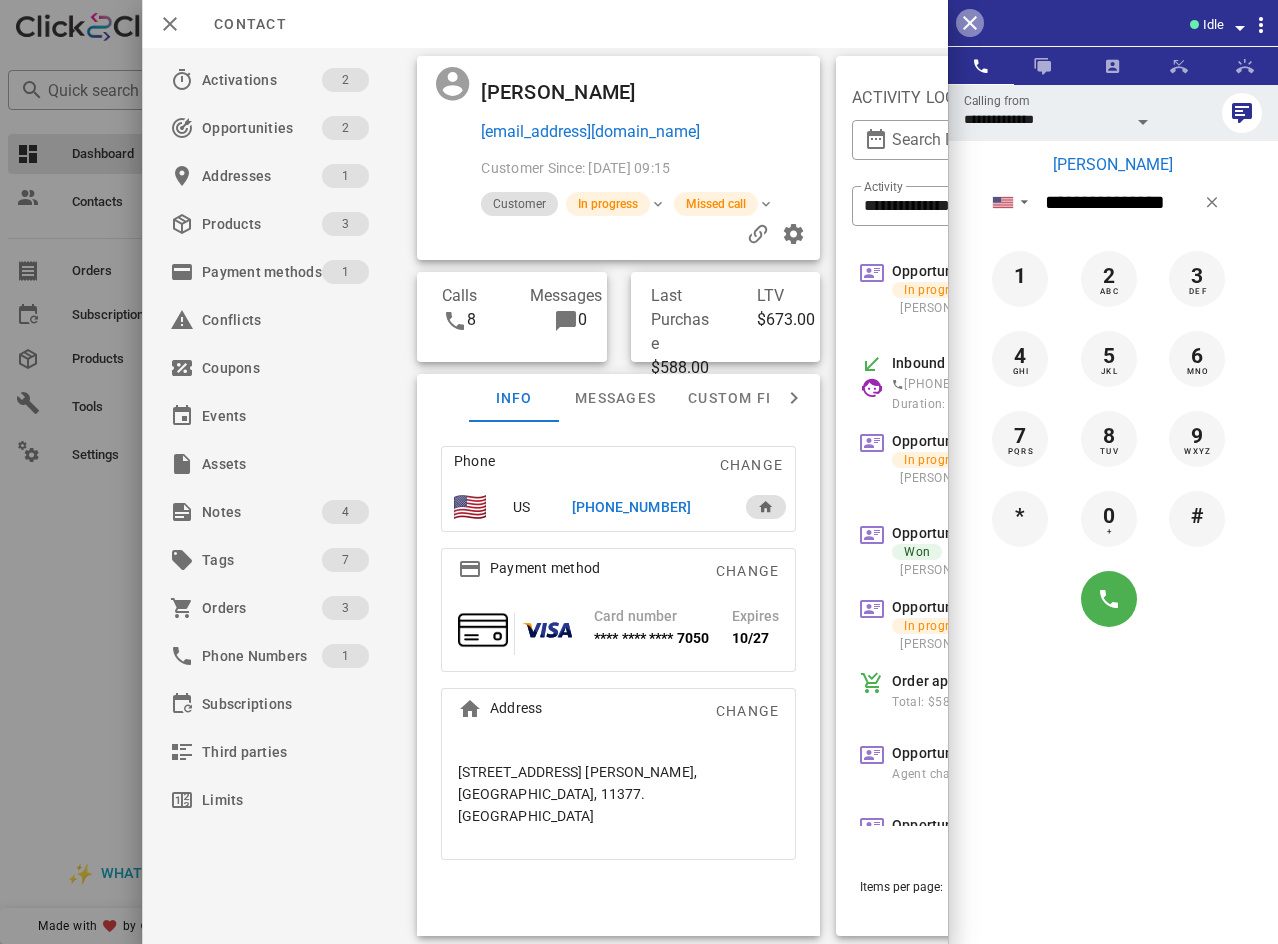 click at bounding box center (970, 23) 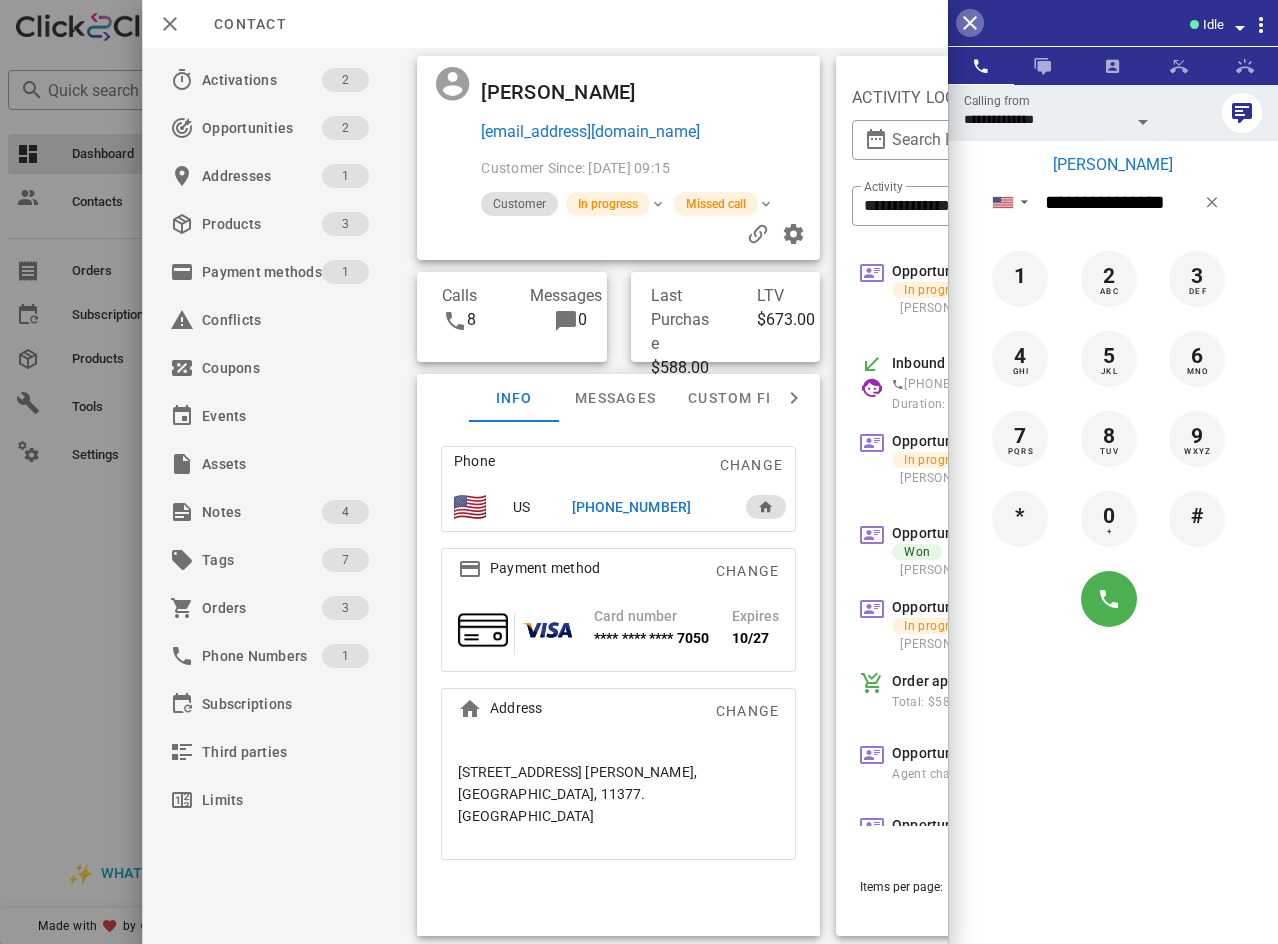 type 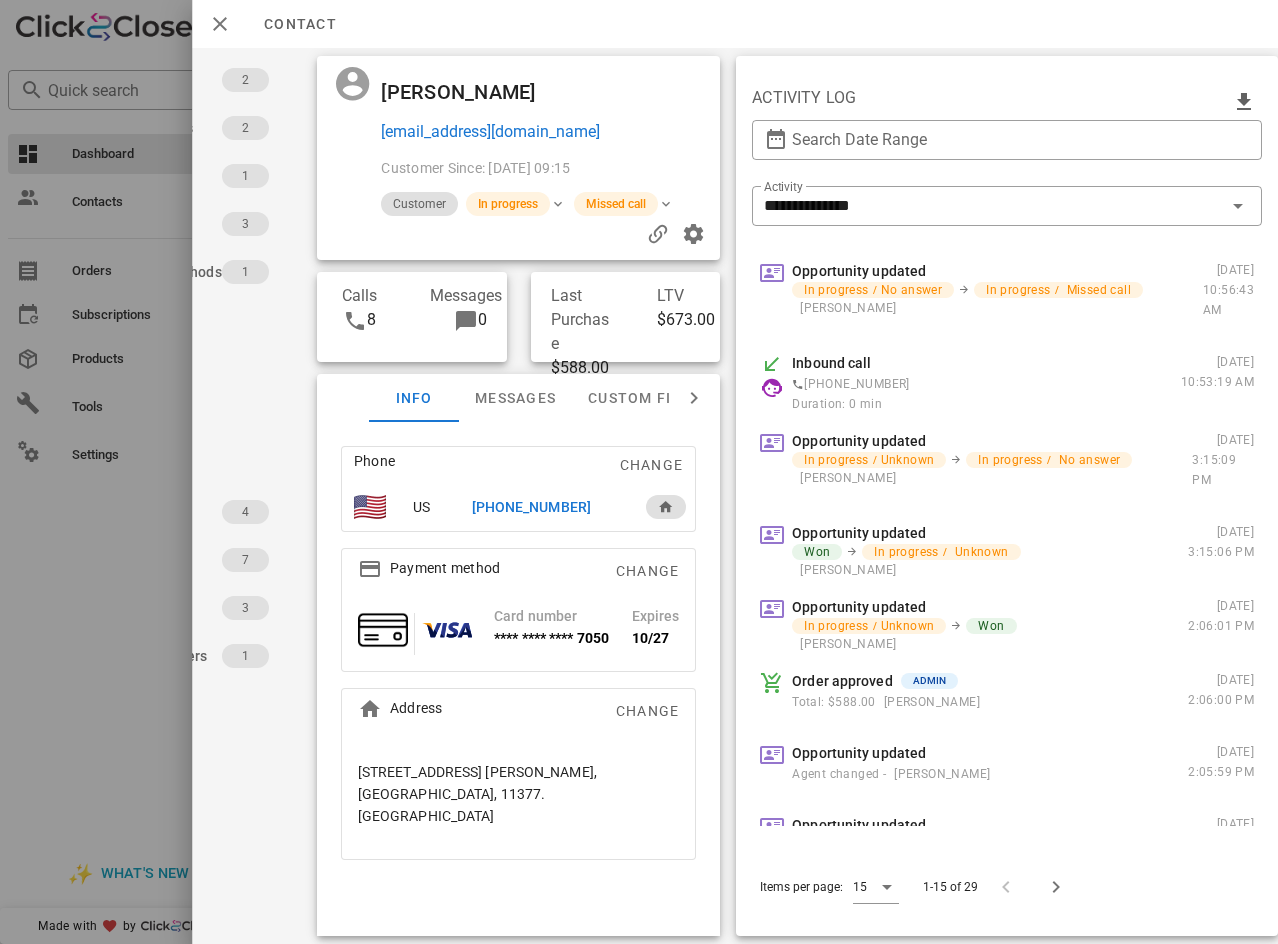 scroll, scrollTop: 0, scrollLeft: 163, axis: horizontal 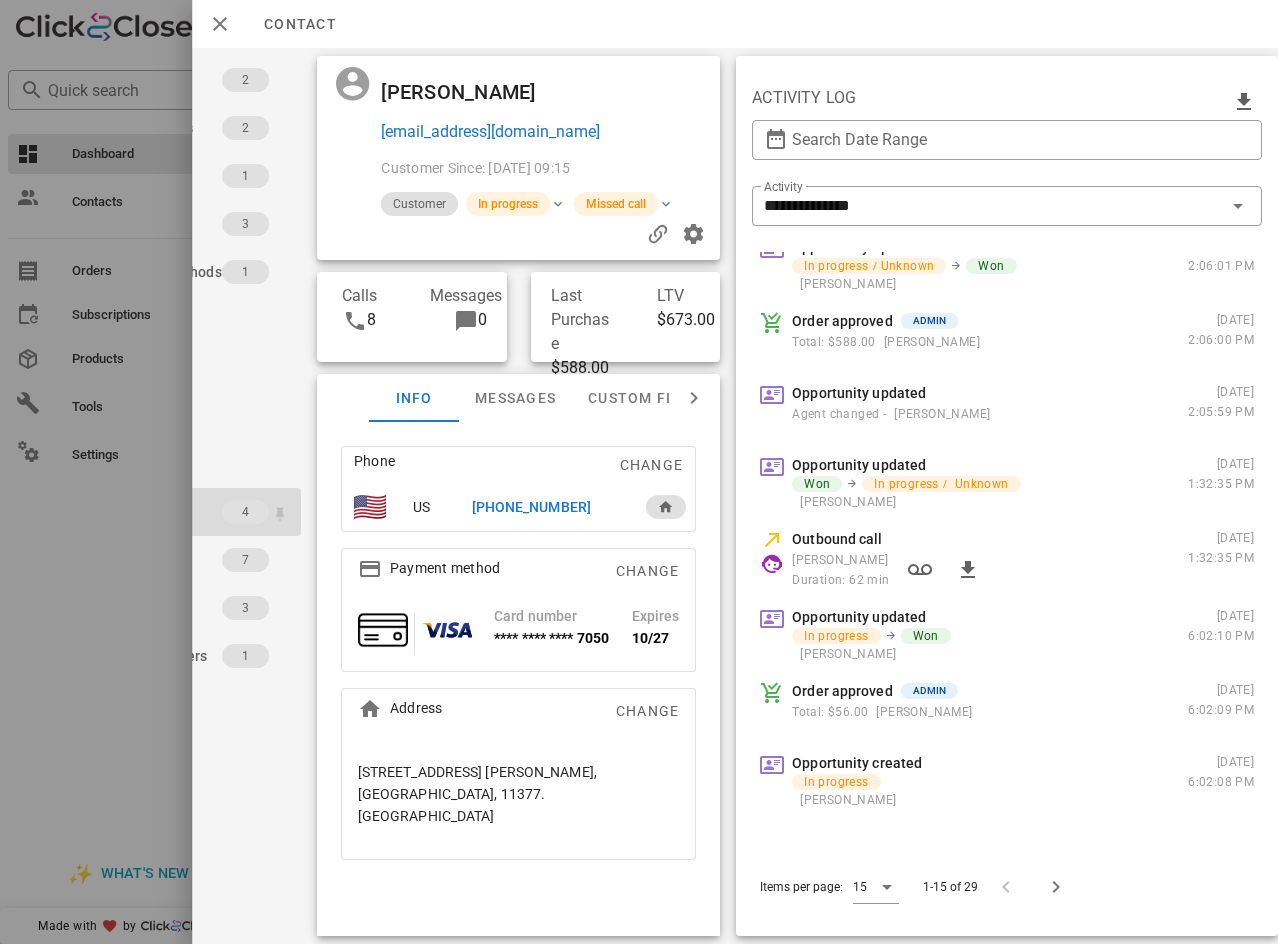 click on "Notes" at bounding box center [162, 512] 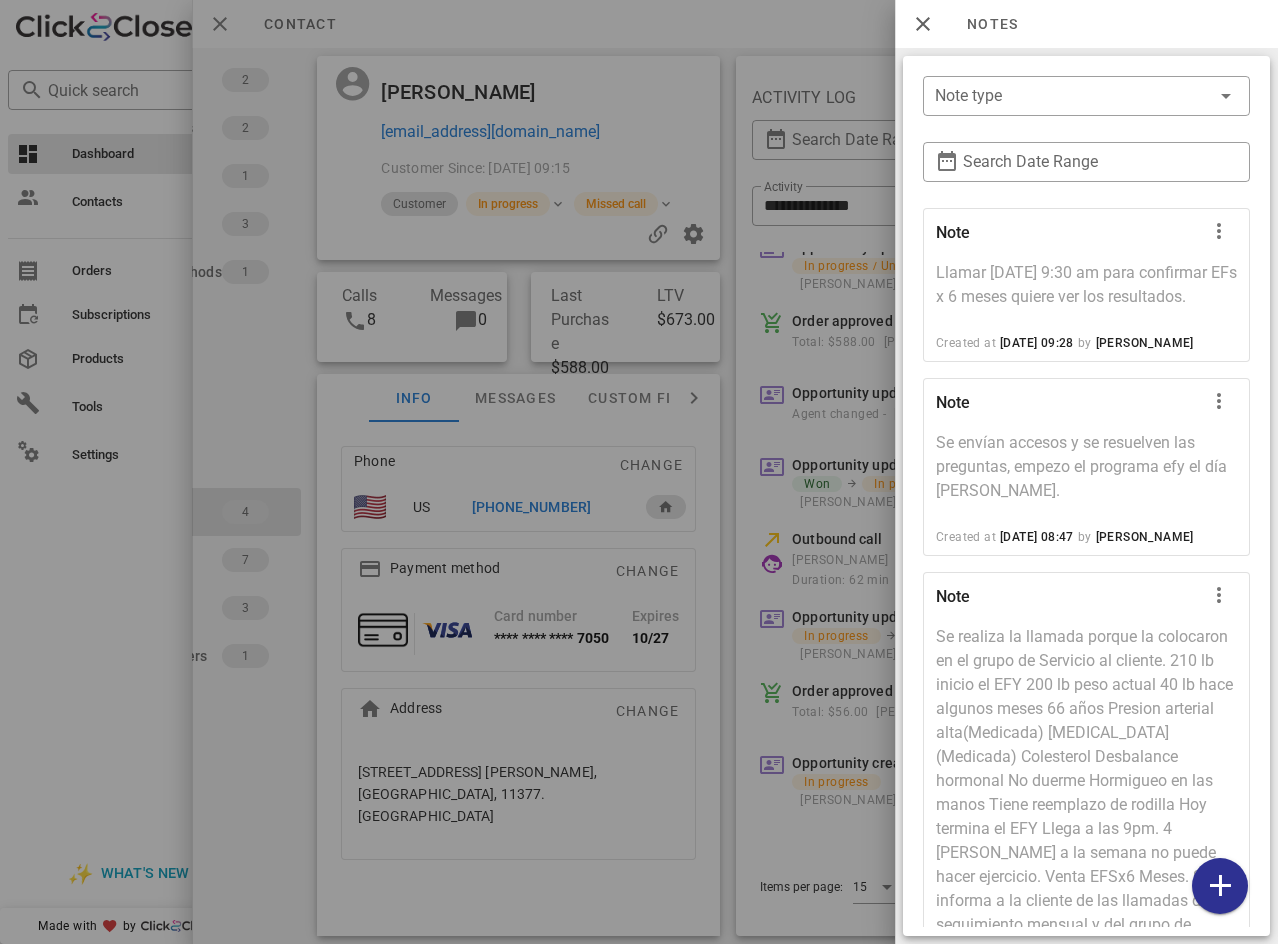 scroll, scrollTop: 333, scrollLeft: 0, axis: vertical 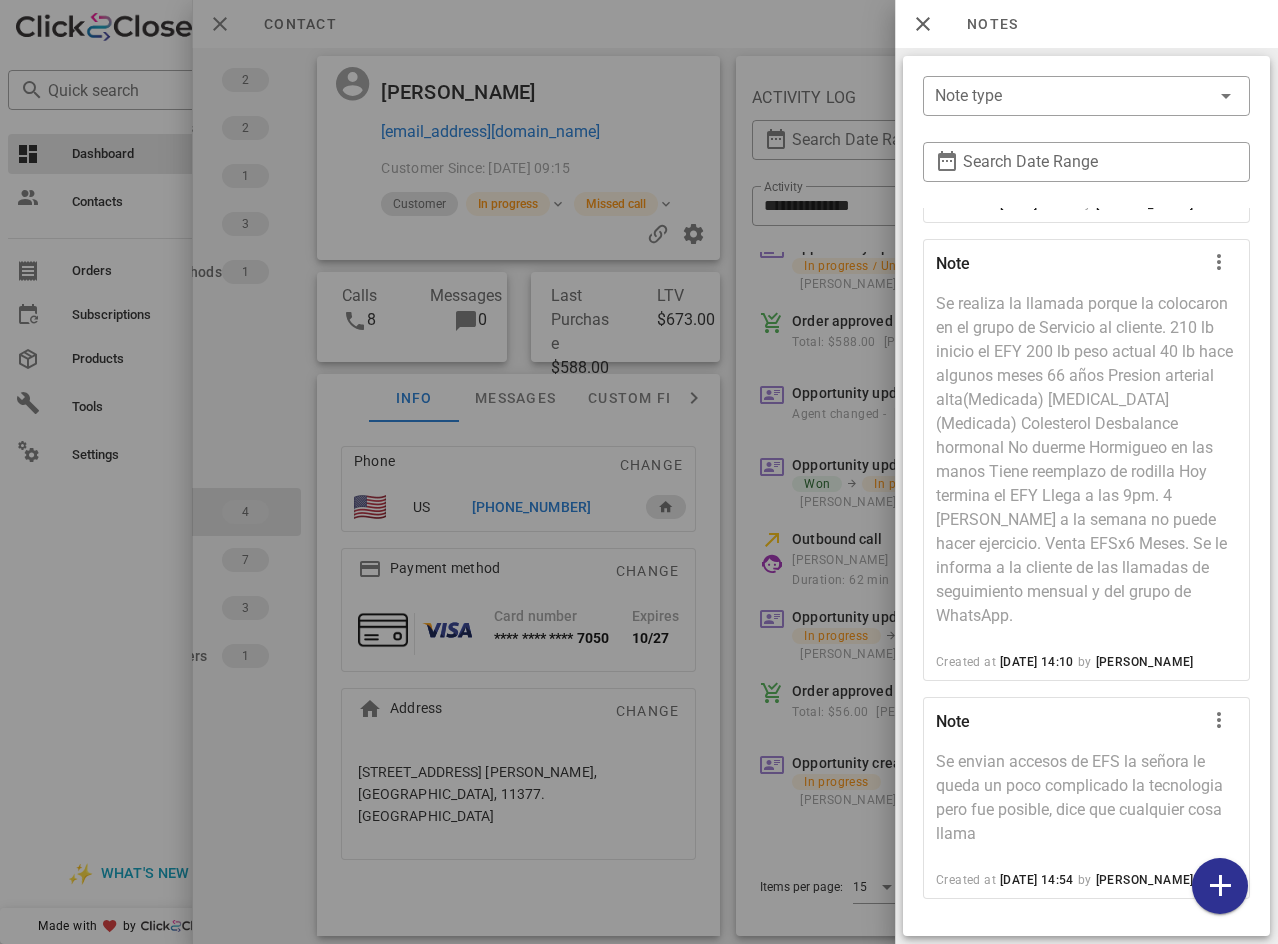 click at bounding box center (639, 472) 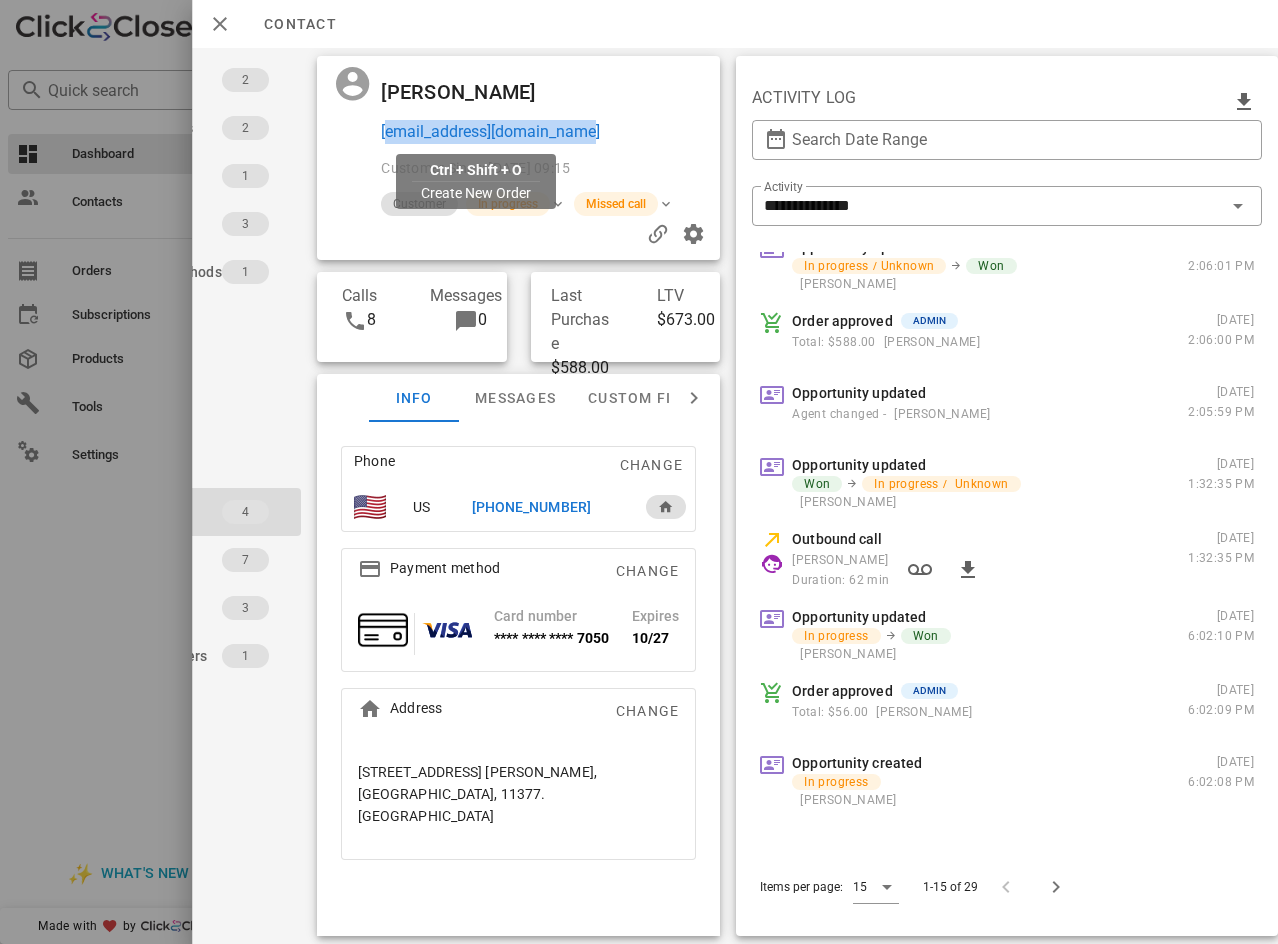 drag, startPoint x: 596, startPoint y: 136, endPoint x: 367, endPoint y: 130, distance: 229.07858 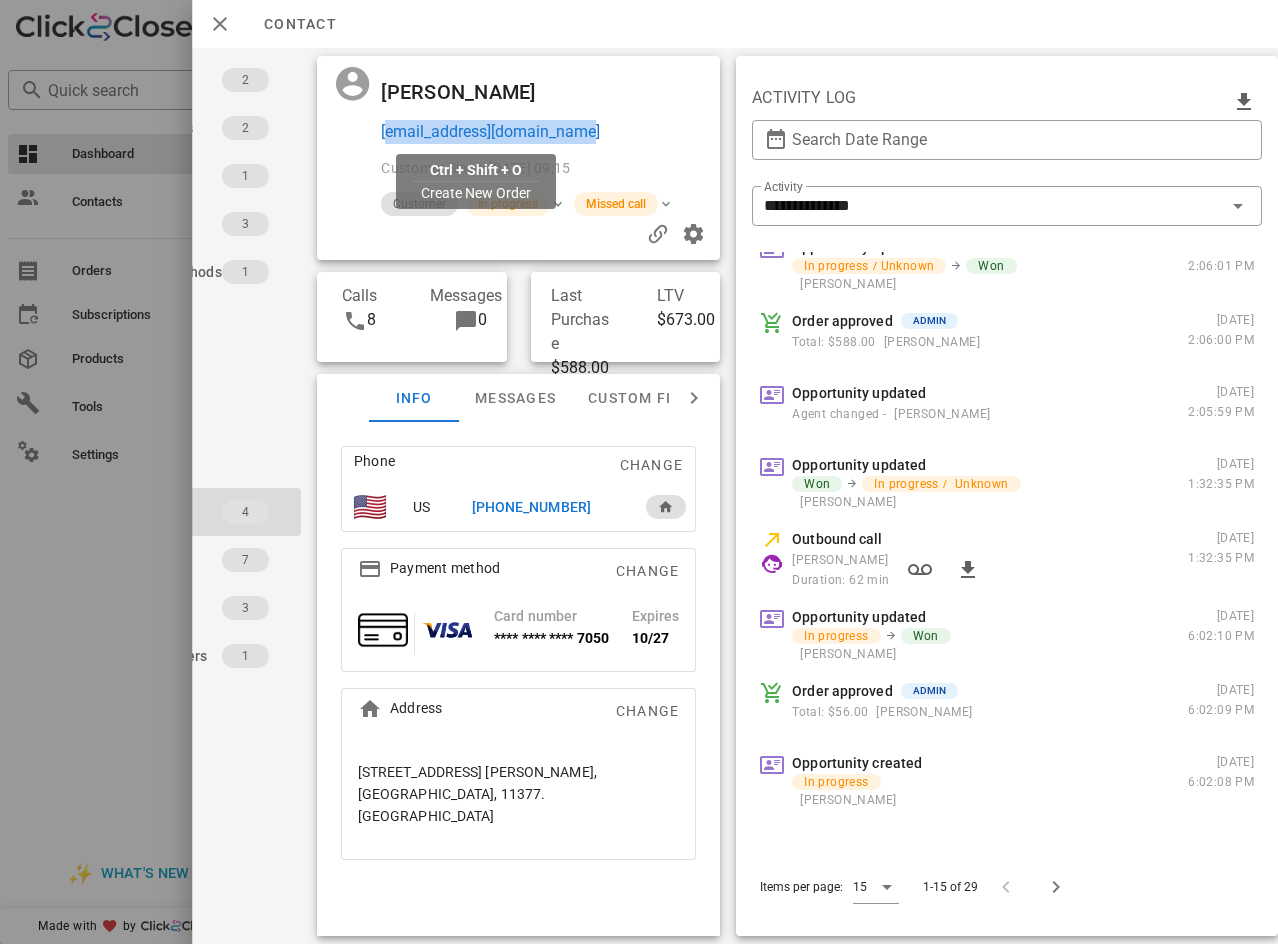 copy on "[EMAIL_ADDRESS][DOMAIN_NAME]" 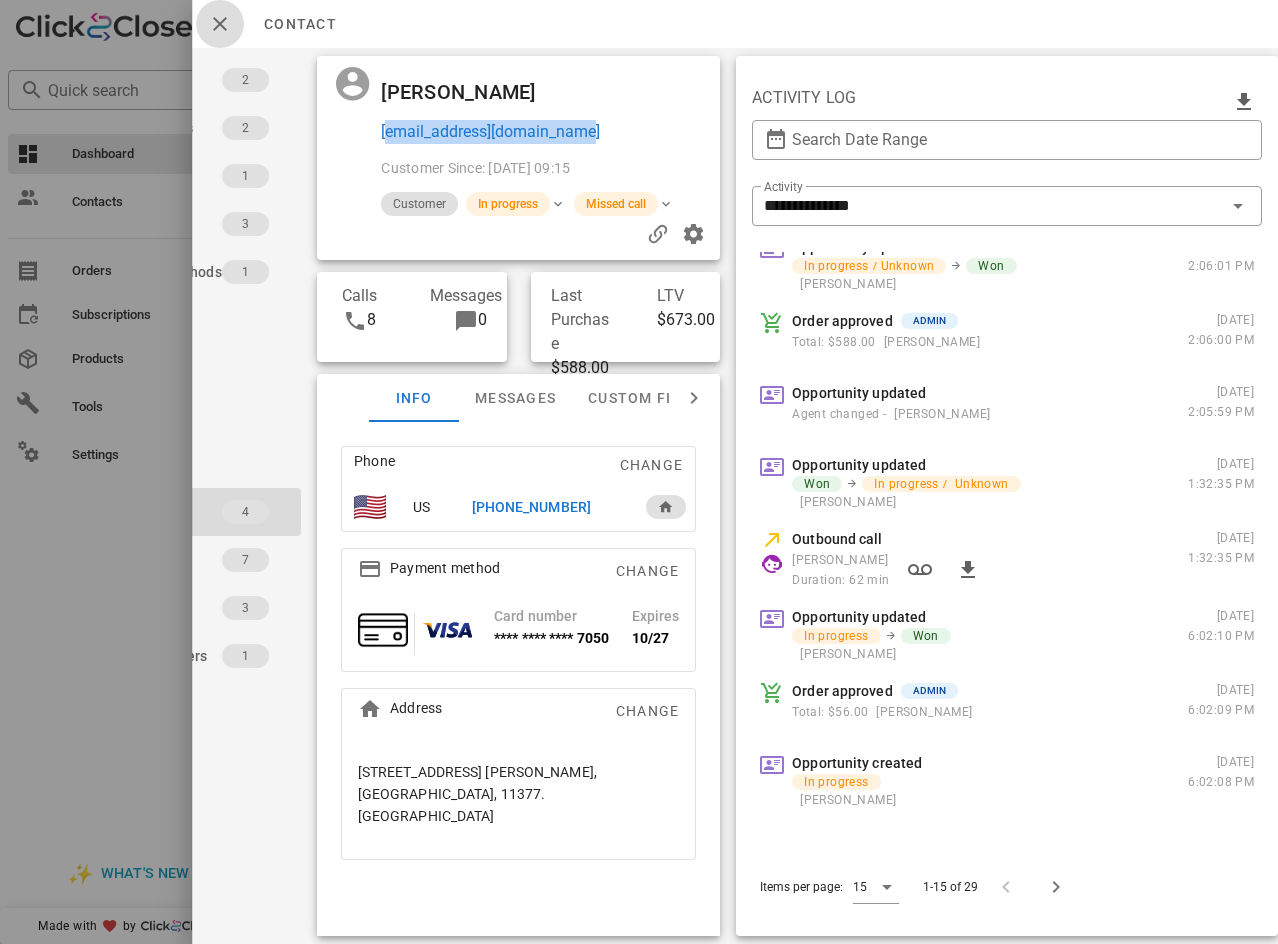click at bounding box center [220, 24] 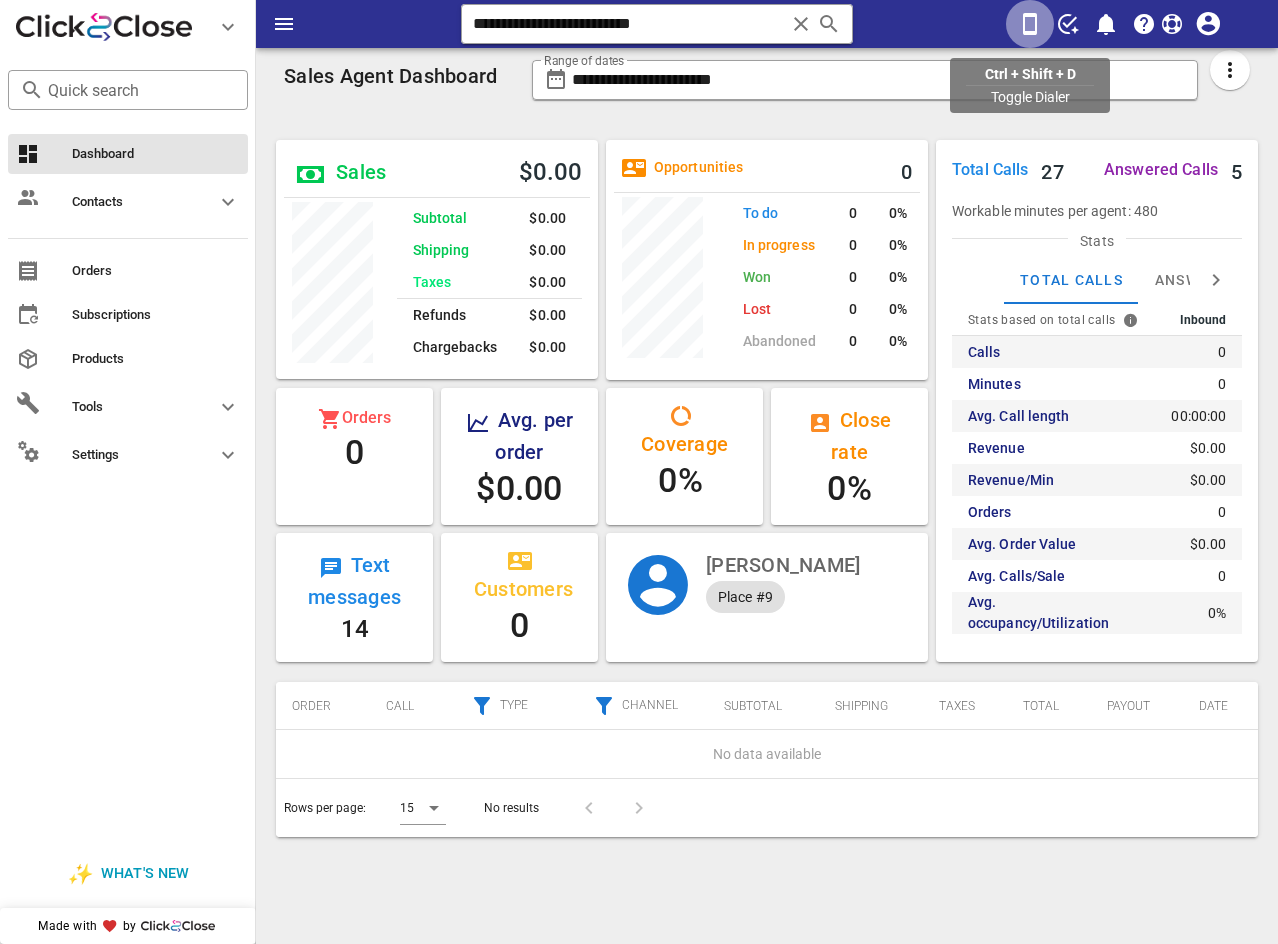click at bounding box center [1030, 24] 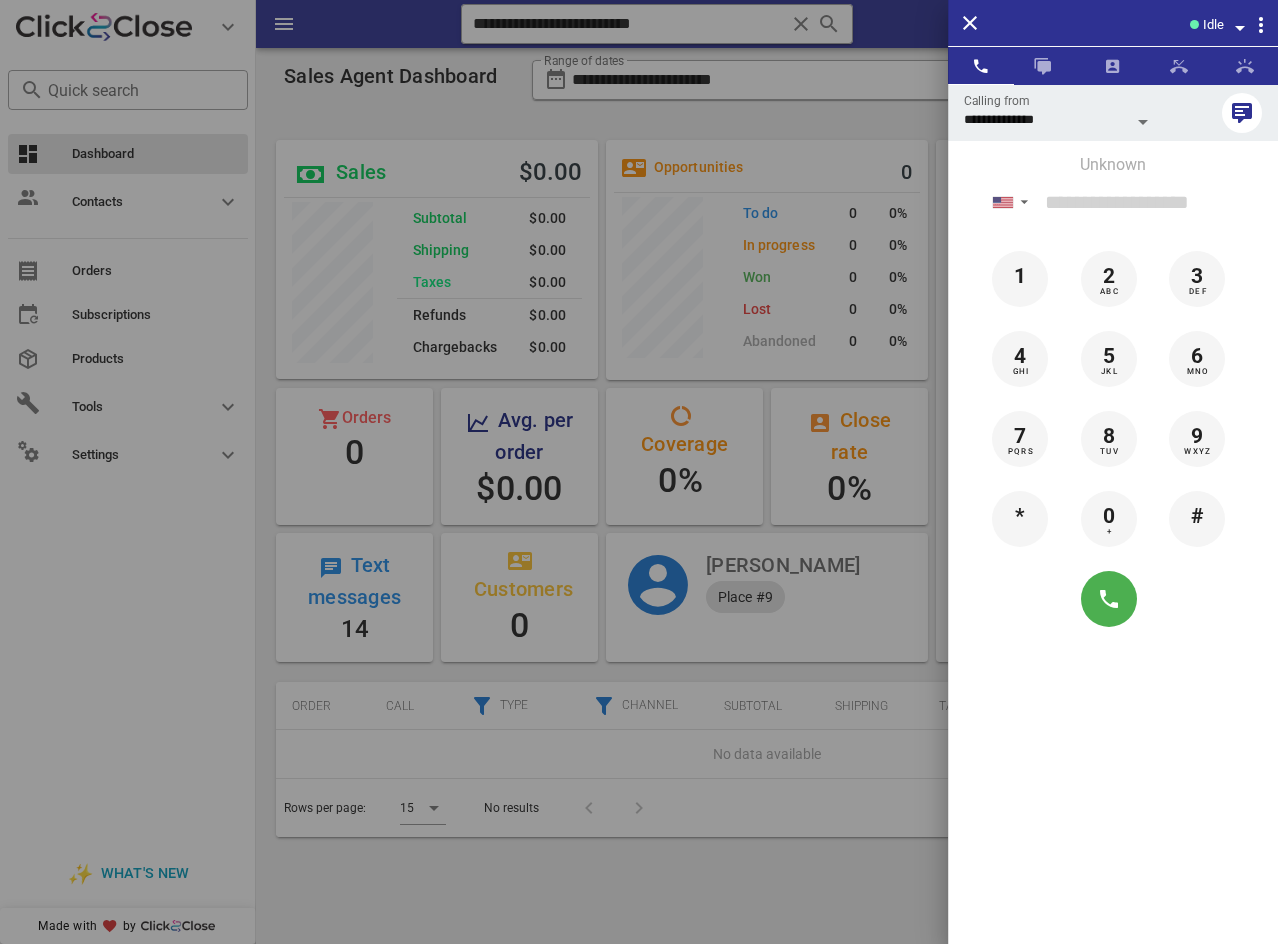 click on "**********" at bounding box center [1045, 119] 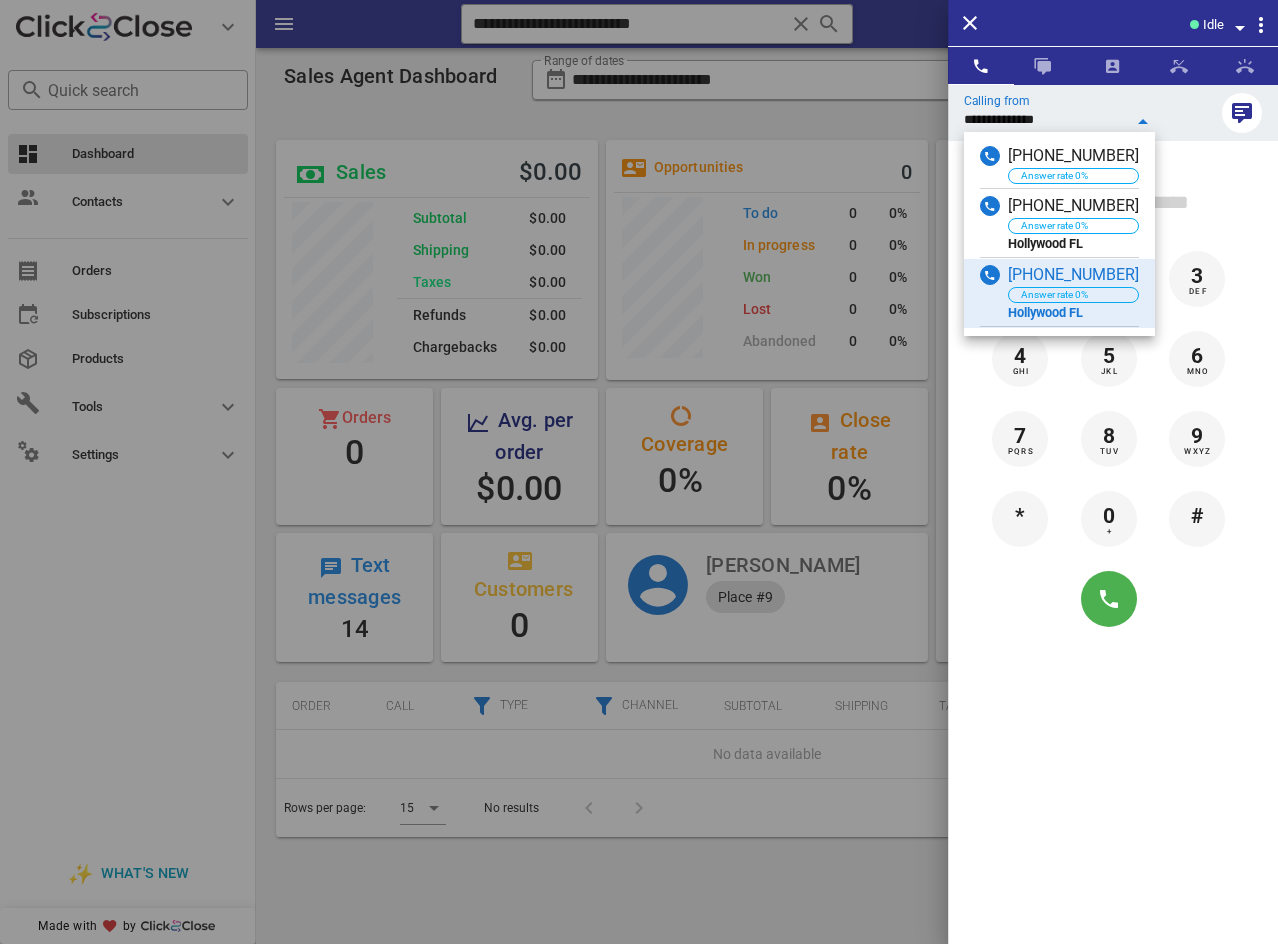 click at bounding box center (1240, 28) 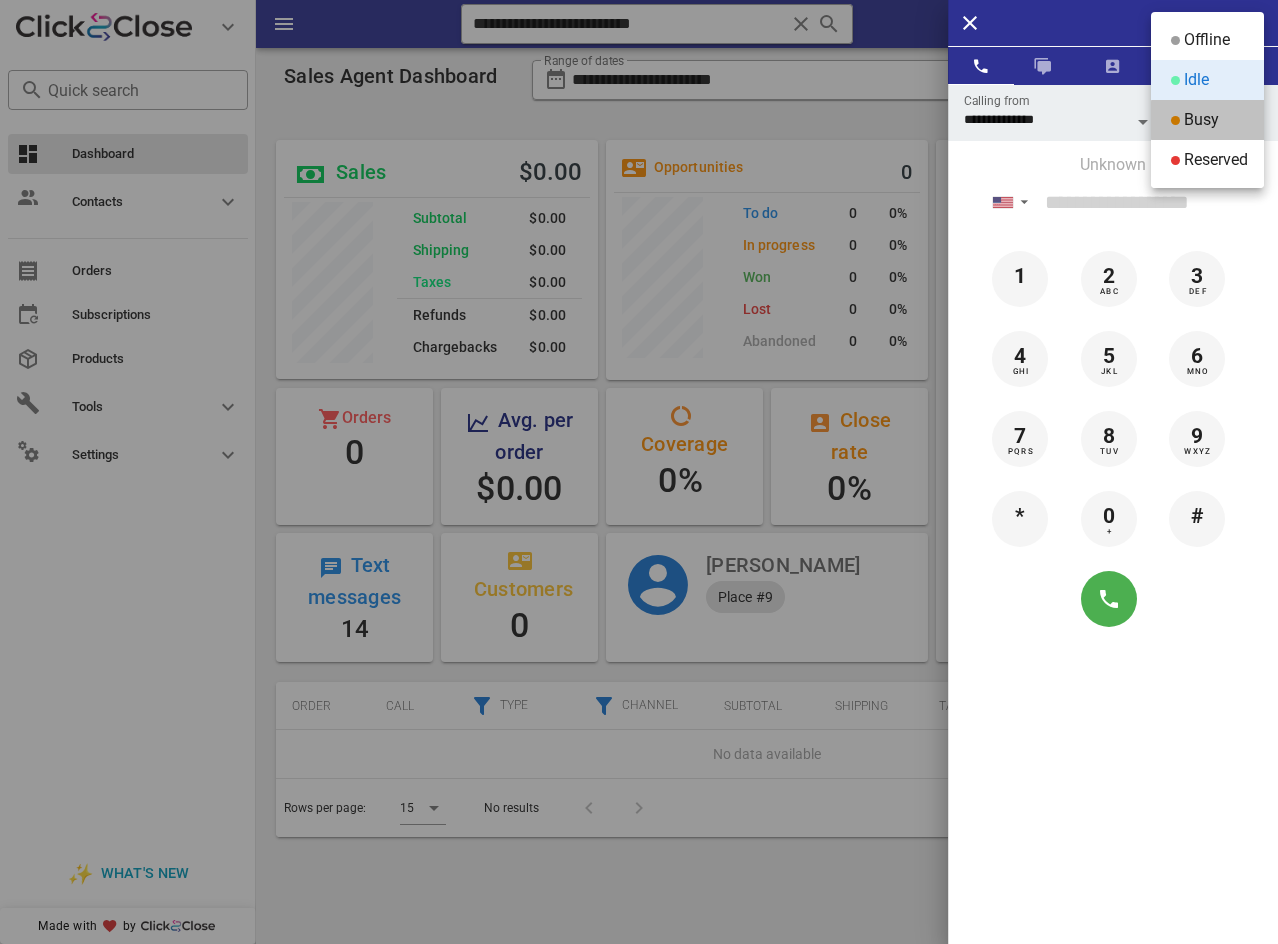 click on "Busy" at bounding box center [1201, 120] 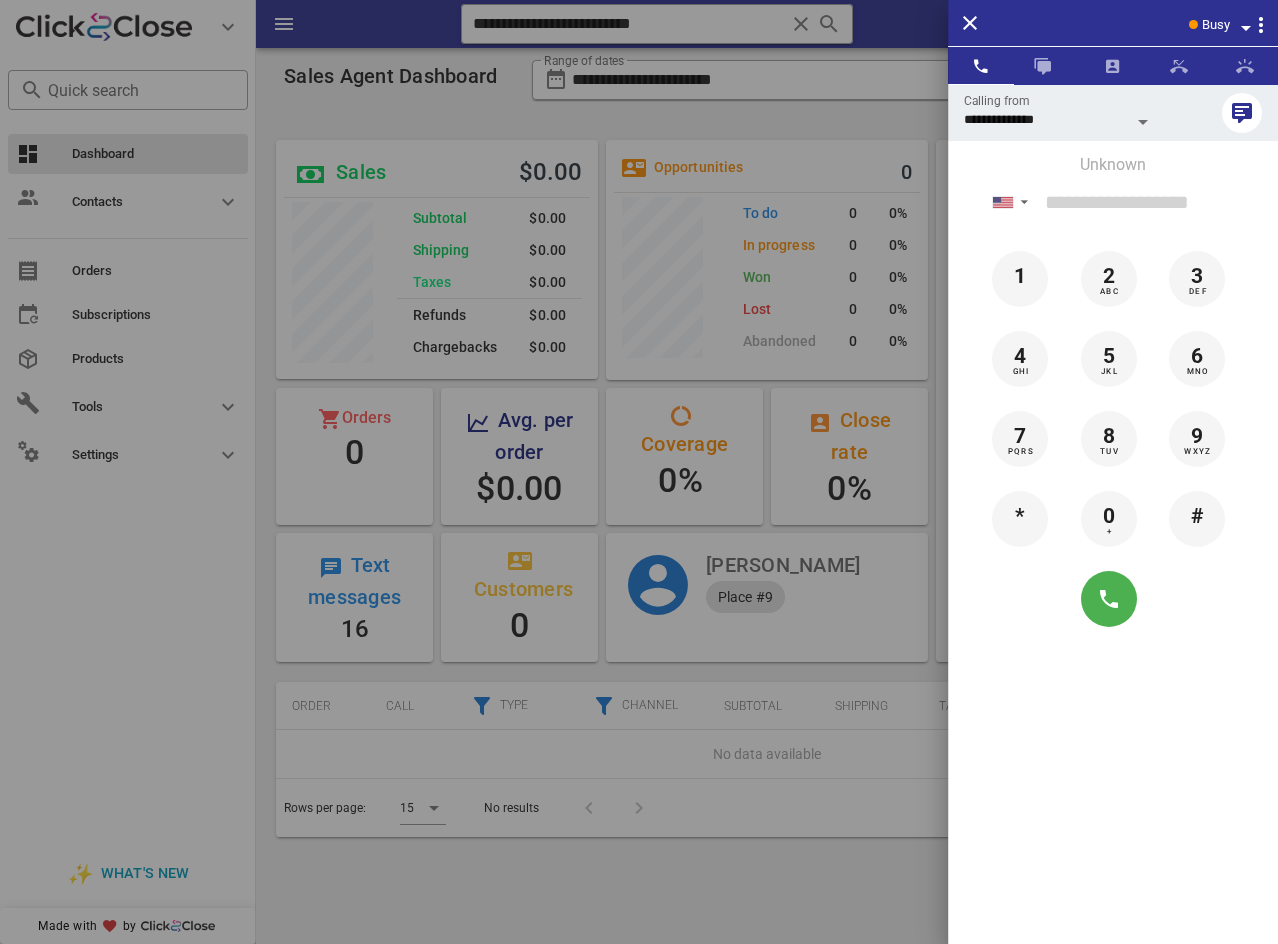 scroll, scrollTop: 999754, scrollLeft: 999678, axis: both 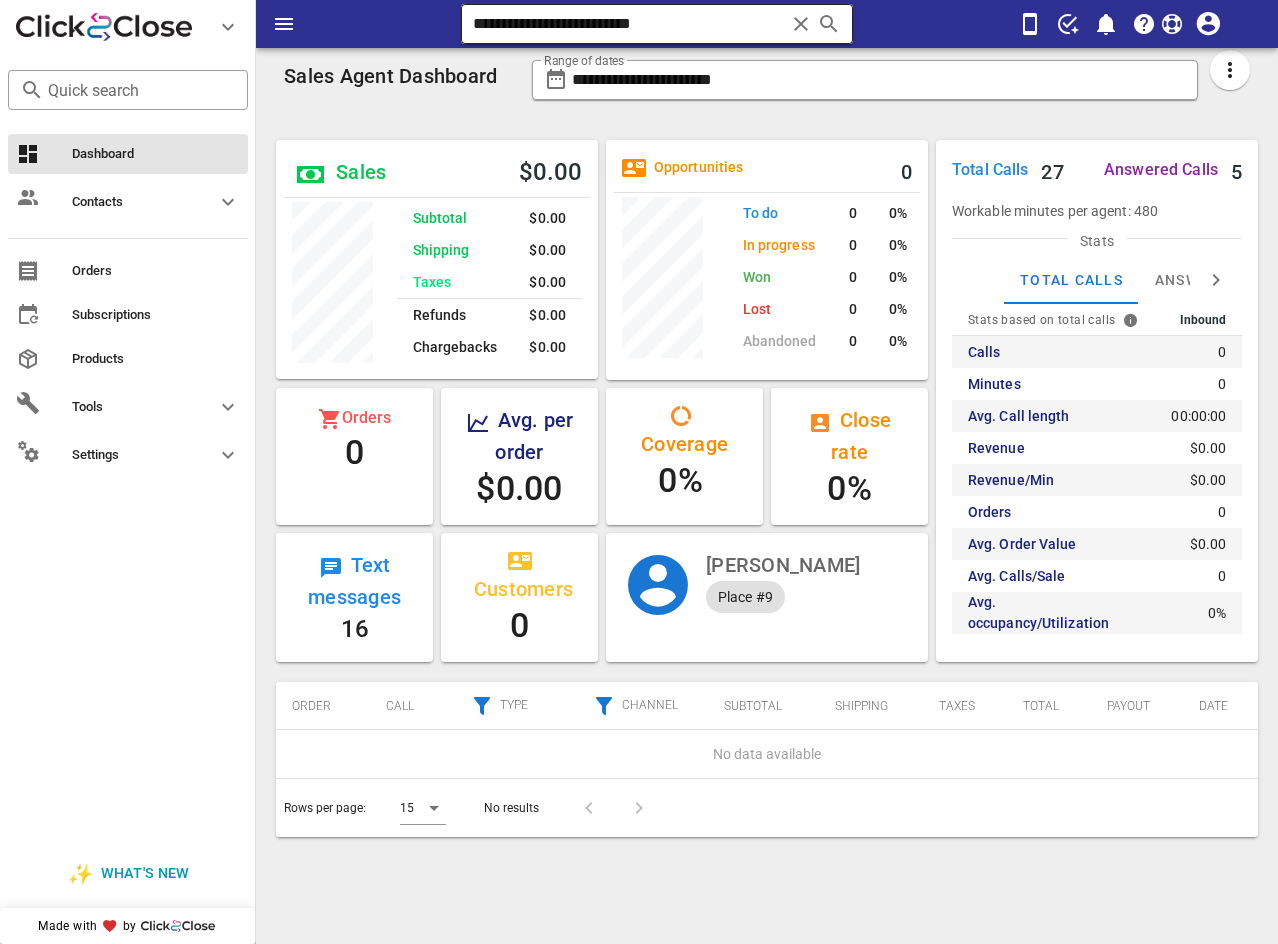 drag, startPoint x: 802, startPoint y: 21, endPoint x: 715, endPoint y: 28, distance: 87.28116 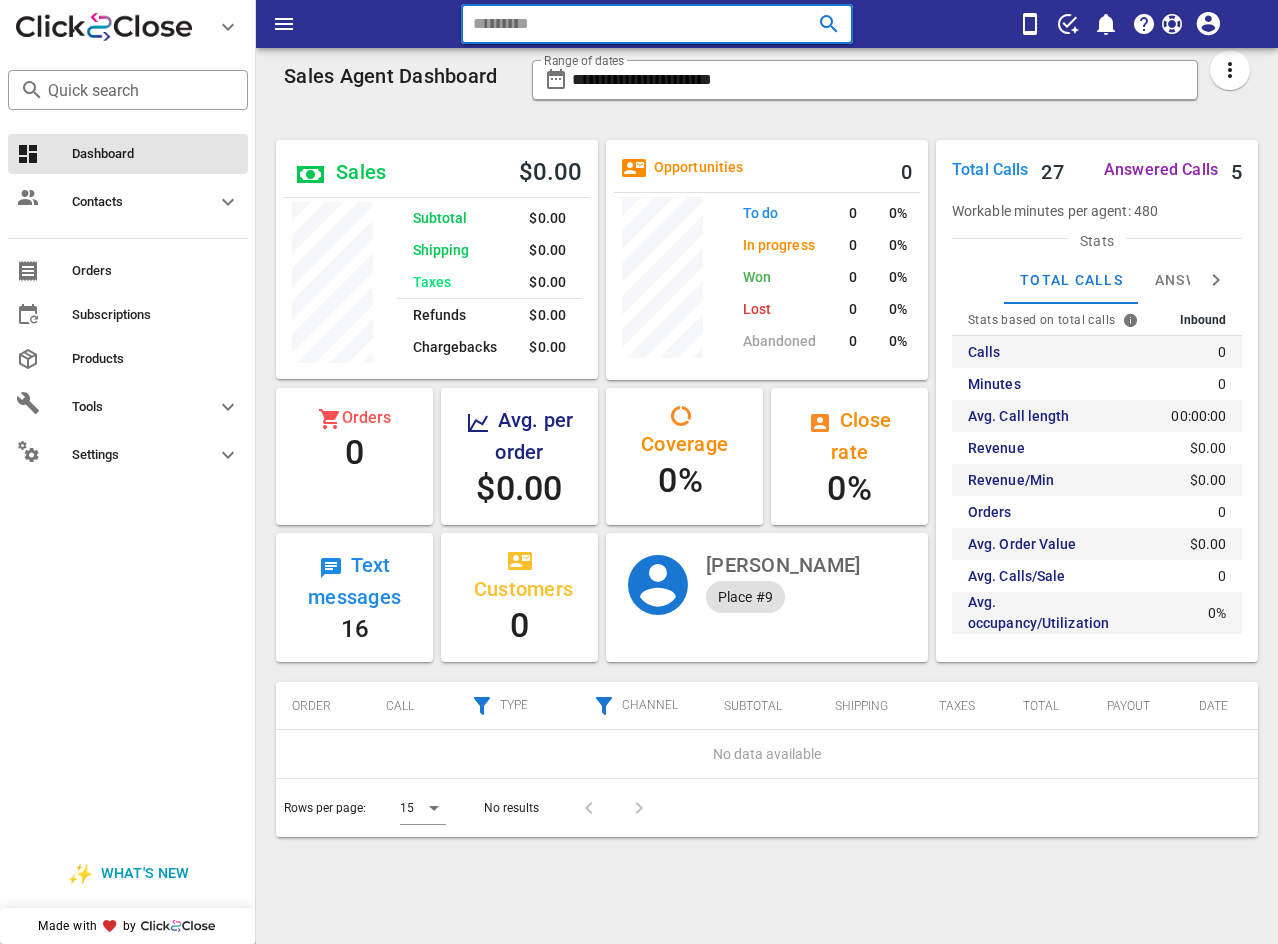 click at bounding box center [629, 24] 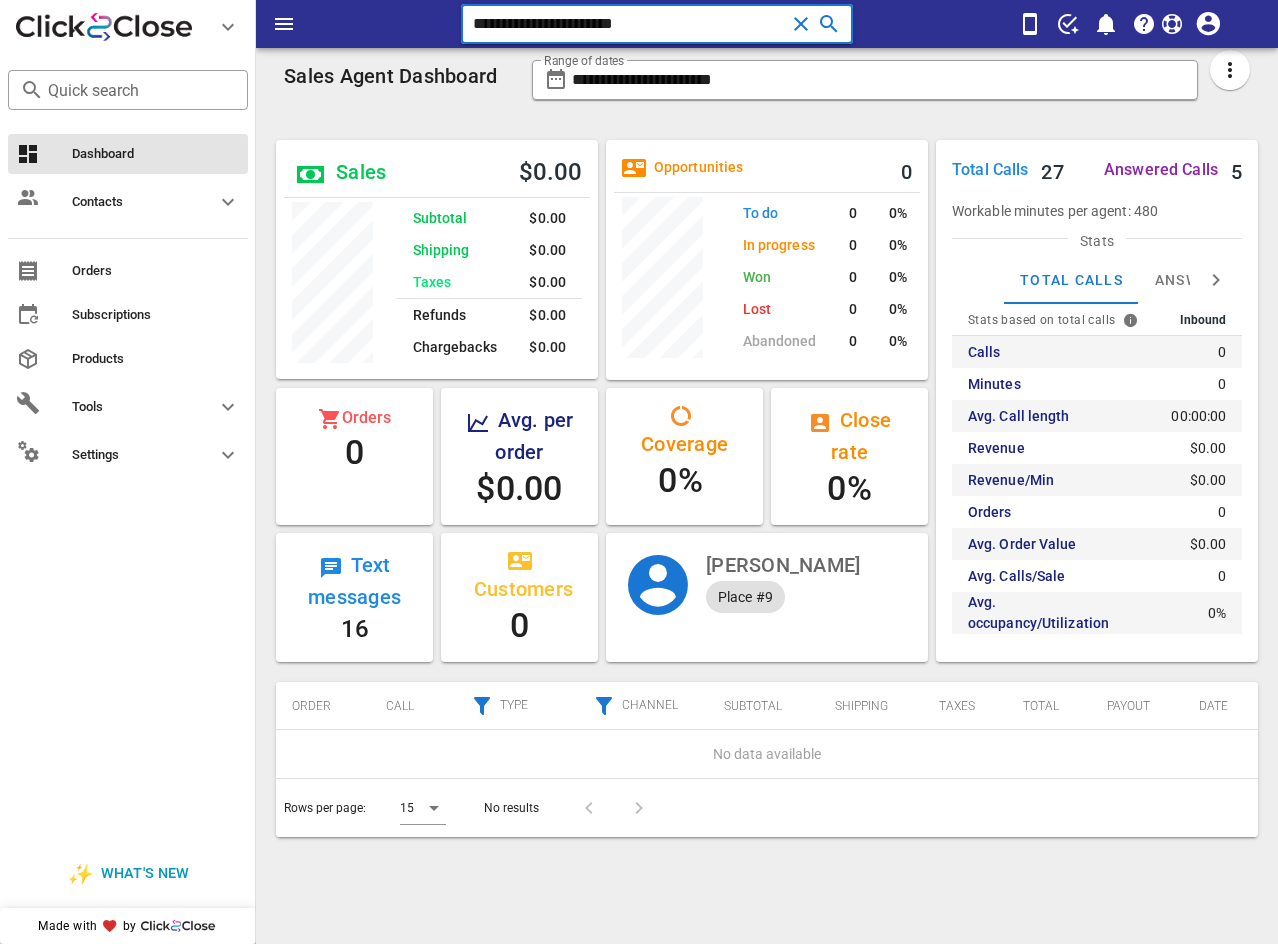 click on "**********" at bounding box center (629, 24) 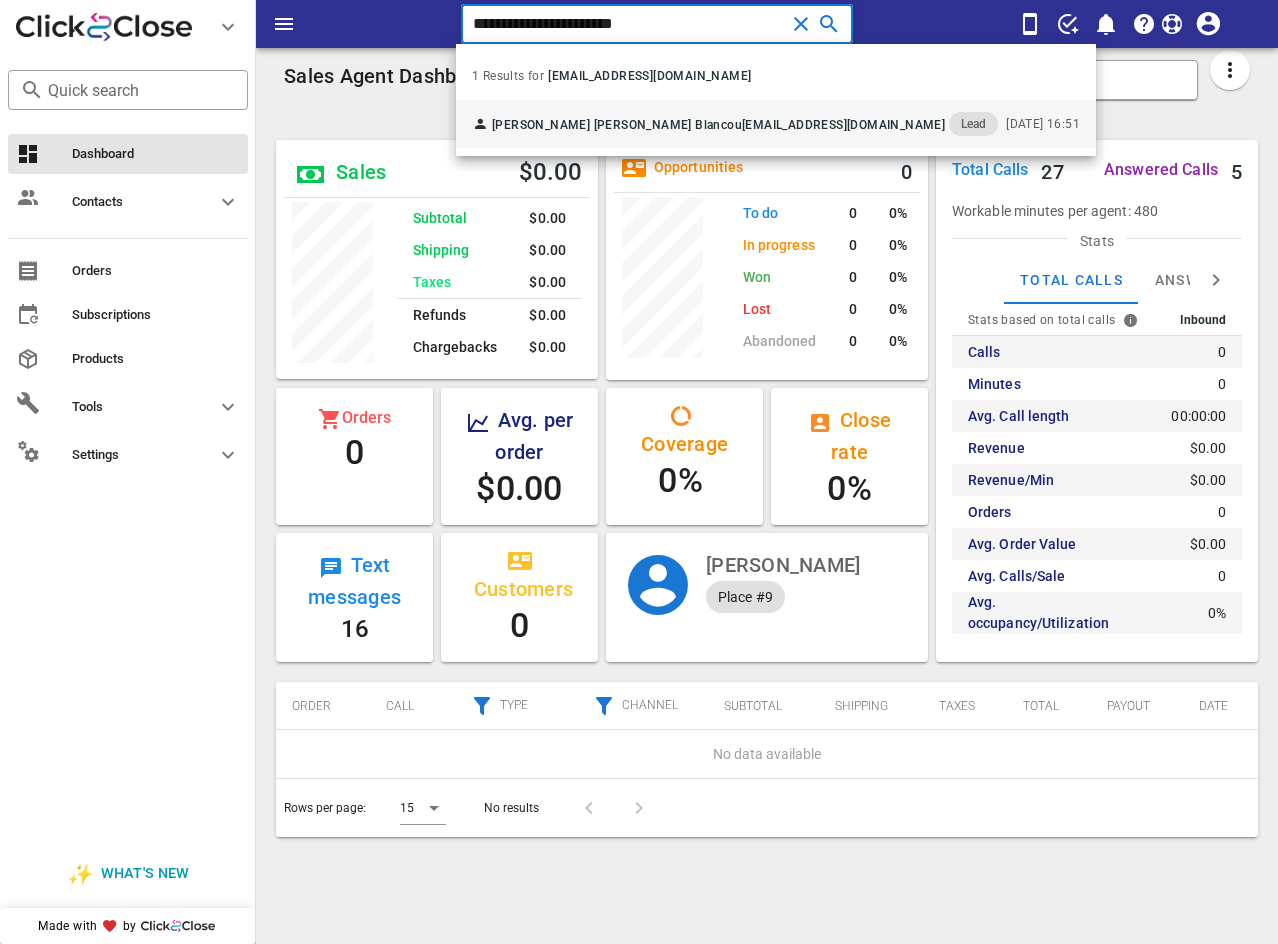 type on "**********" 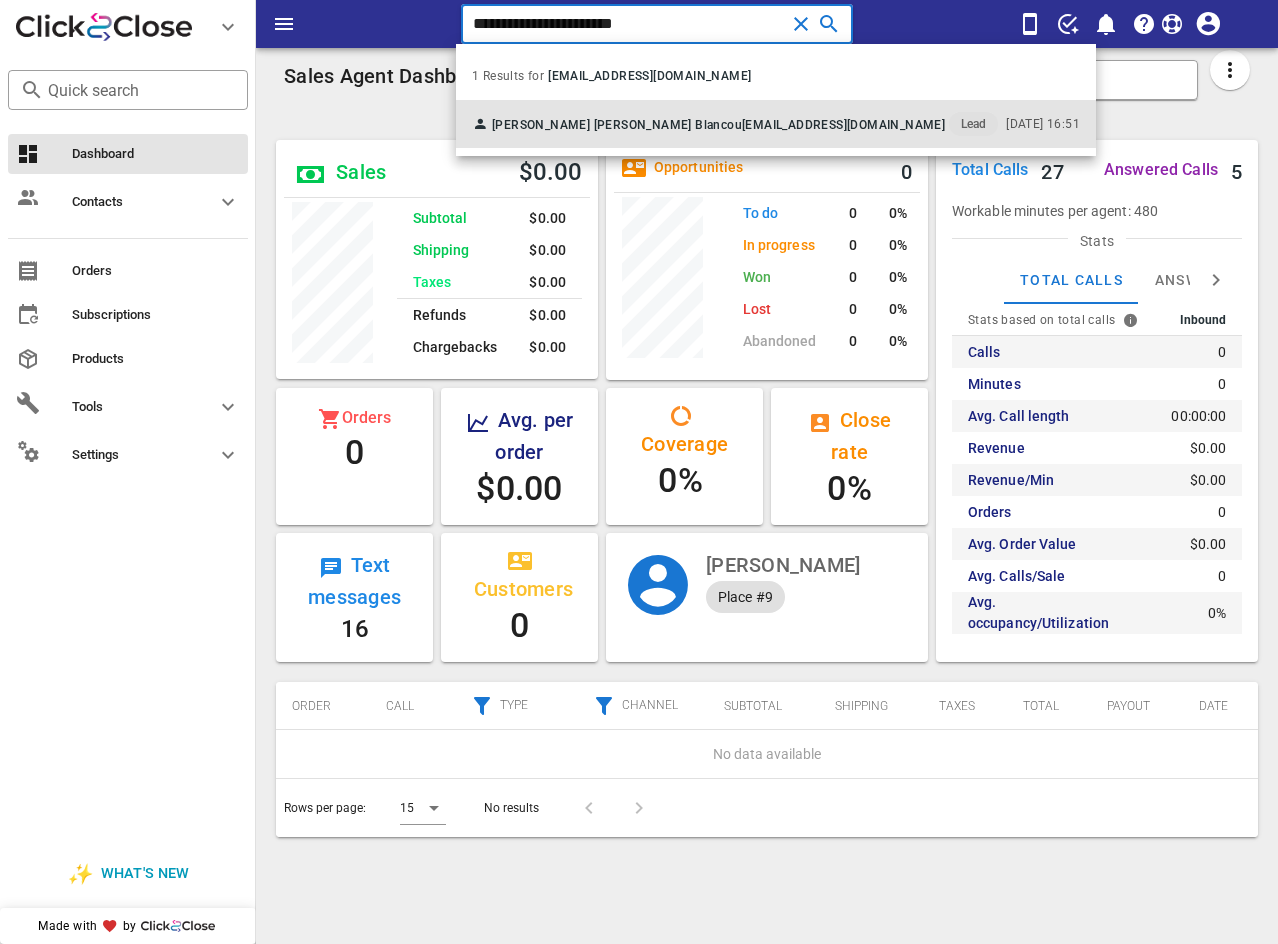 click on "[PERSON_NAME] [PERSON_NAME] Blancou   [PERSON_NAME][EMAIL_ADDRESS][DOMAIN_NAME]   Lead   [DATE] 16:51" at bounding box center [776, 124] 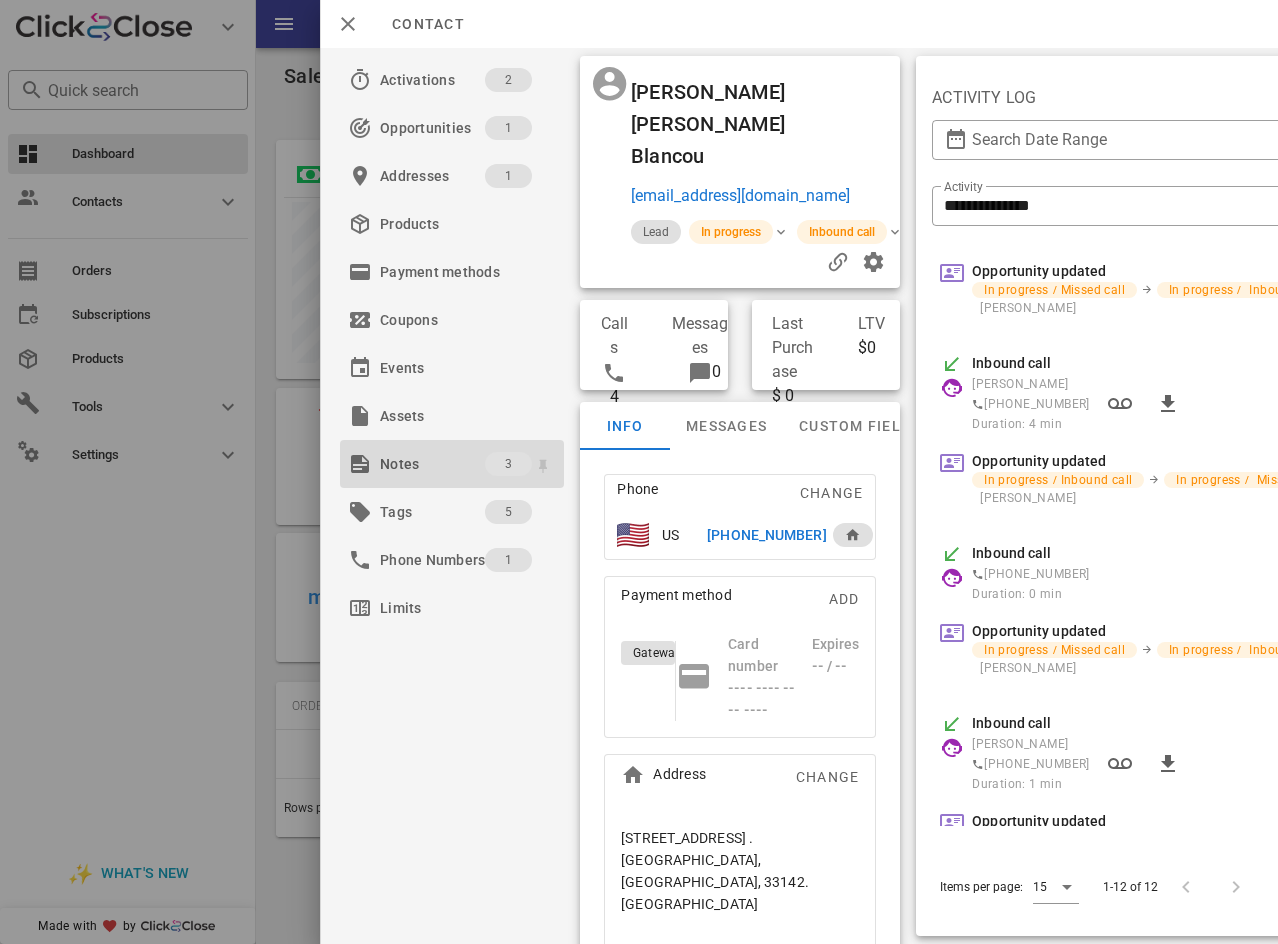 click on "Notes" at bounding box center [432, 464] 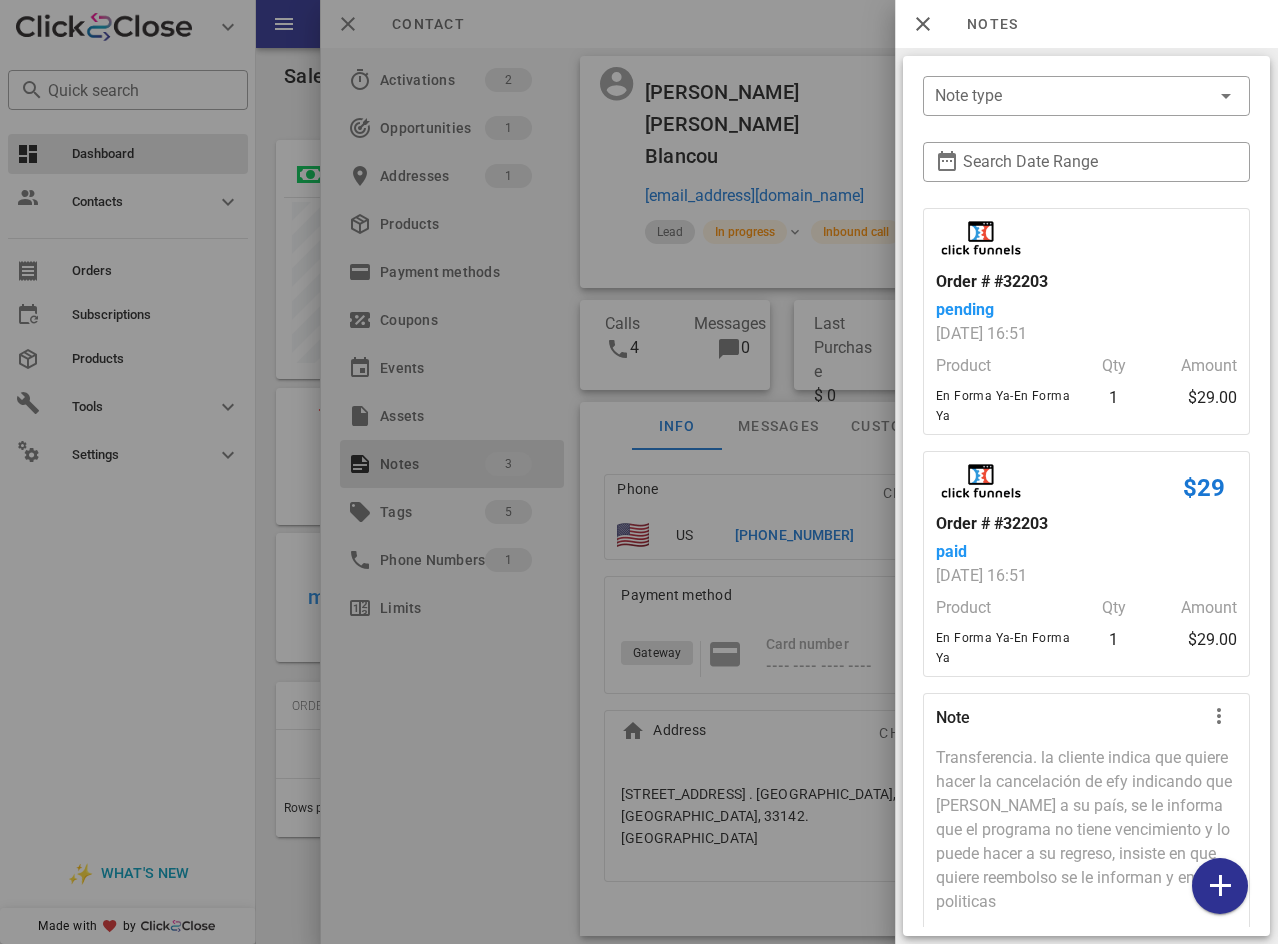 scroll, scrollTop: 65, scrollLeft: 0, axis: vertical 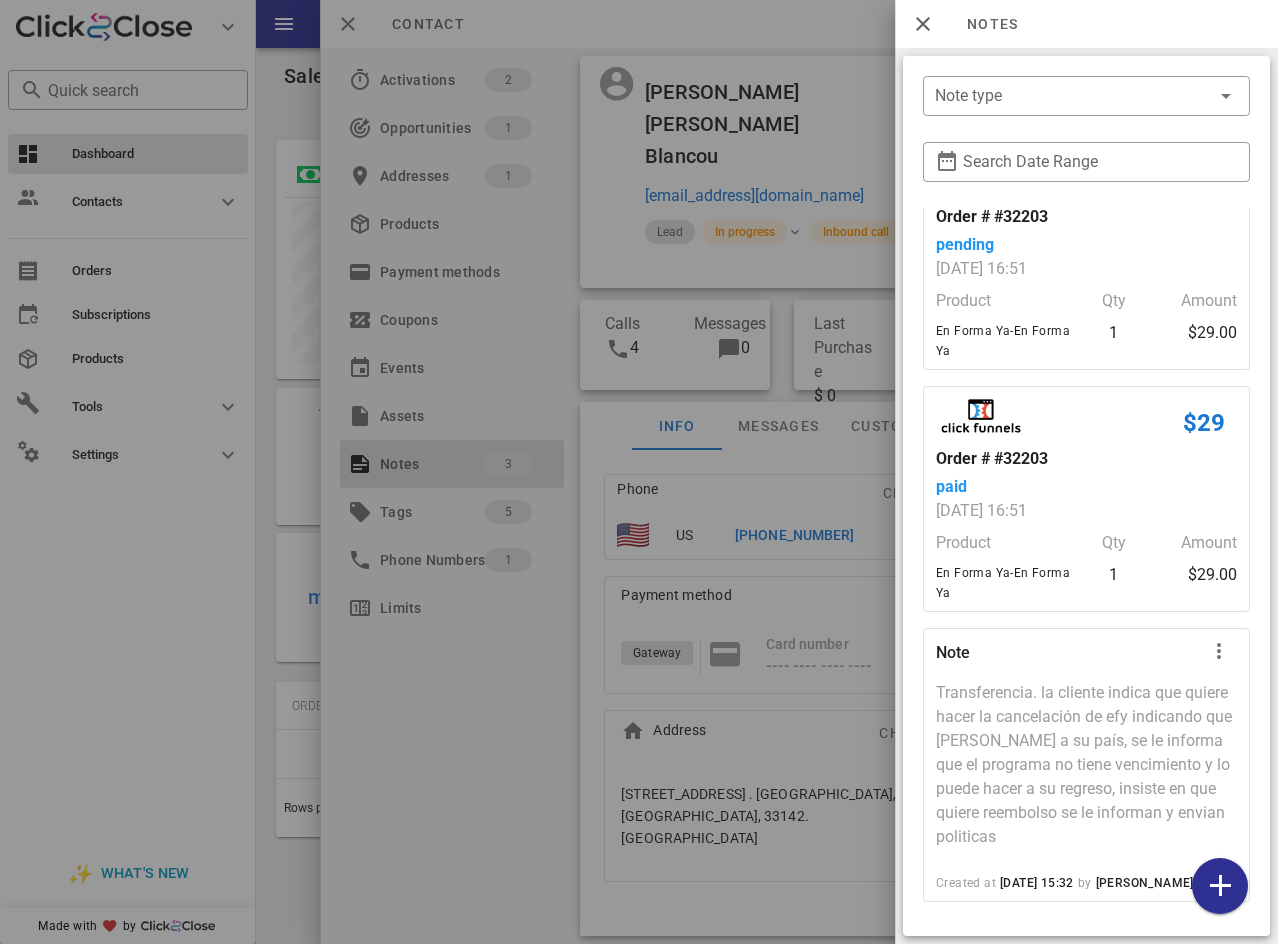click at bounding box center (639, 472) 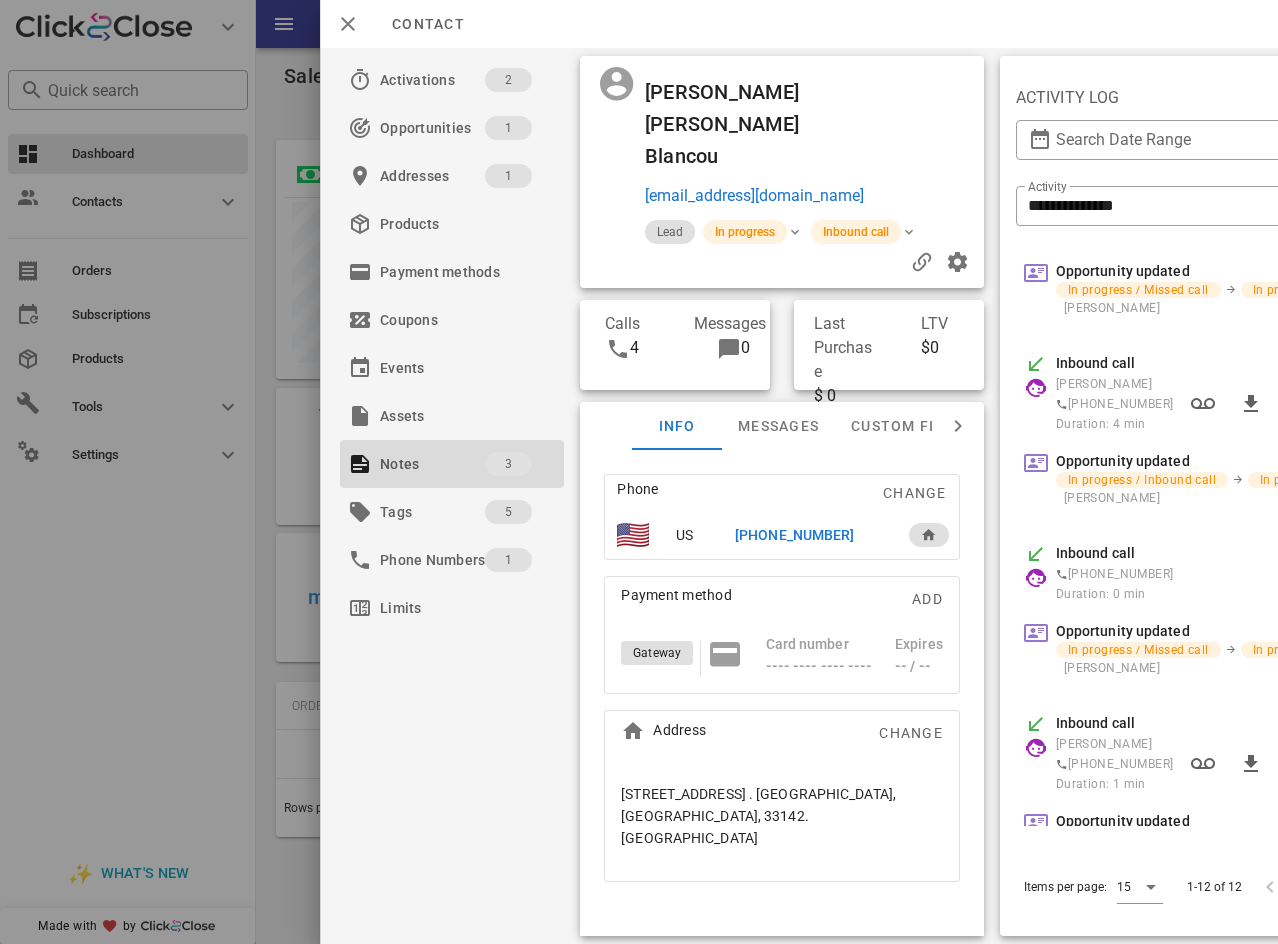 click on "Contact" at bounding box center [418, 24] 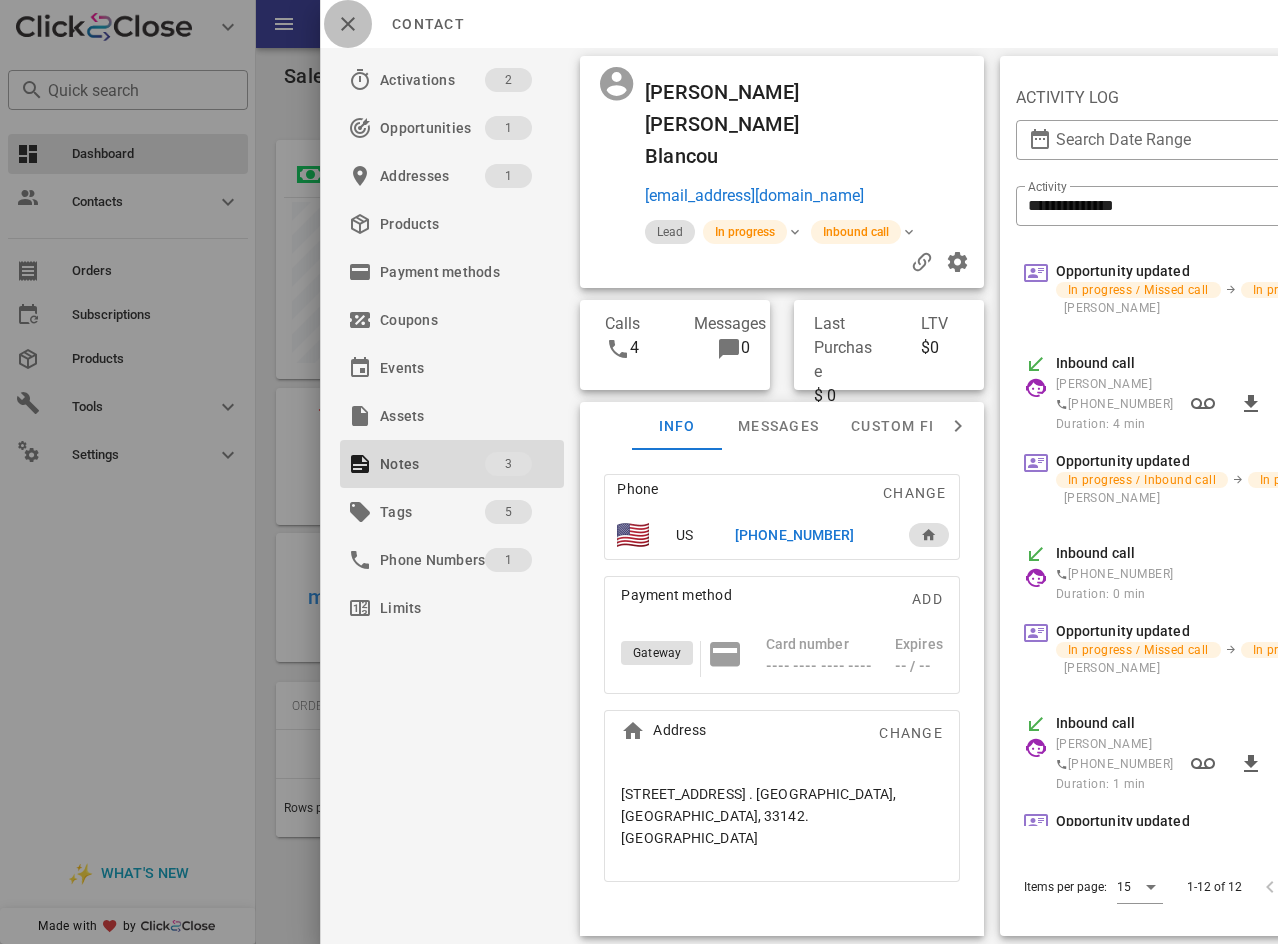 click at bounding box center (348, 24) 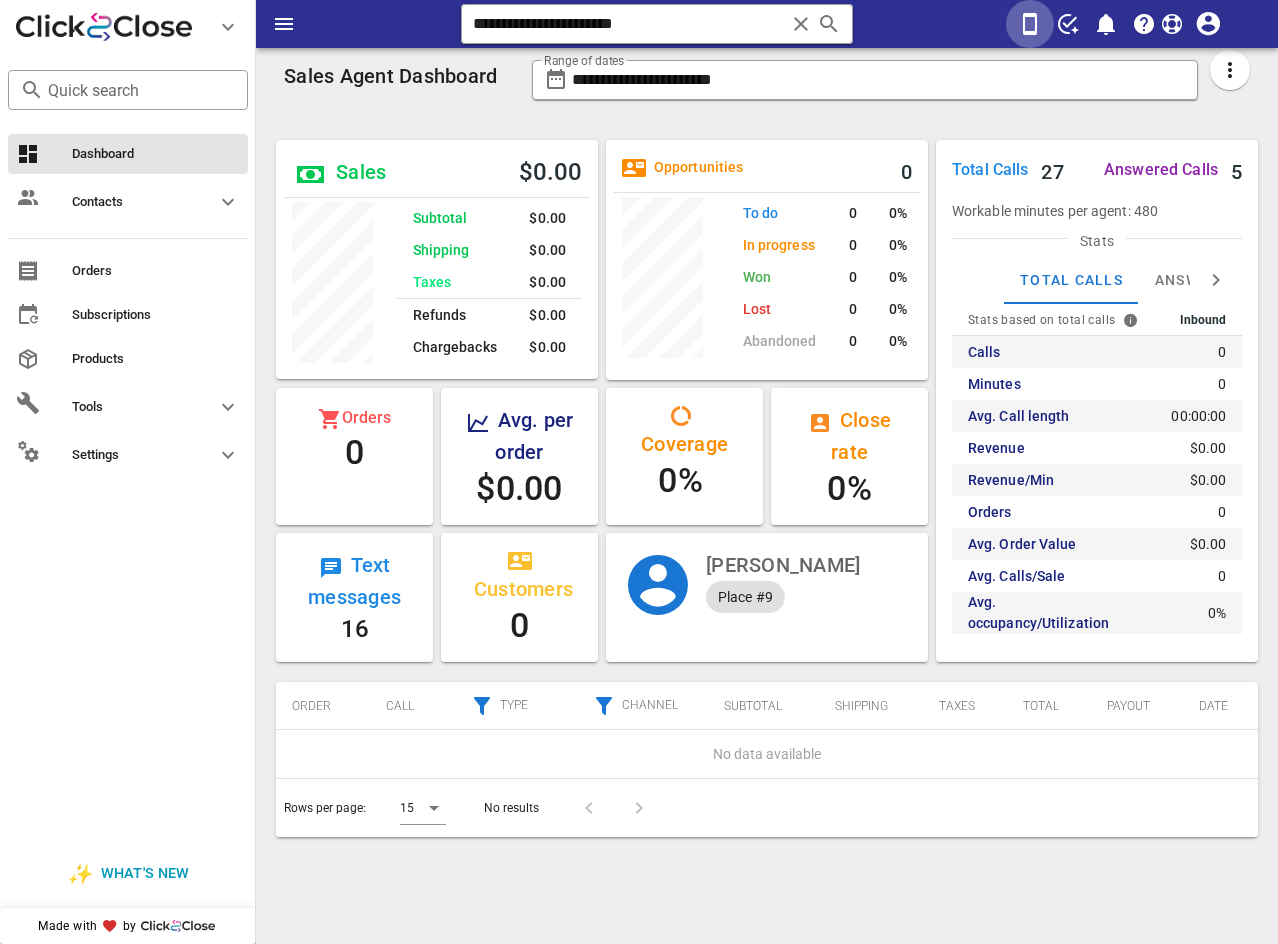 click at bounding box center [1030, 24] 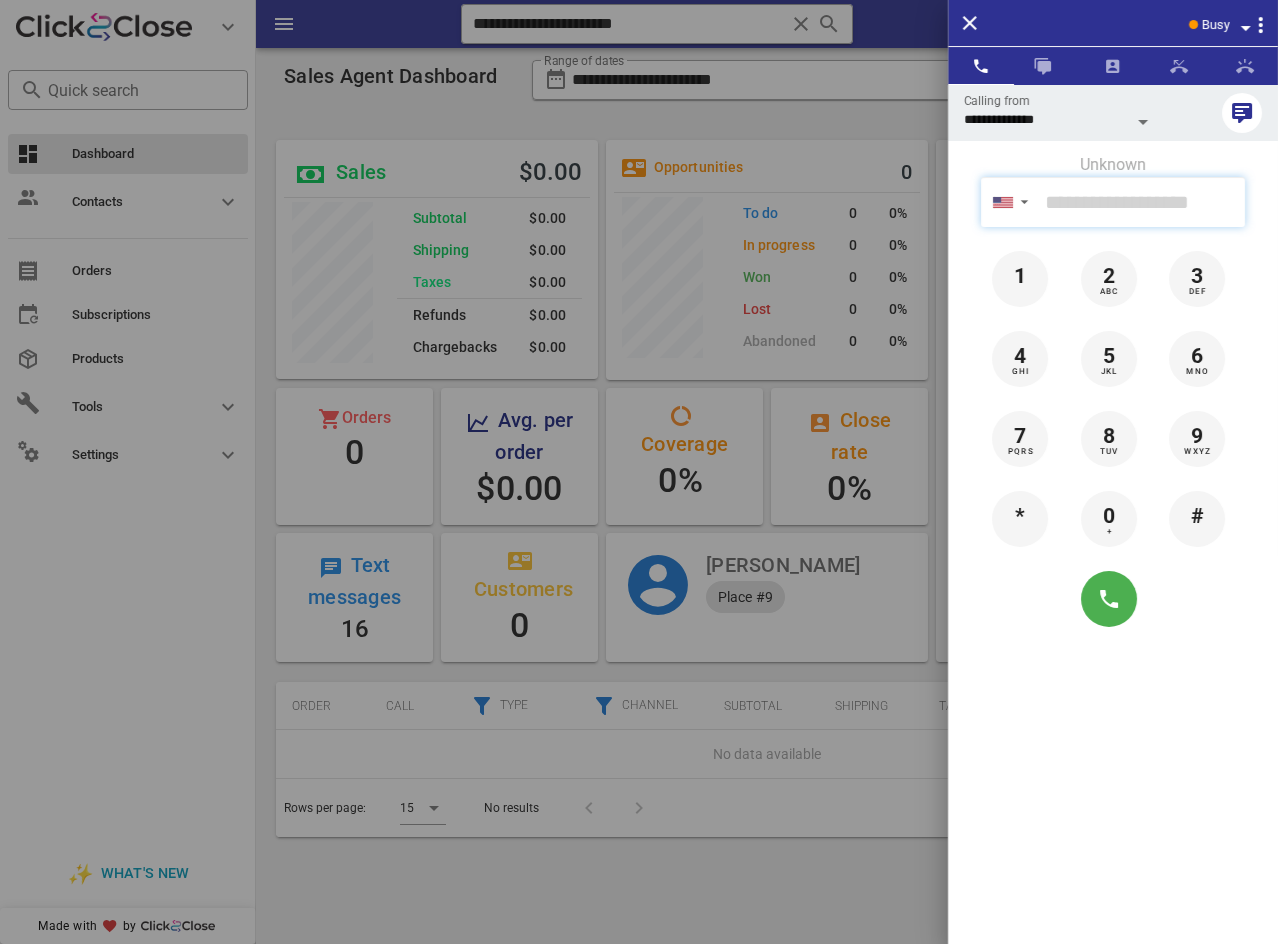 click at bounding box center (1141, 202) 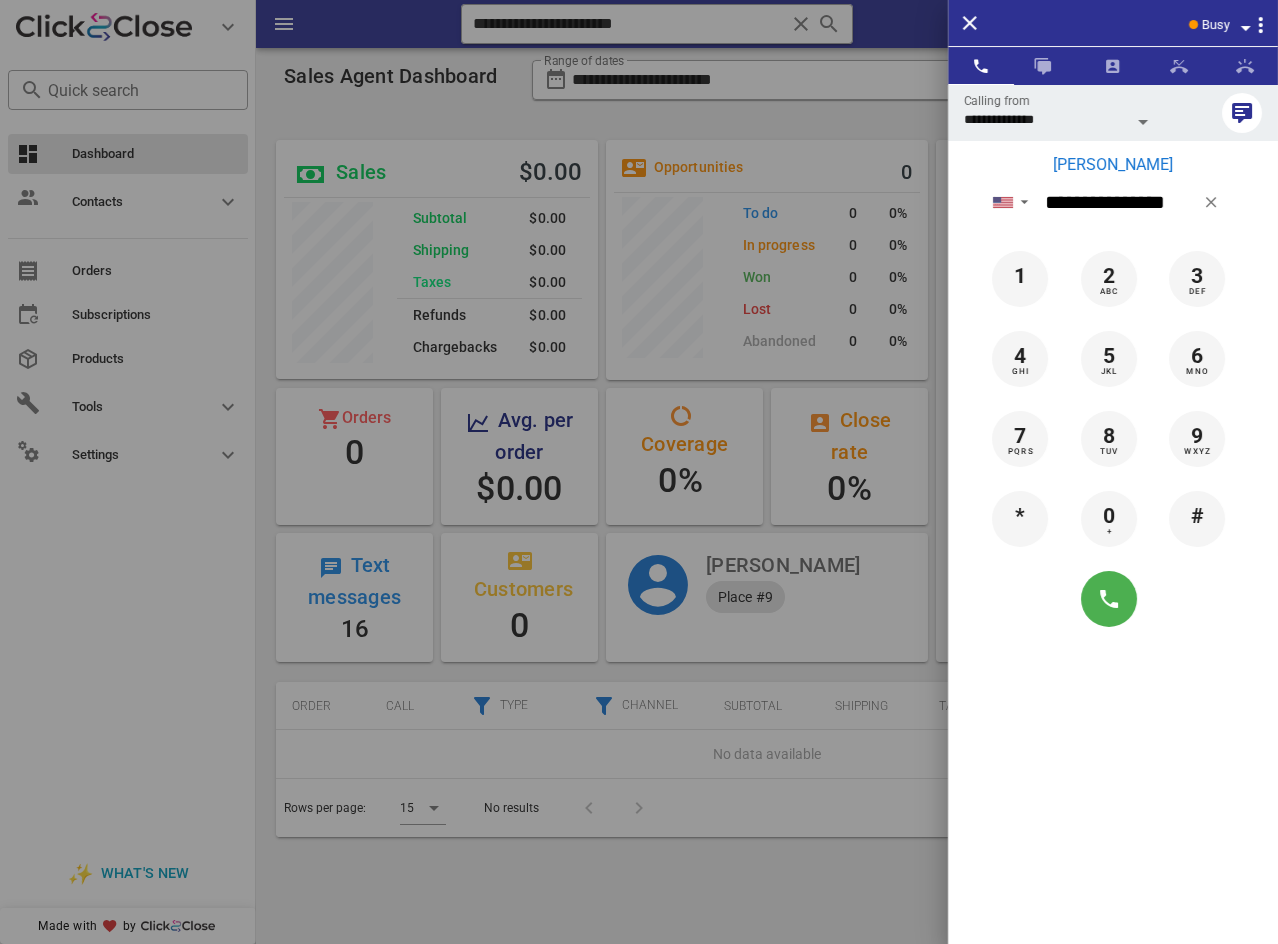 click on "[PERSON_NAME]" at bounding box center [1113, 165] 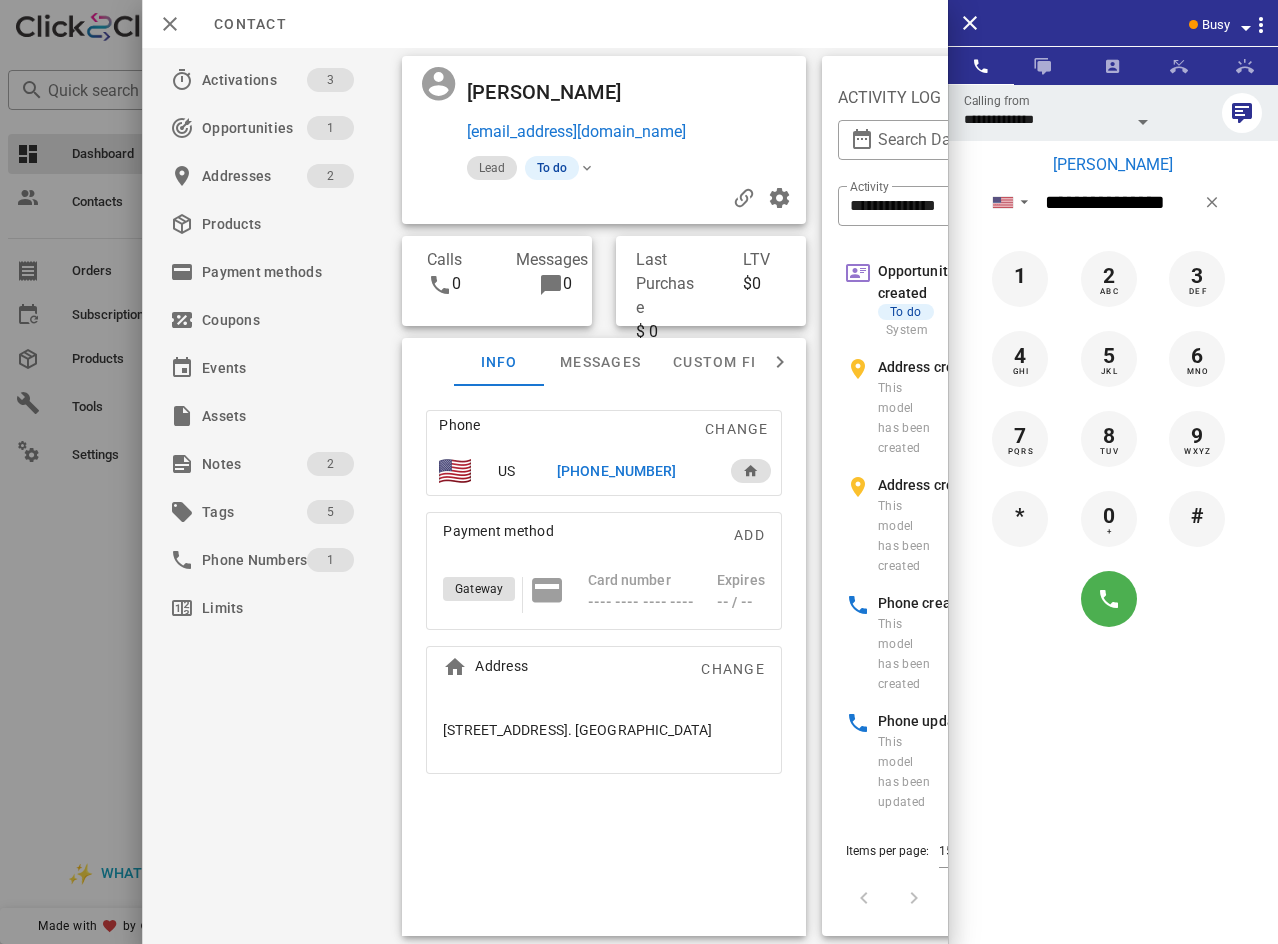 click on "Contact" at bounding box center [545, 24] 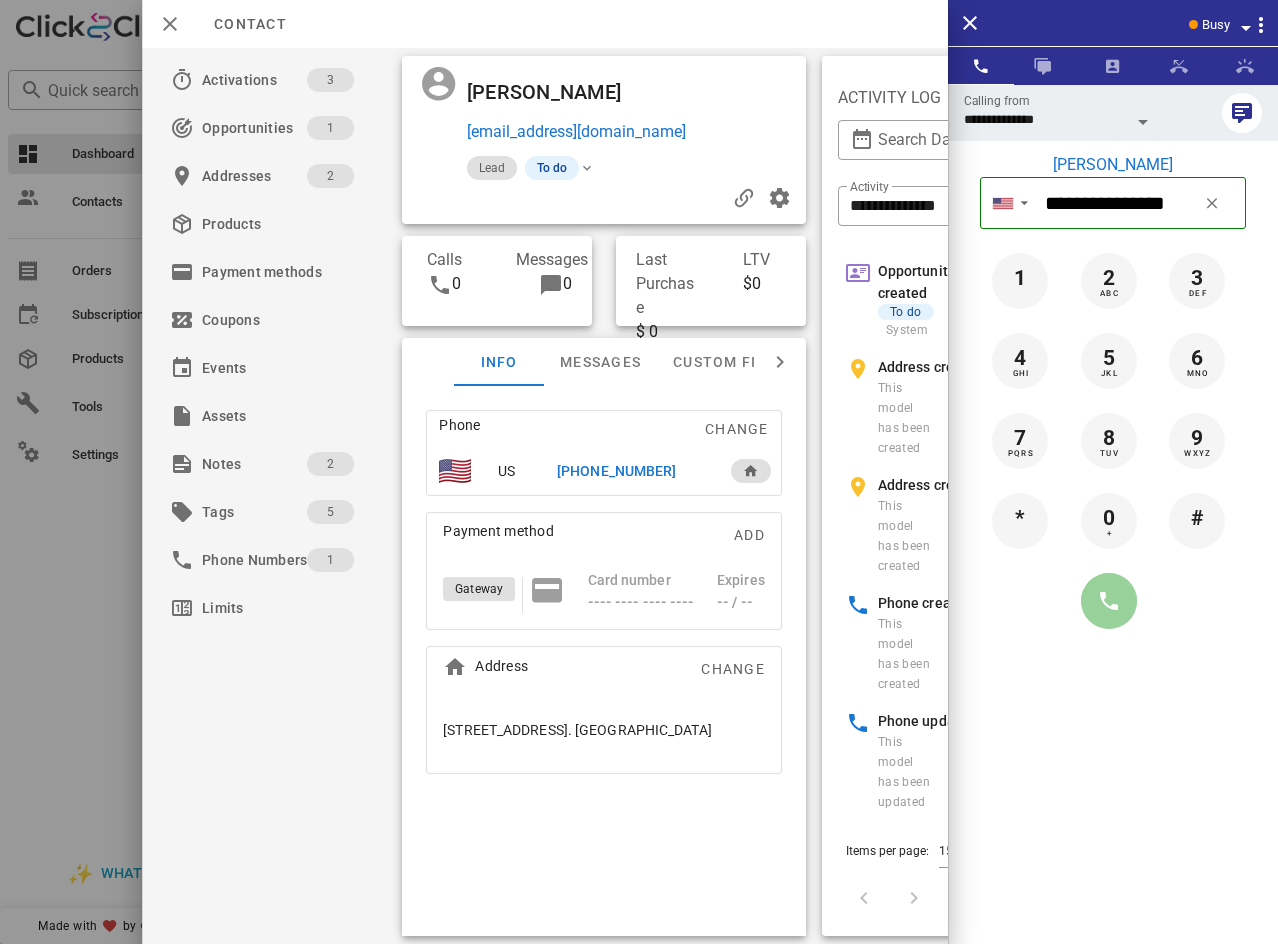 click at bounding box center [1109, 601] 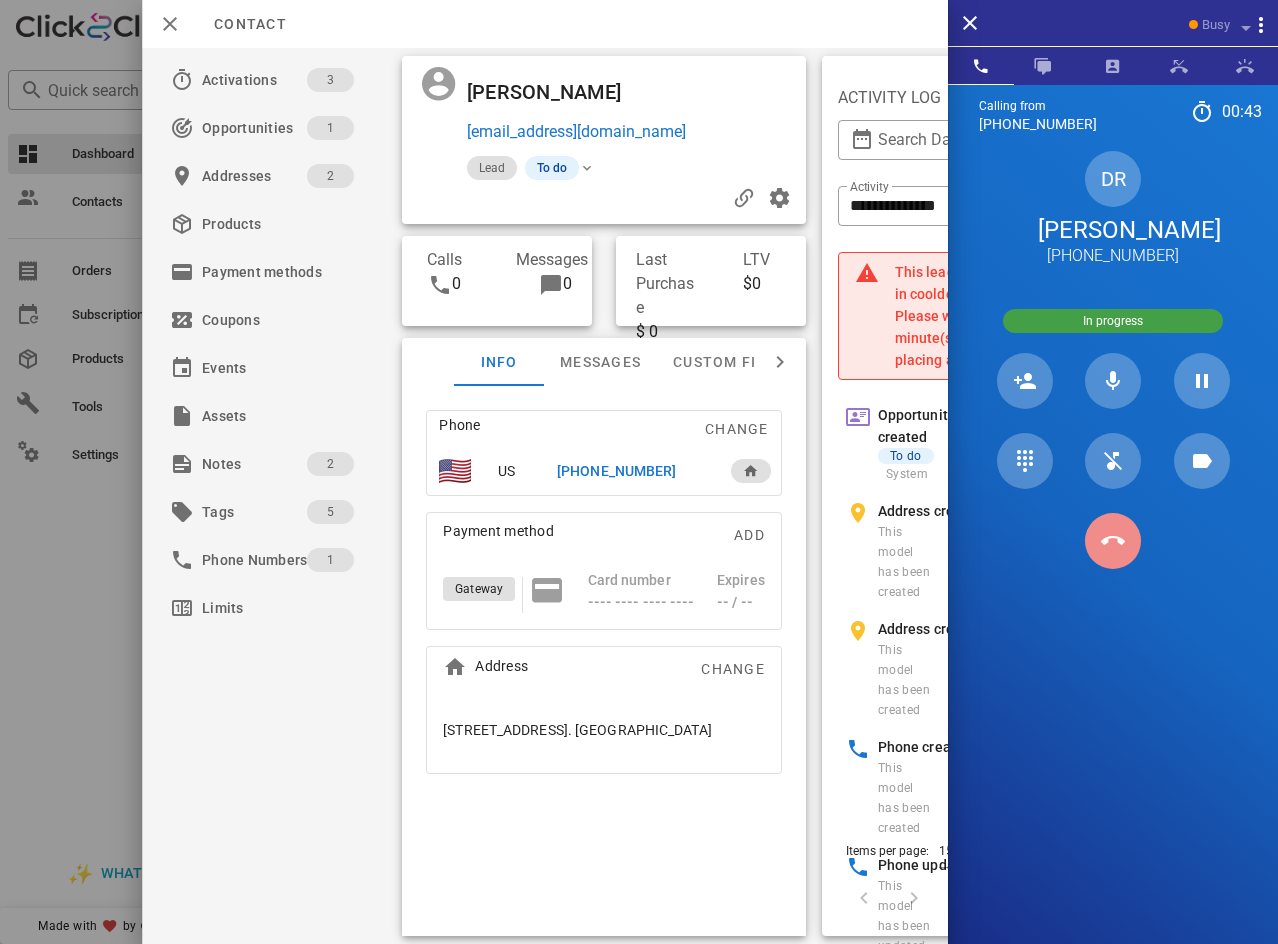click at bounding box center [1113, 541] 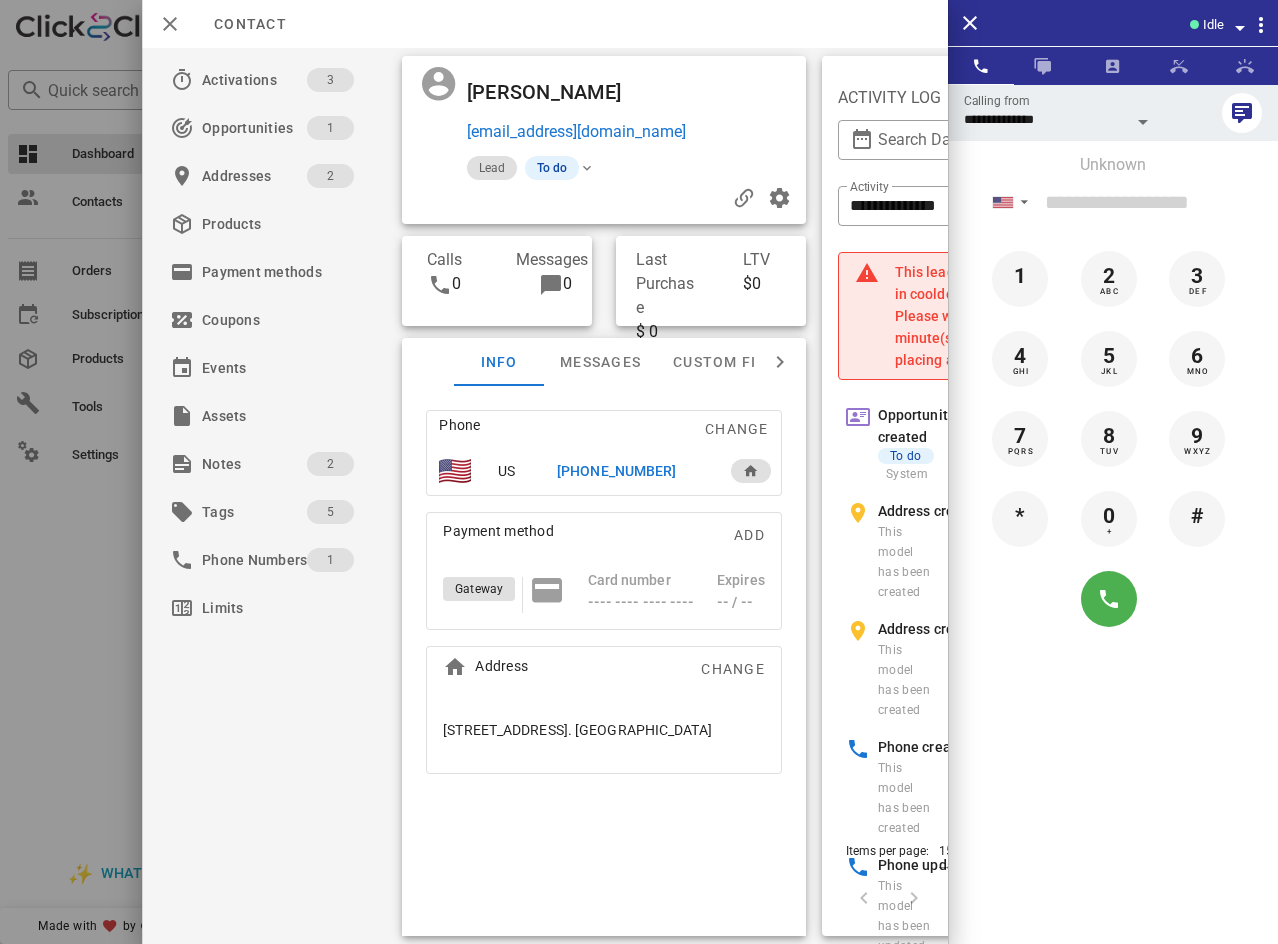 click on "[PHONE_NUMBER]" at bounding box center (616, 471) 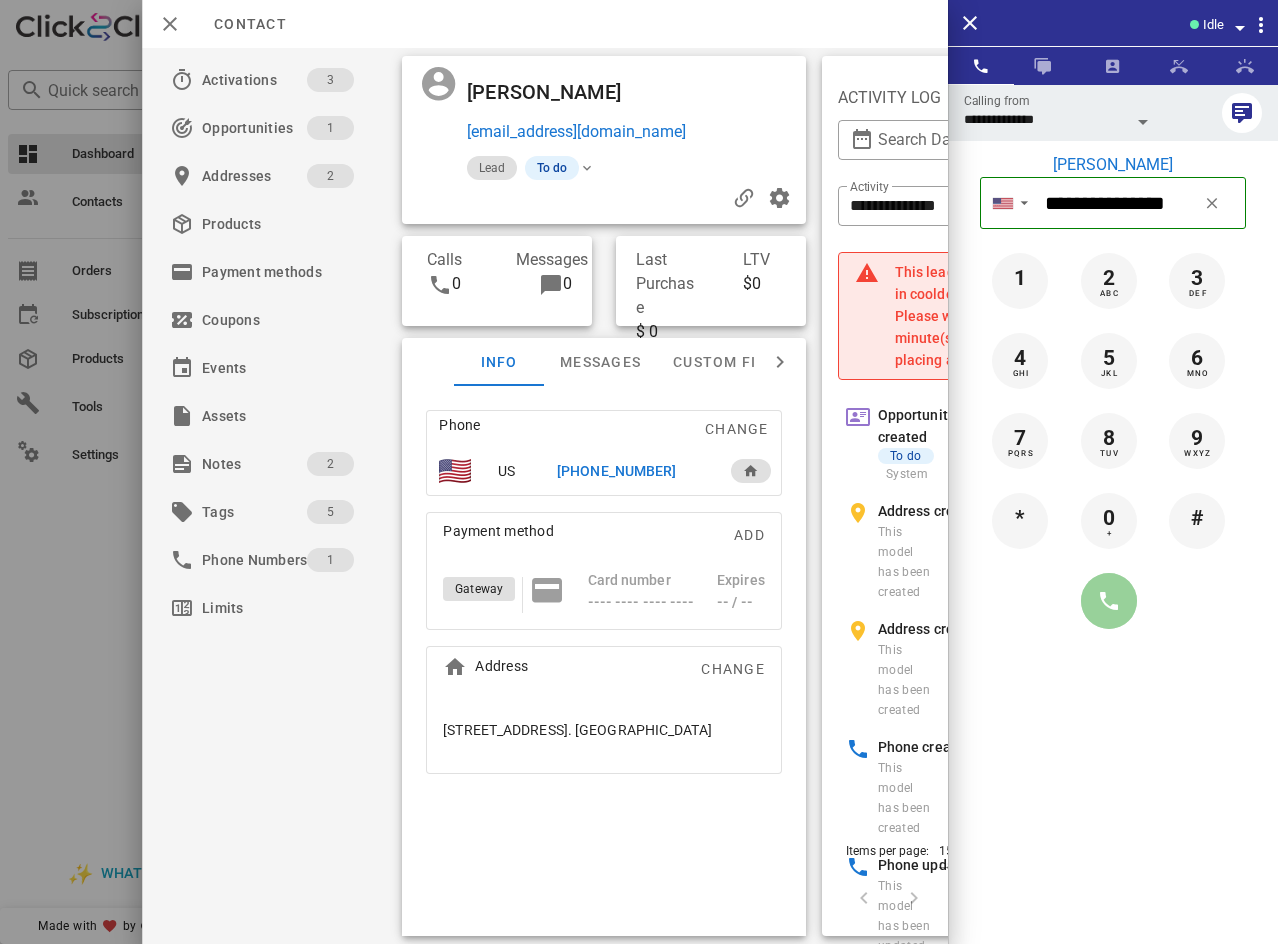 click at bounding box center (1109, 601) 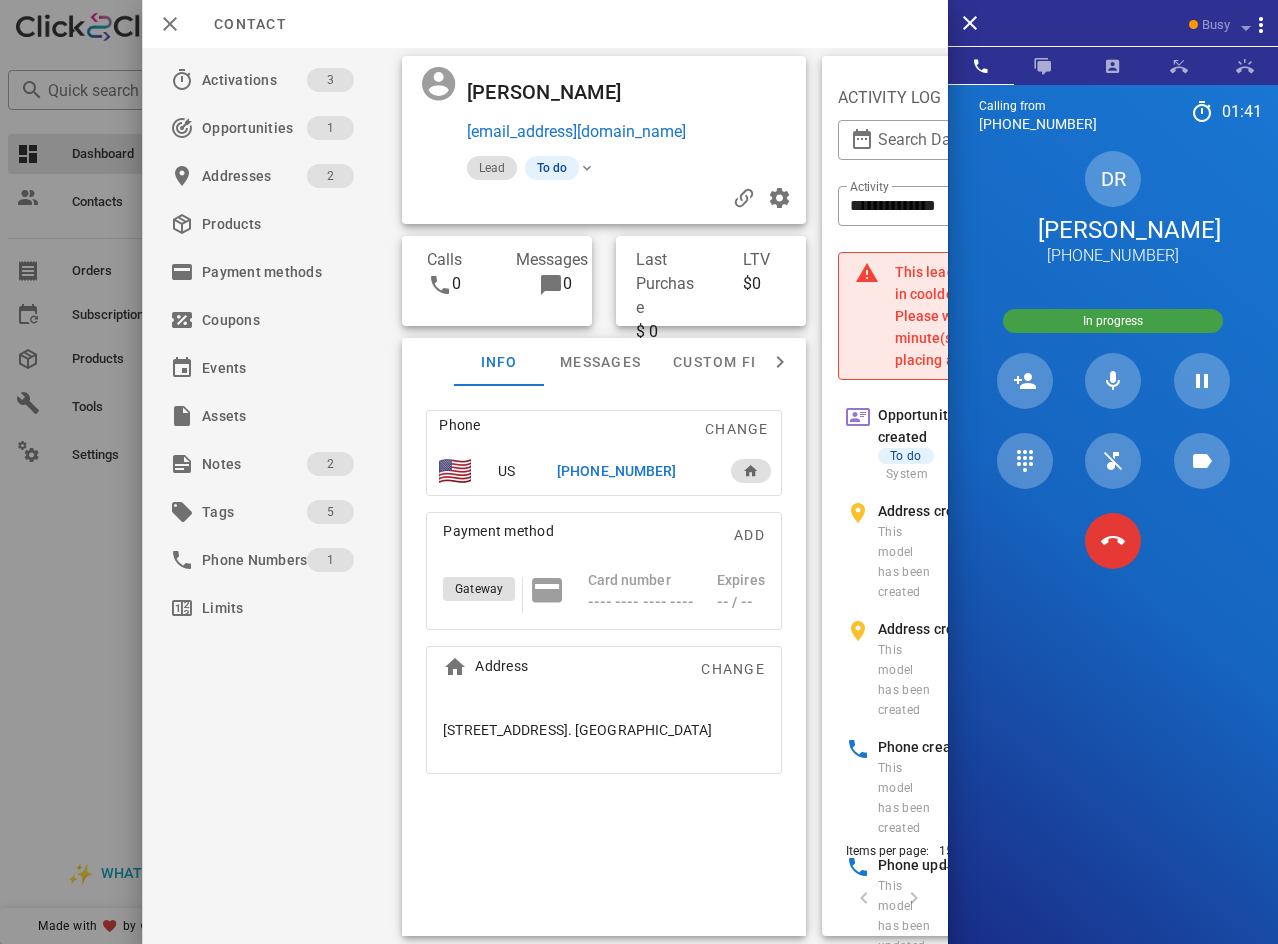 click on "Busy" at bounding box center [1142, 23] 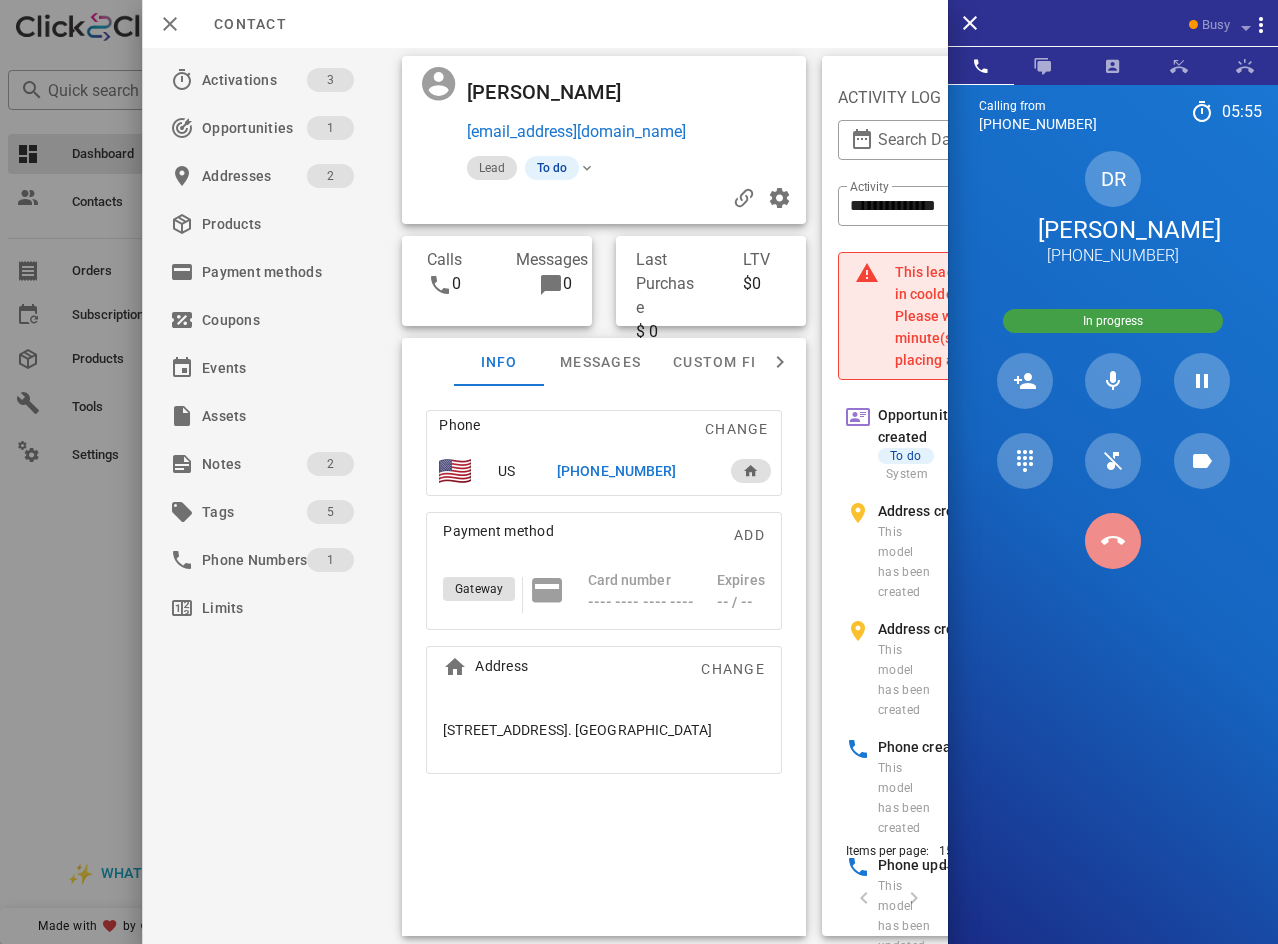 click at bounding box center (1113, 541) 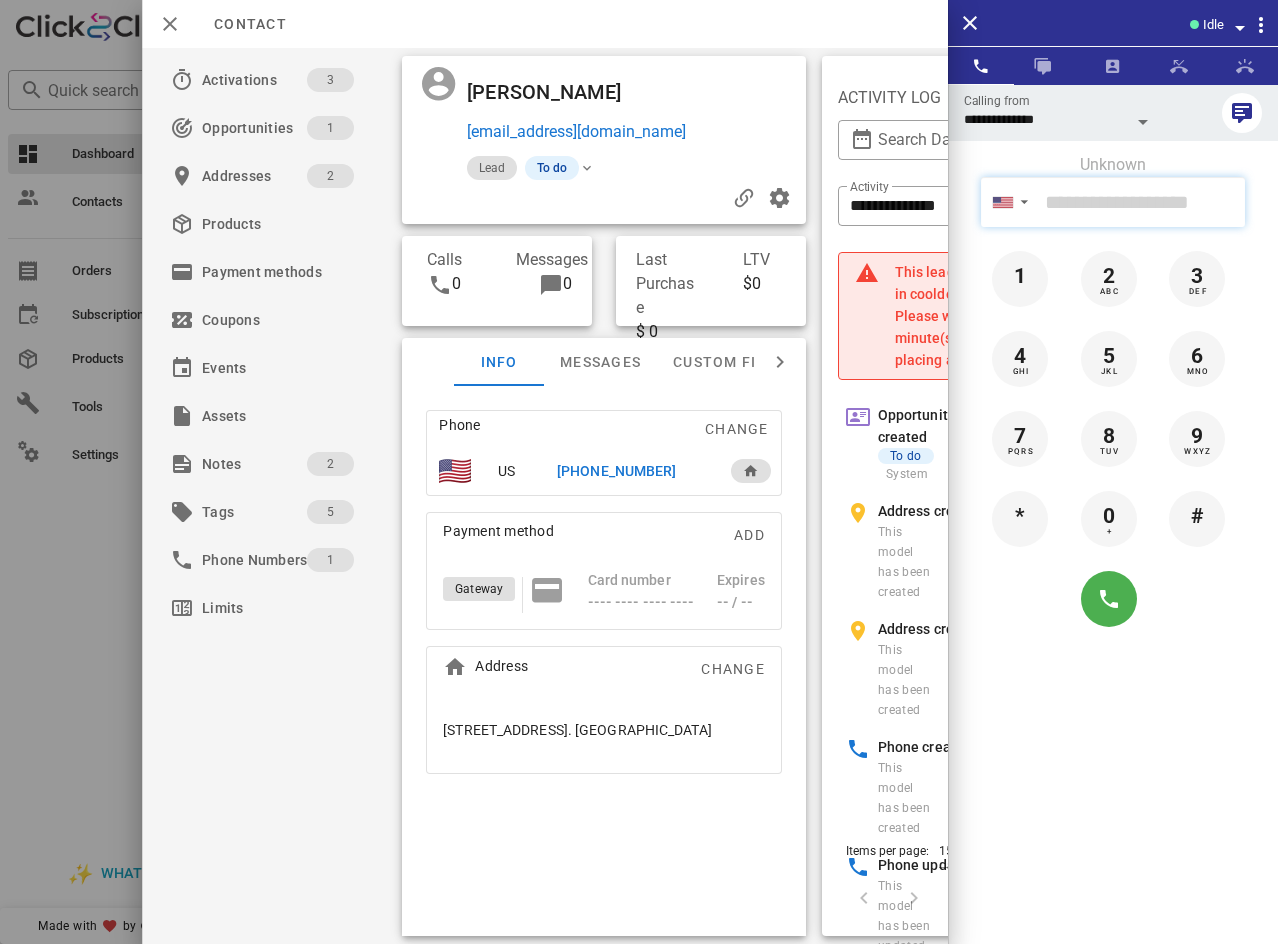 click at bounding box center (1141, 202) 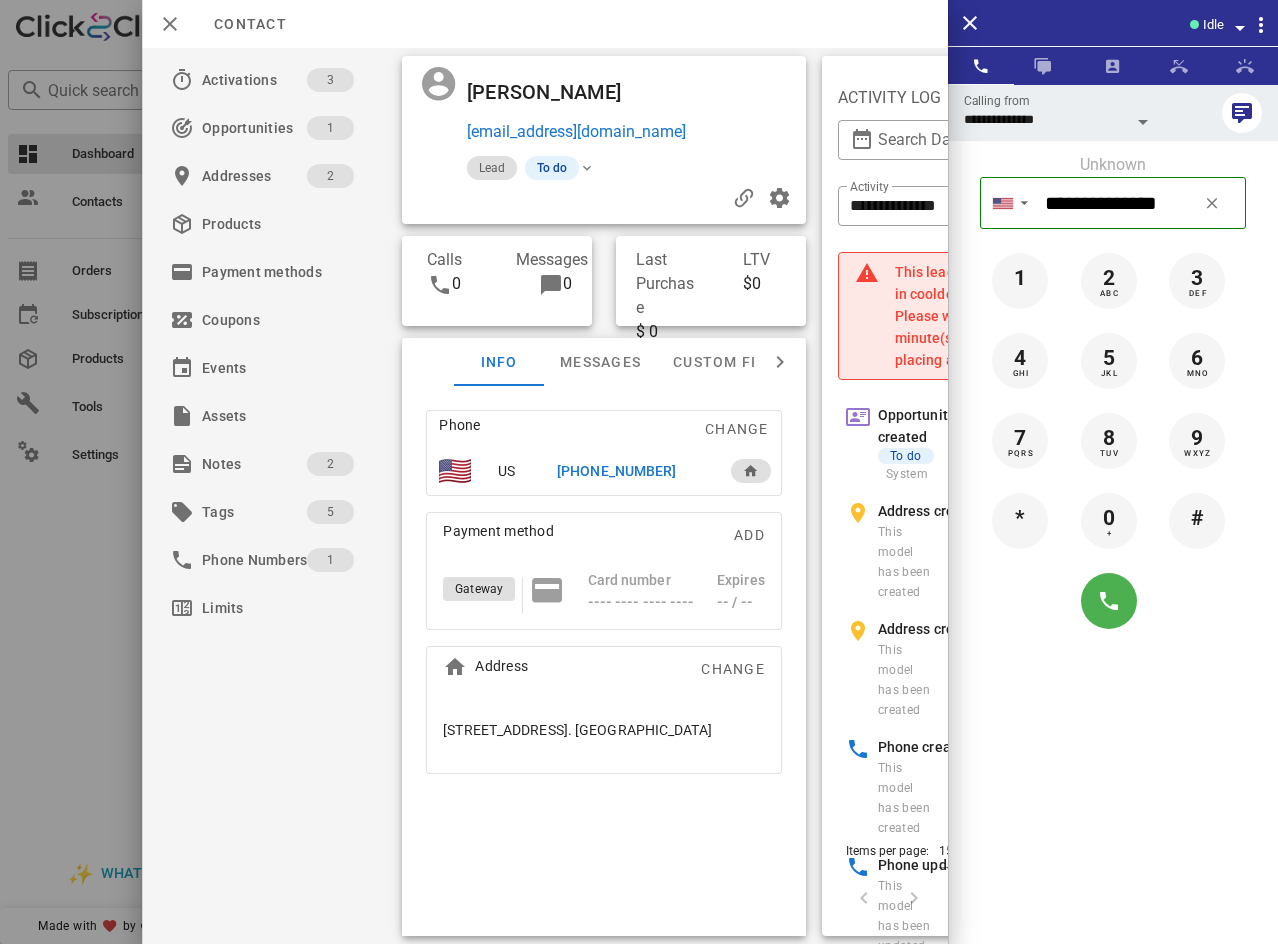click on "Idle" at bounding box center (1143, 23) 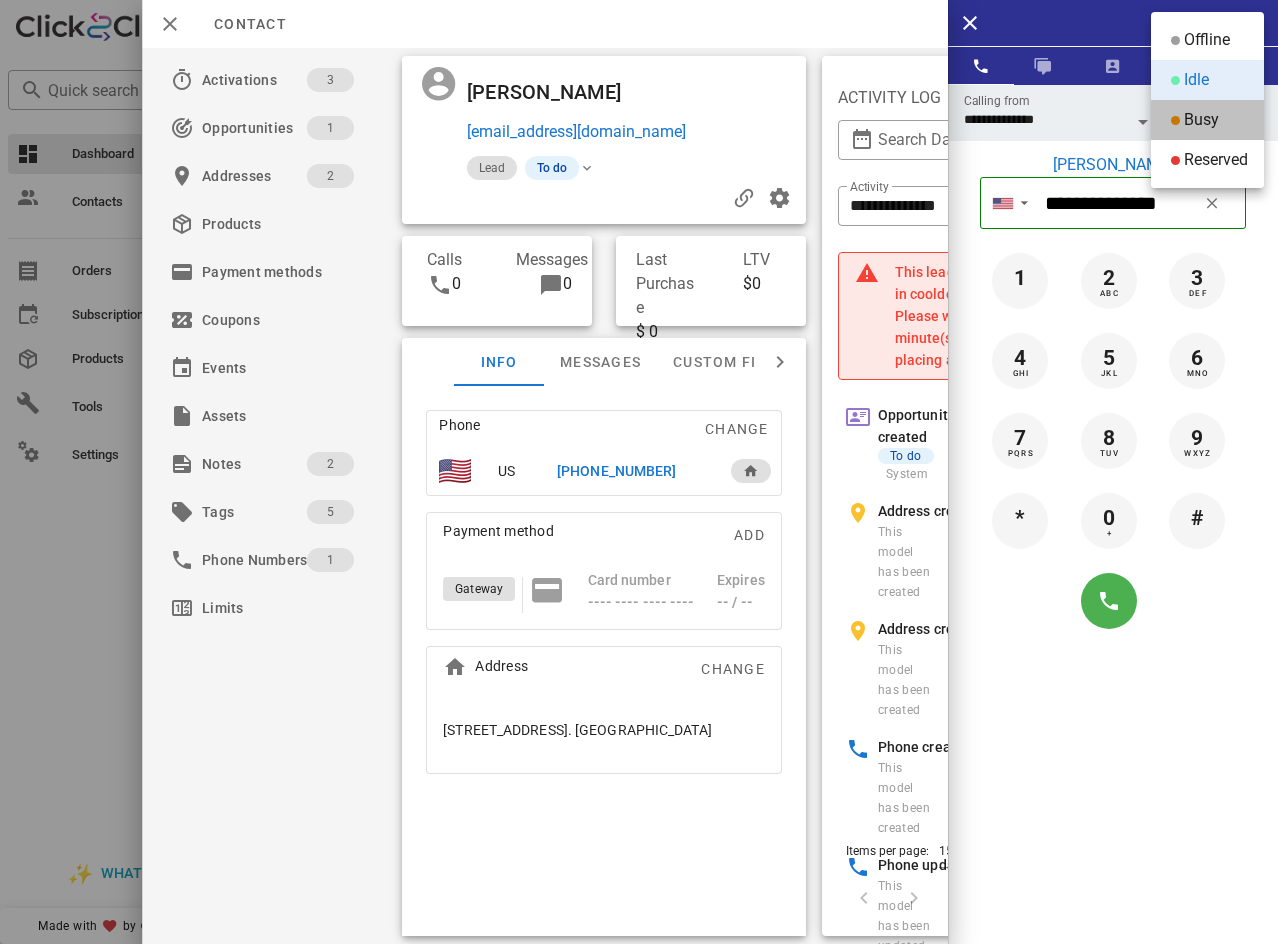 click on "Busy" at bounding box center (1201, 120) 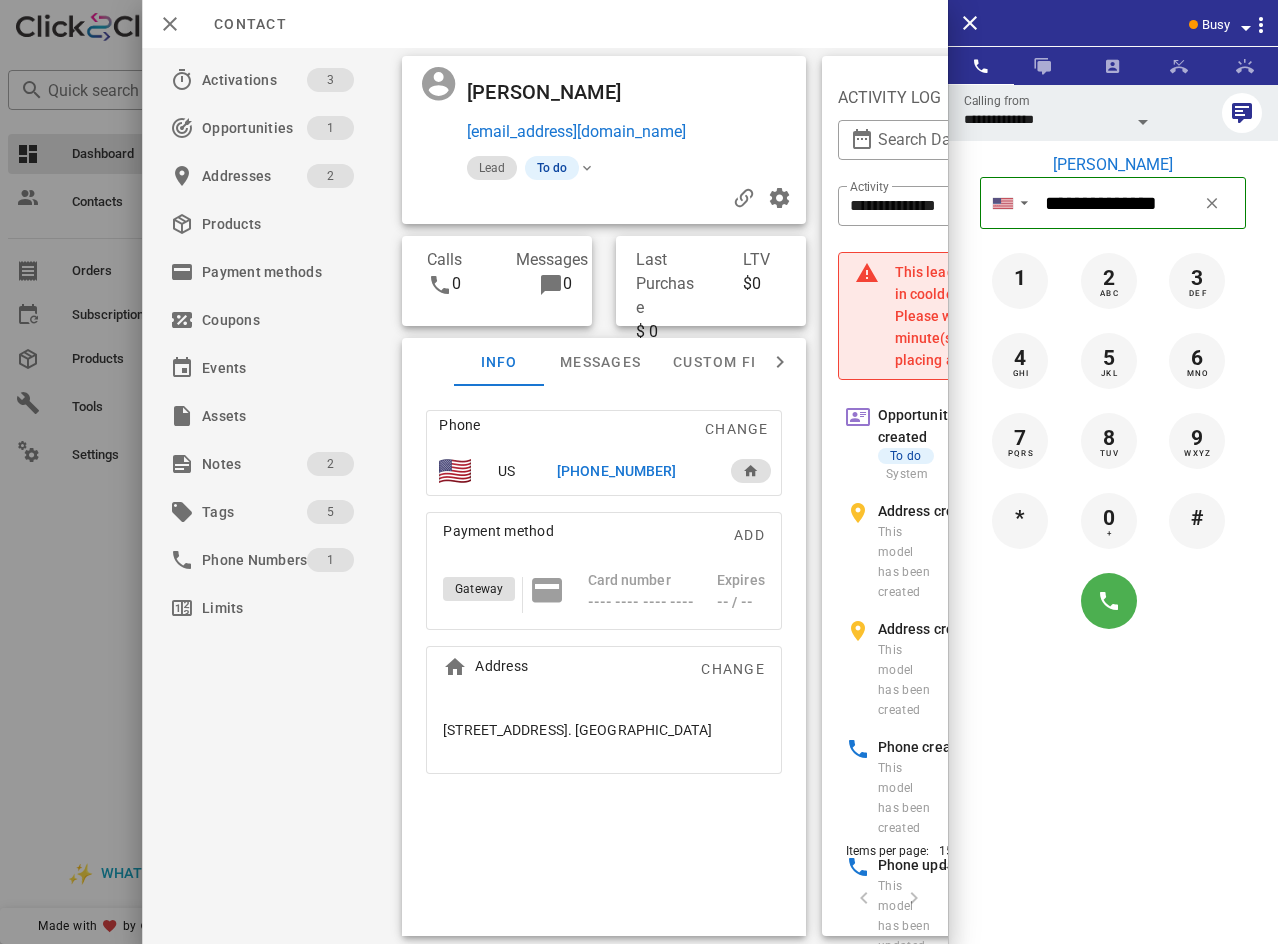 click on "[PHONE_NUMBER]" at bounding box center [616, 471] 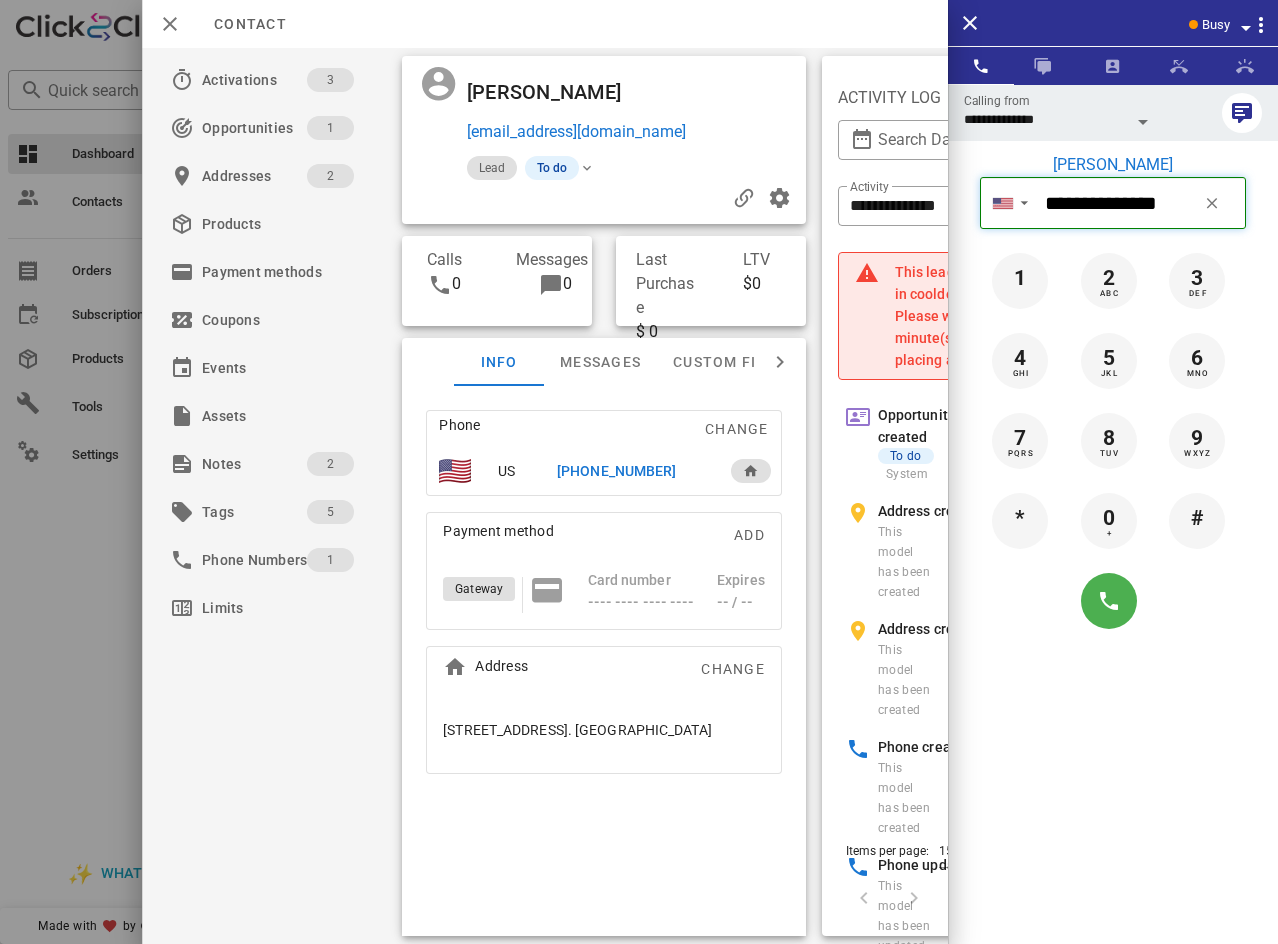 type on "**********" 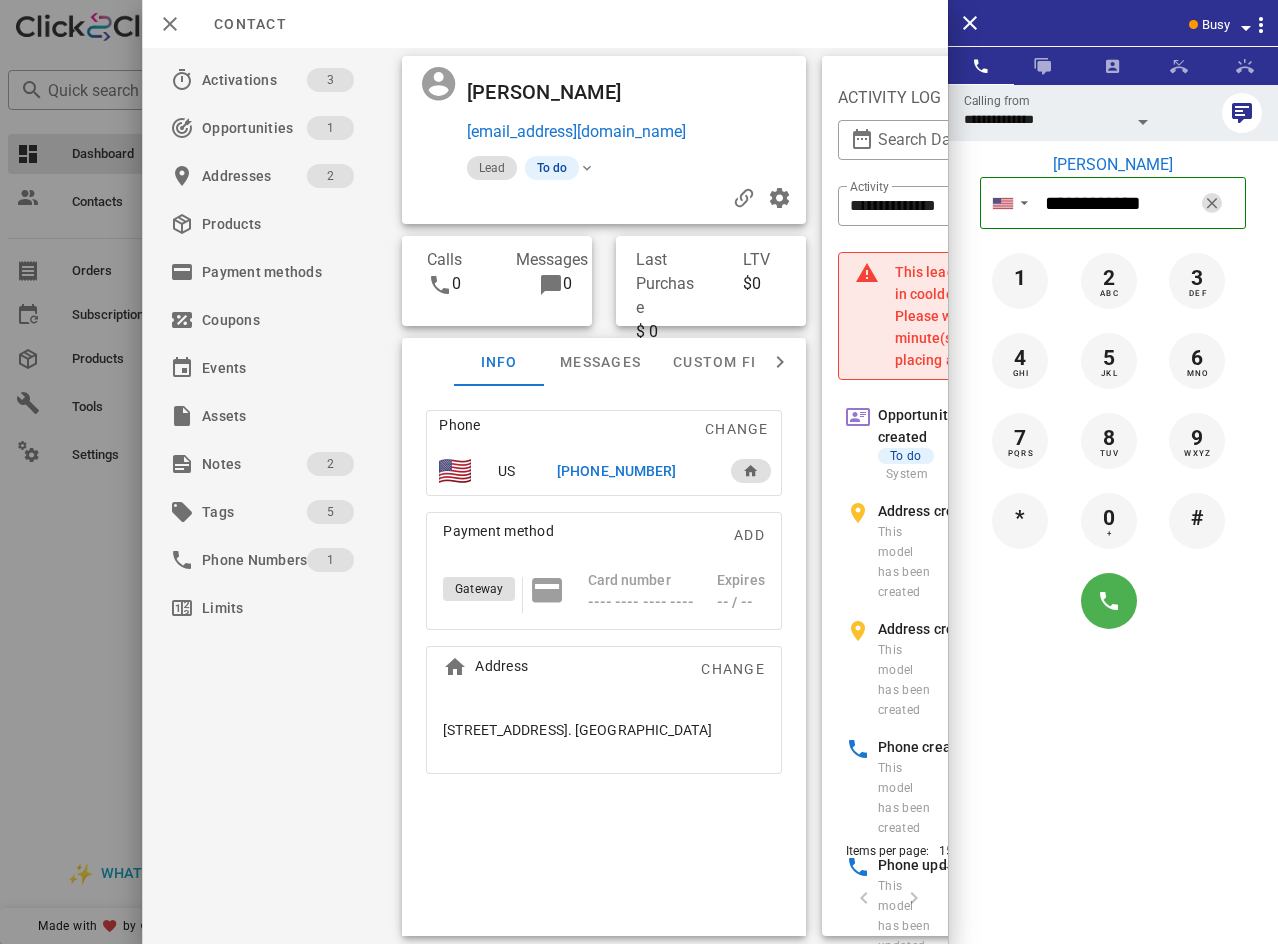 drag, startPoint x: 1212, startPoint y: 205, endPoint x: 1138, endPoint y: 195, distance: 74.672615 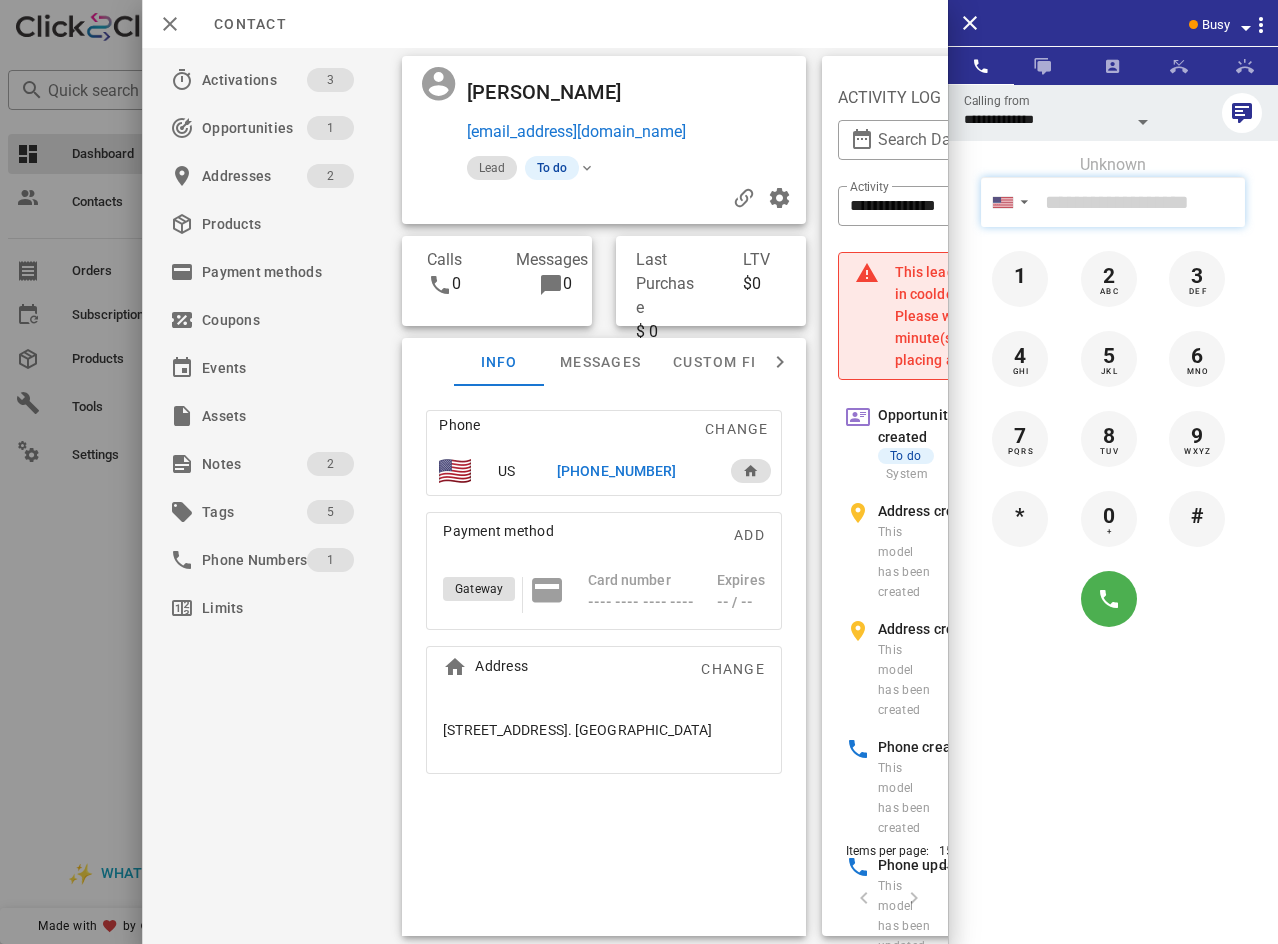 click at bounding box center (1141, 202) 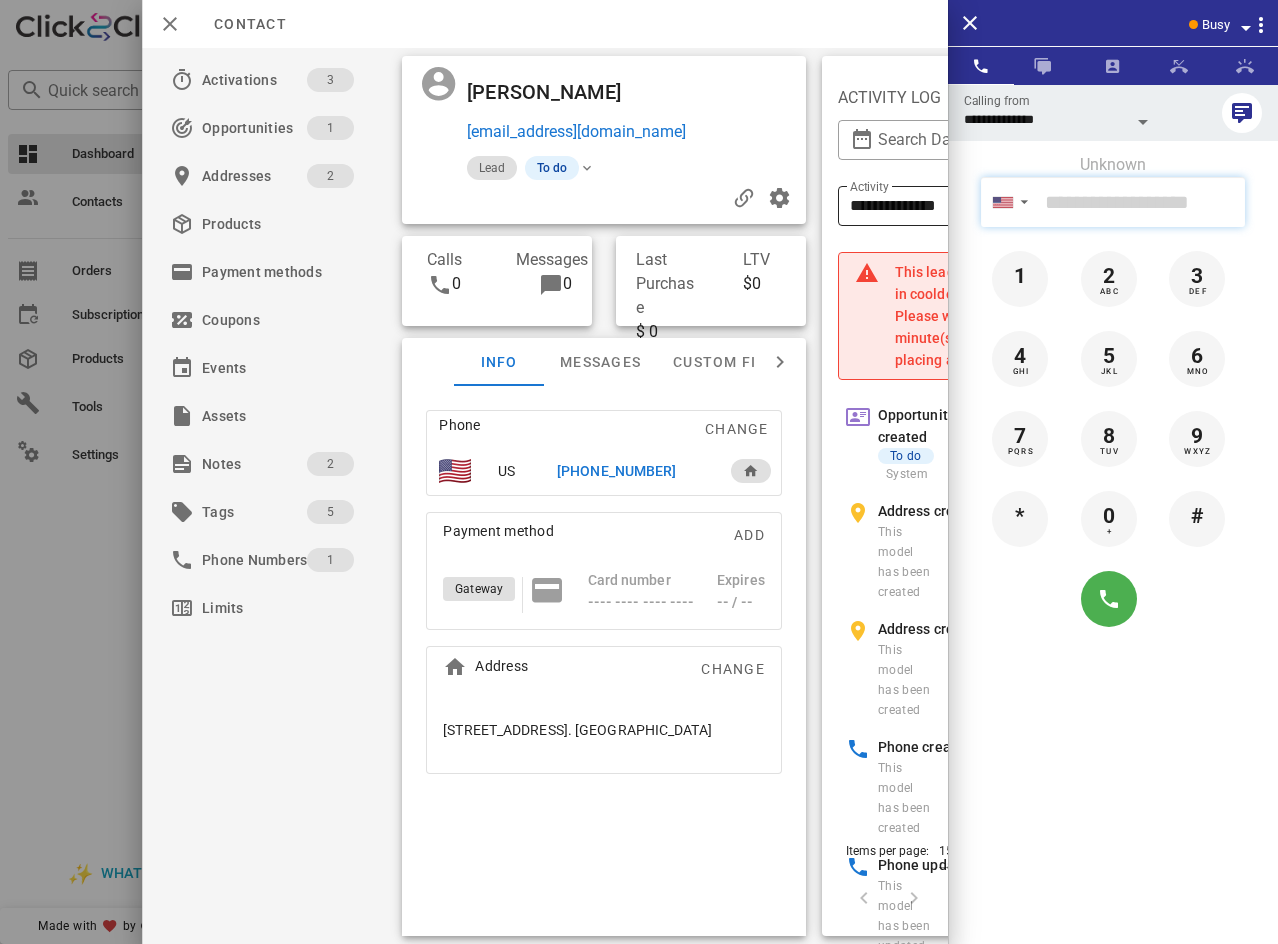 paste on "**********" 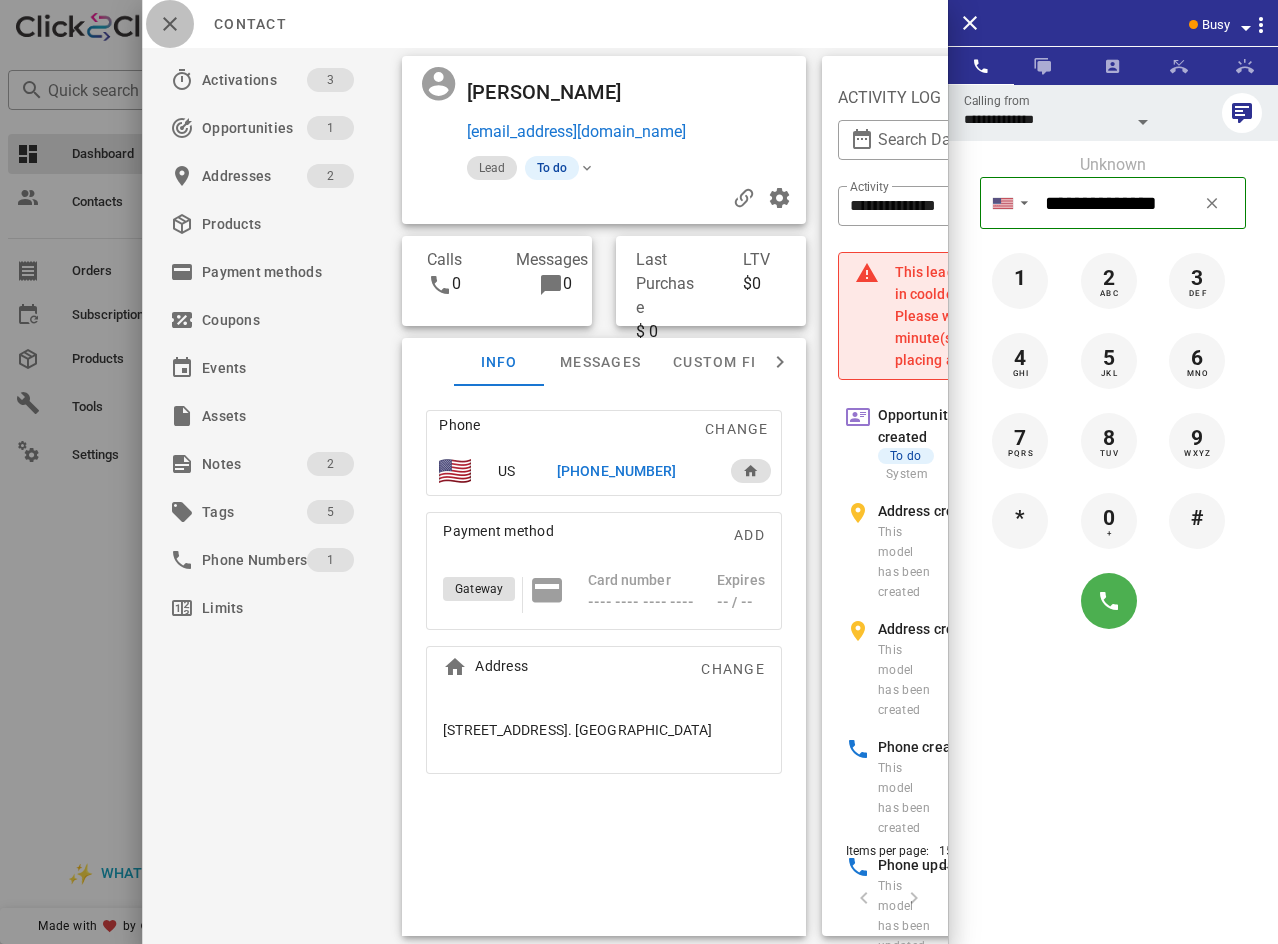 click at bounding box center [170, 24] 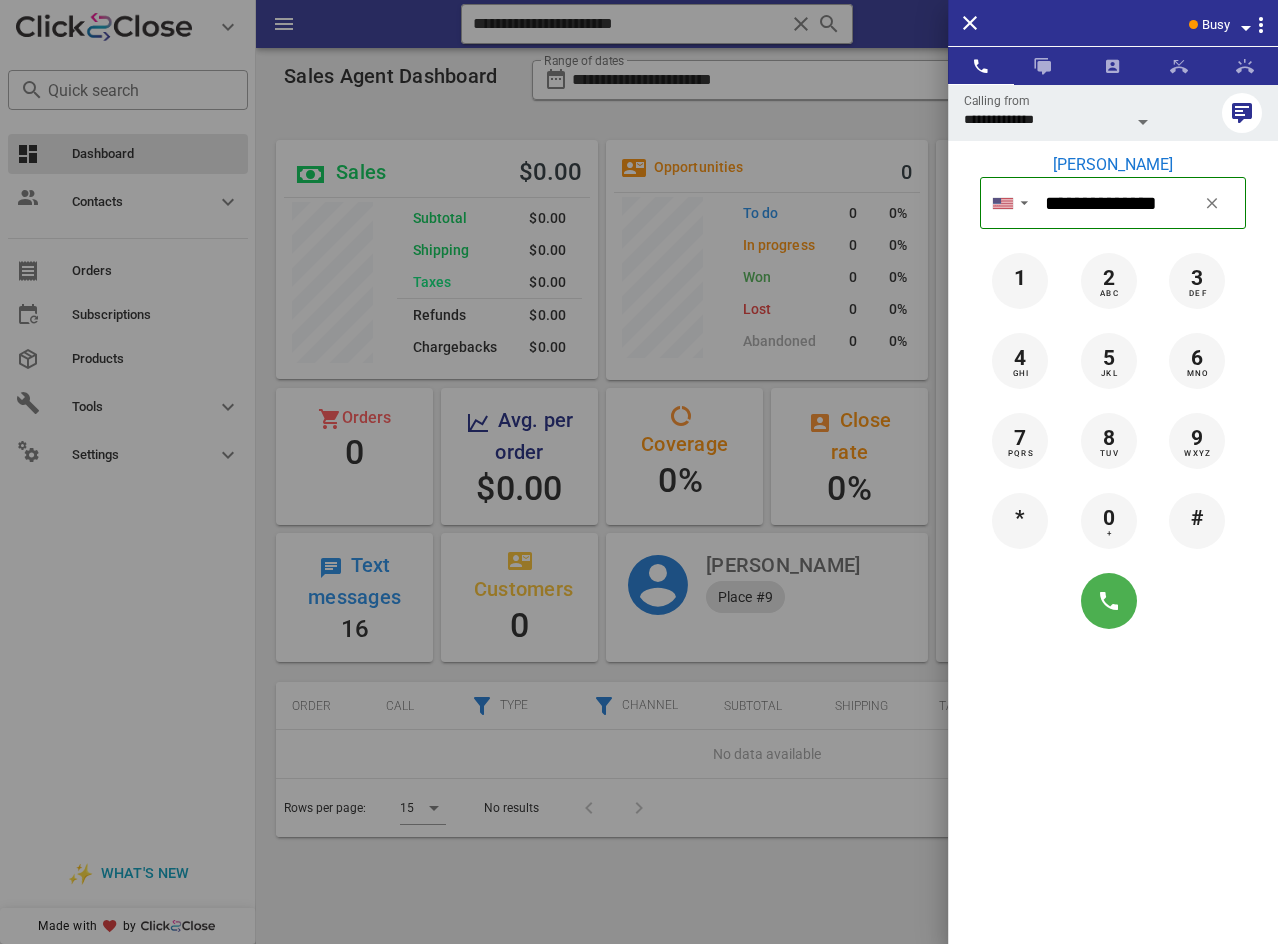 click on "[PERSON_NAME]" at bounding box center (1113, 165) 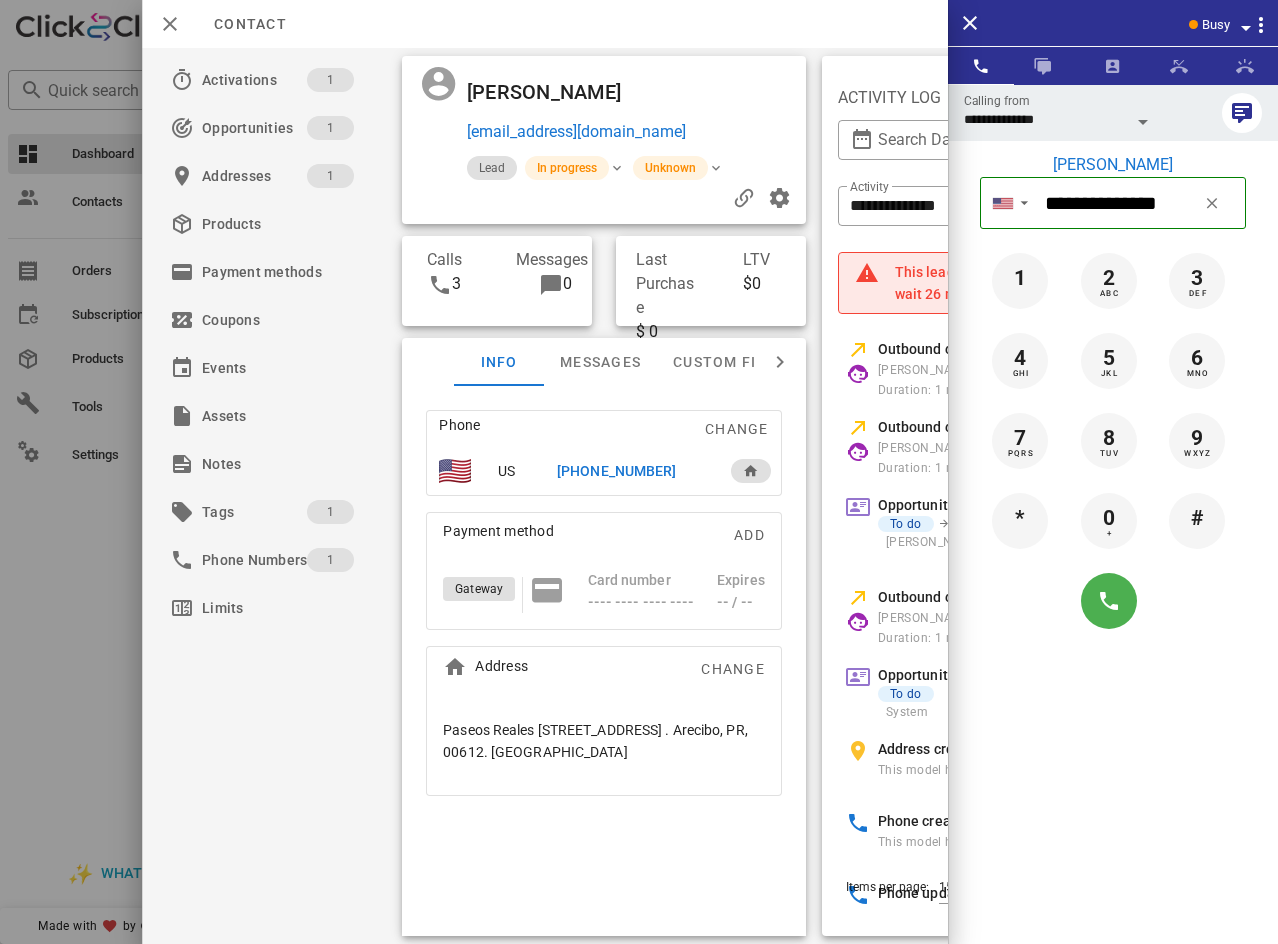 click on "[PHONE_NUMBER]" at bounding box center [616, 471] 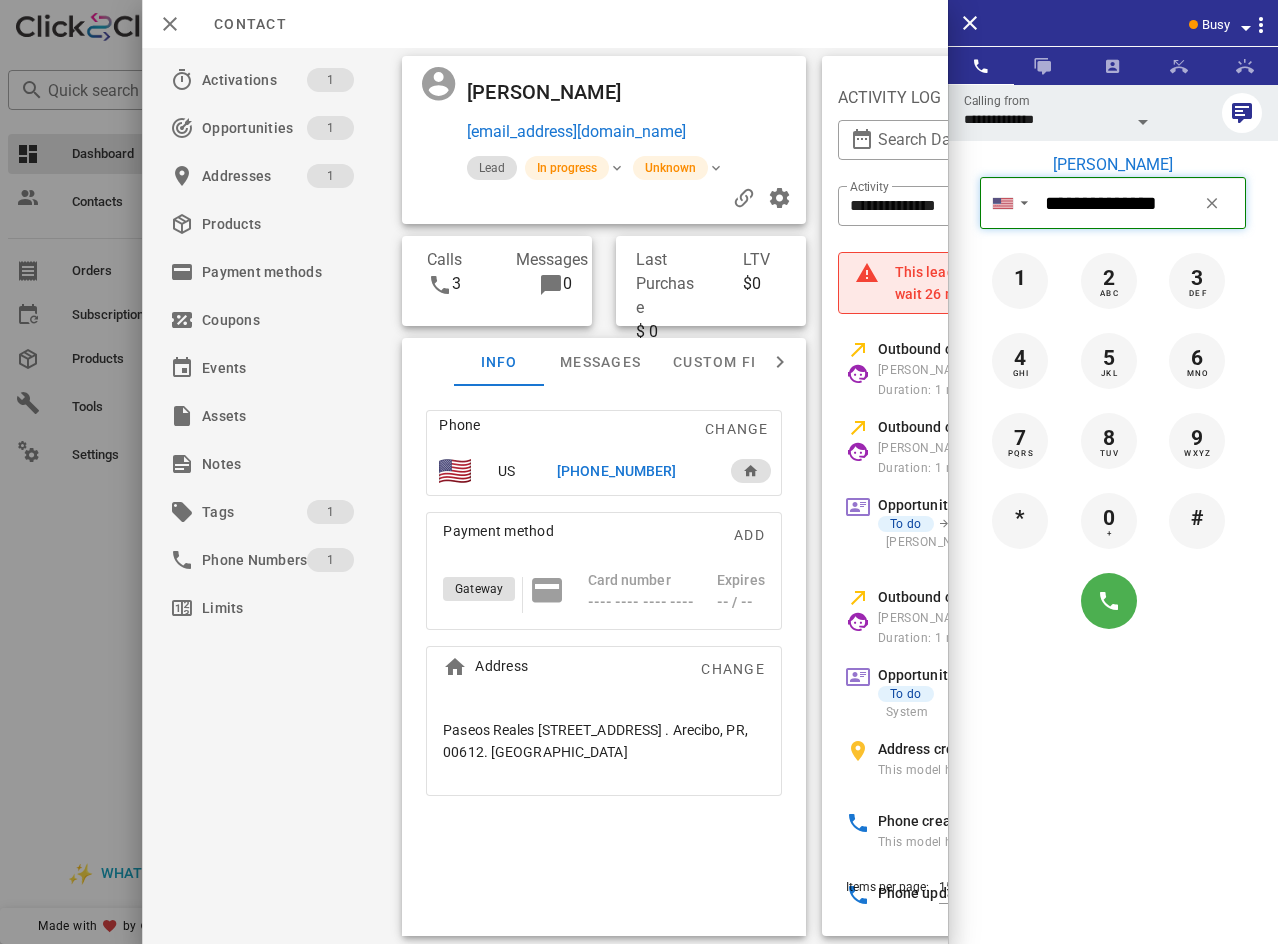 type on "**********" 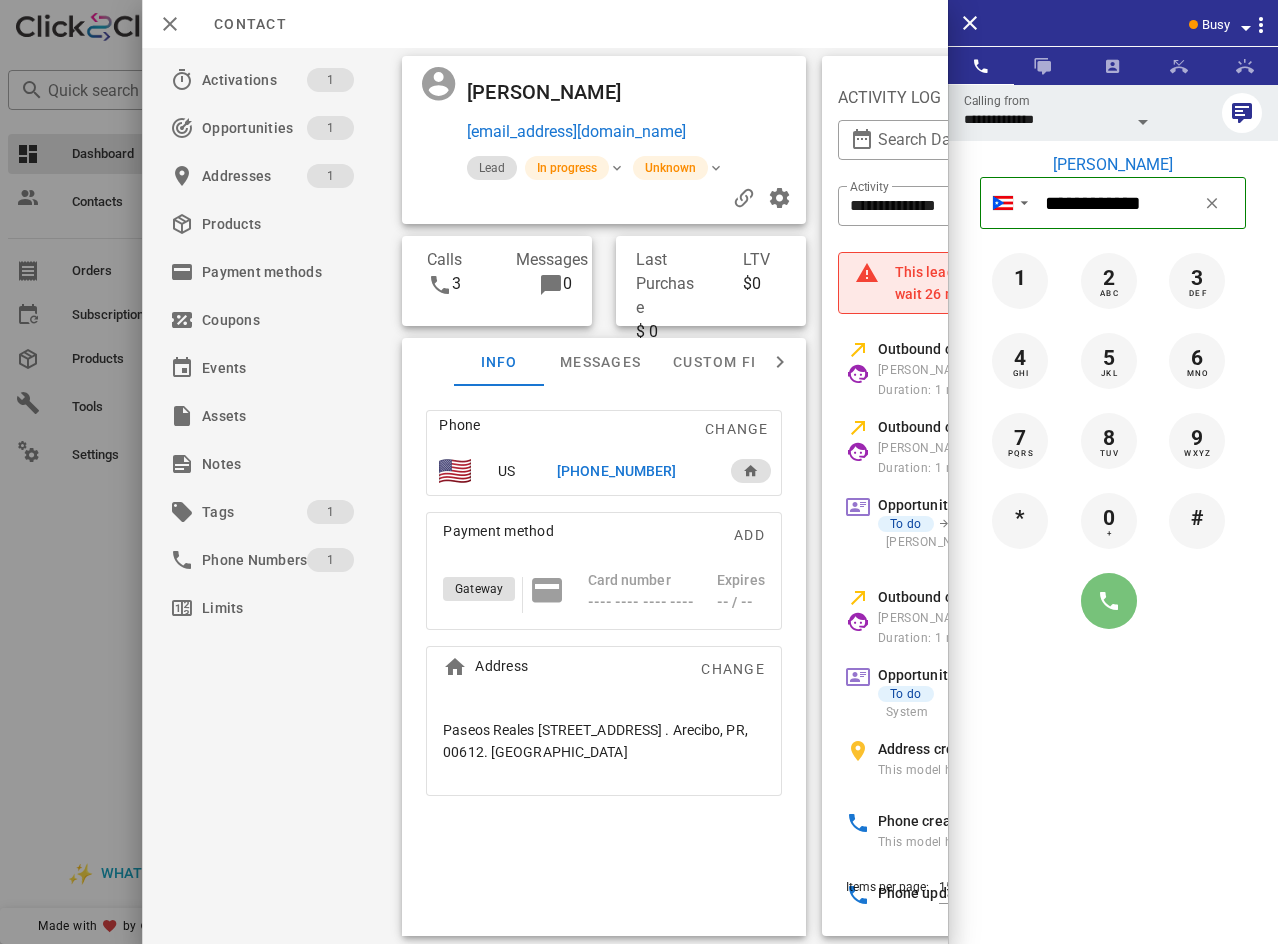 click at bounding box center (1109, 601) 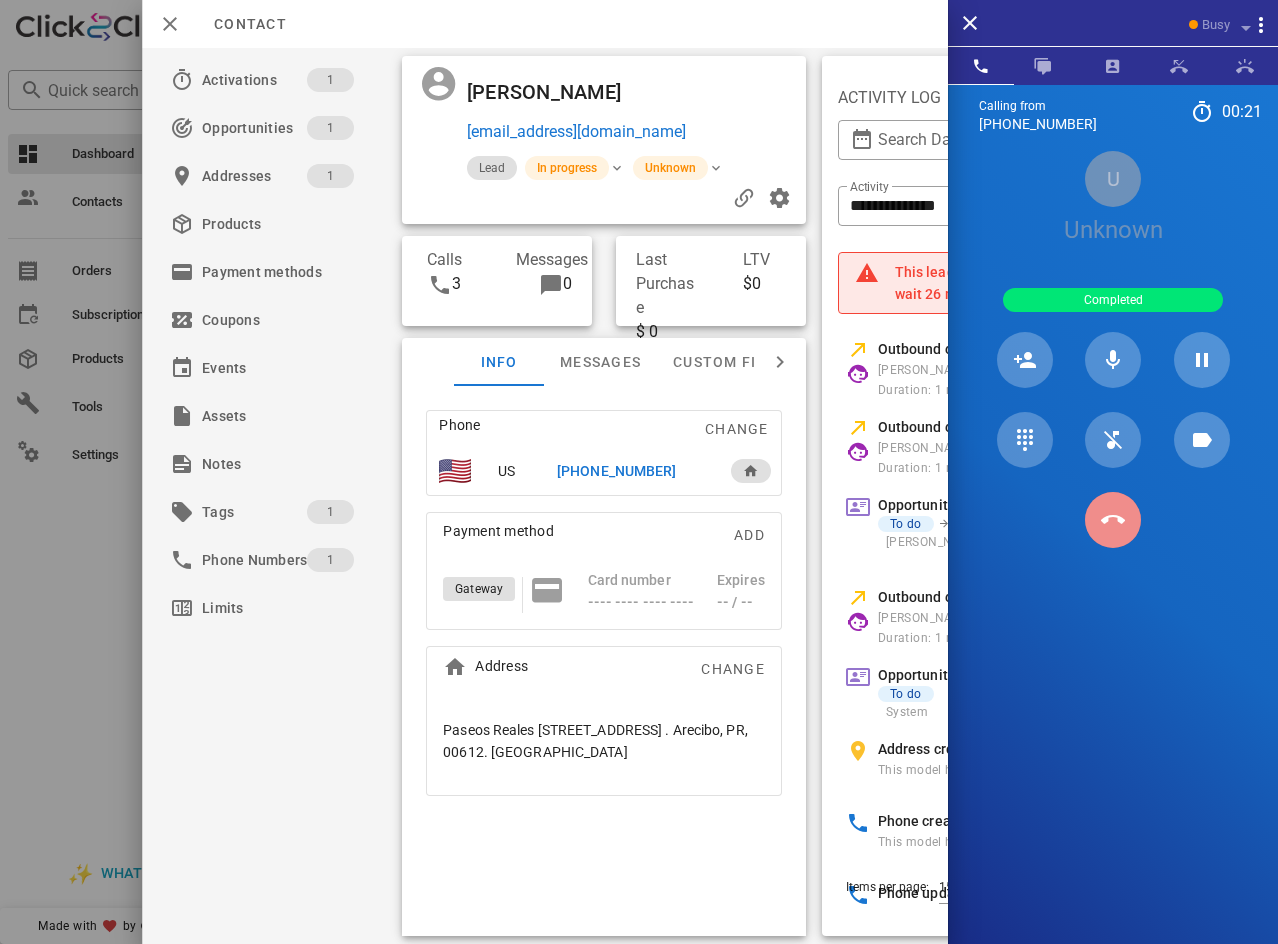 click at bounding box center (1113, 520) 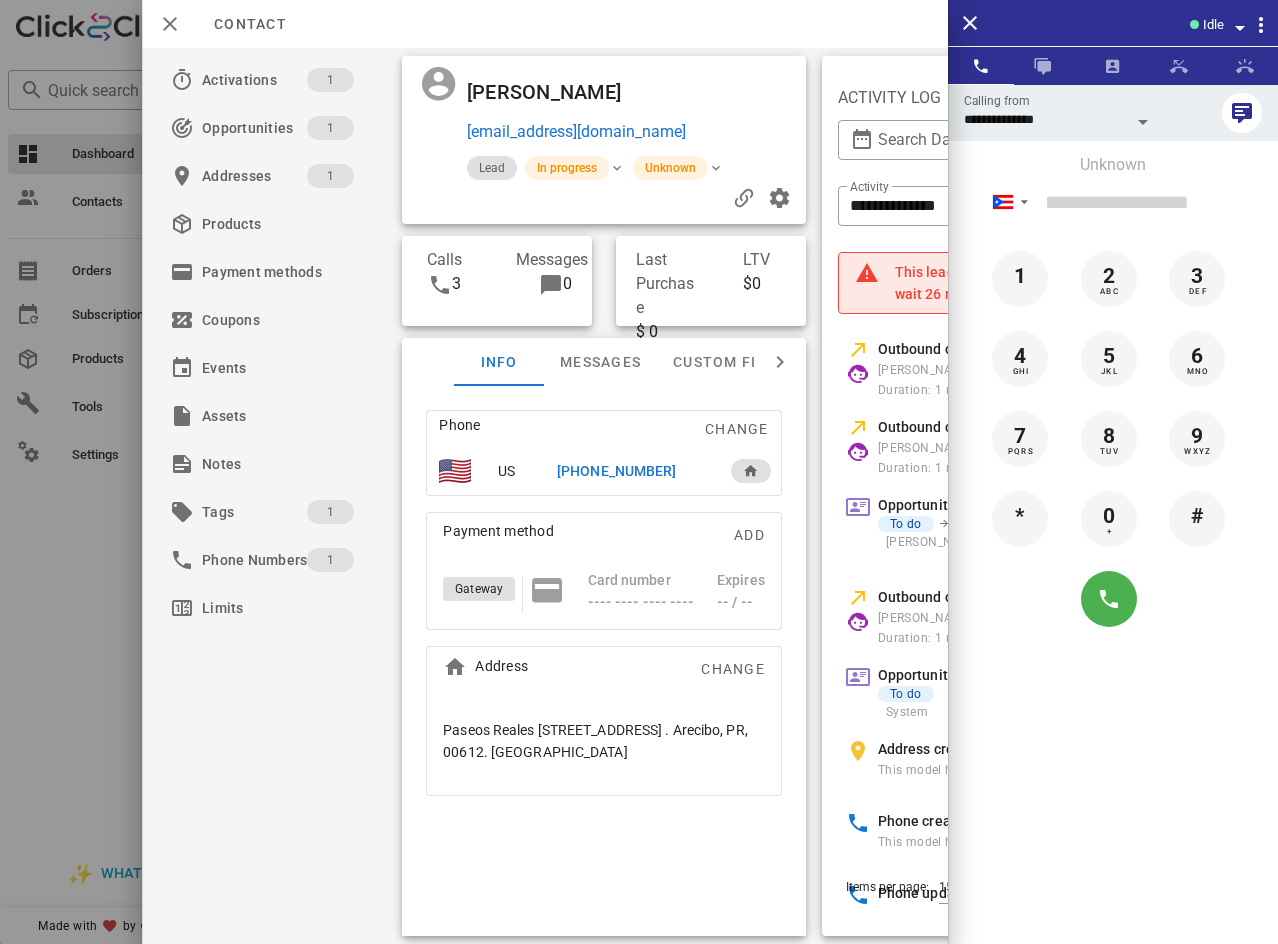 click on "Idle" at bounding box center (1113, 23) 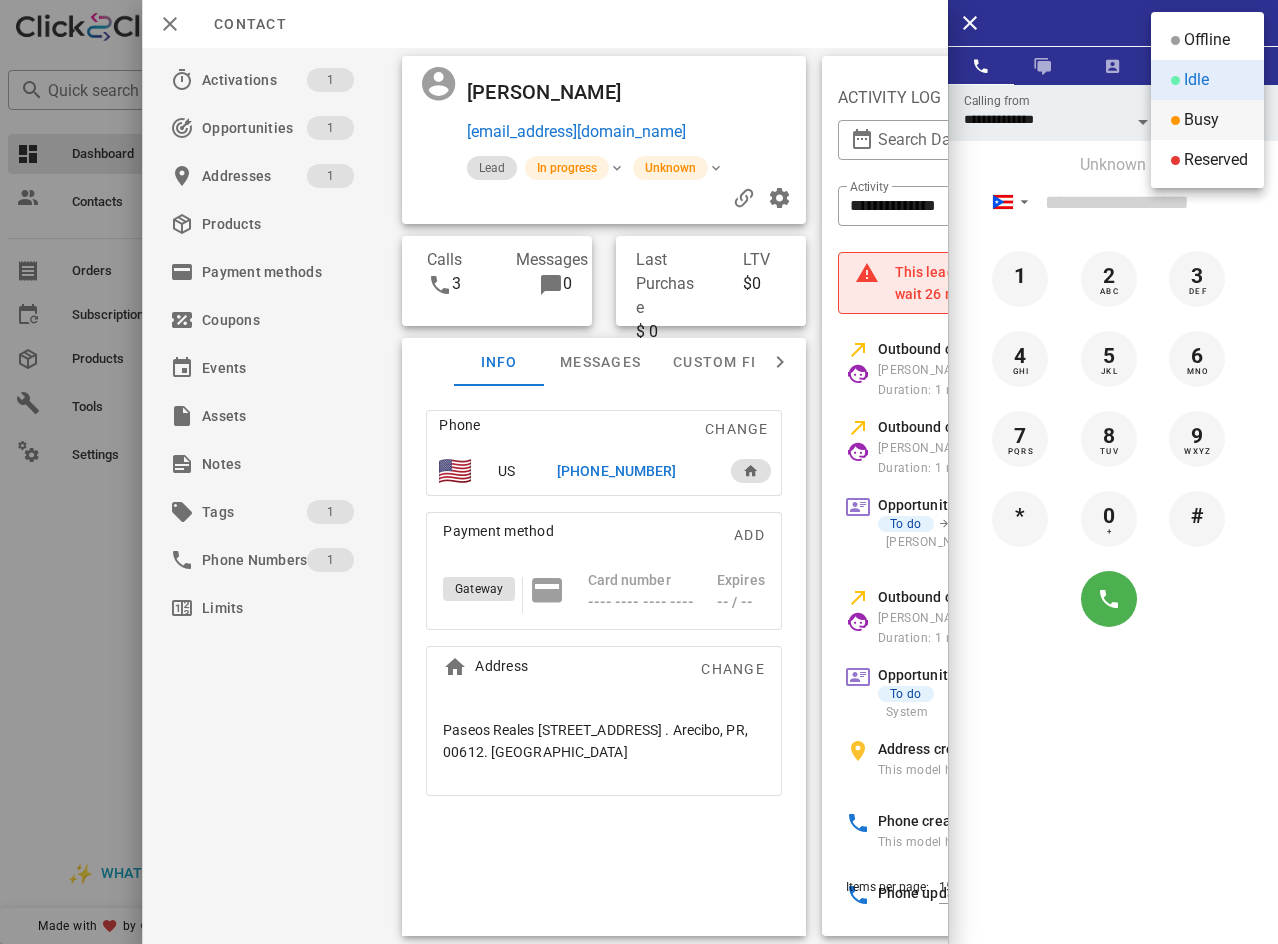 click on "Busy" at bounding box center (1201, 120) 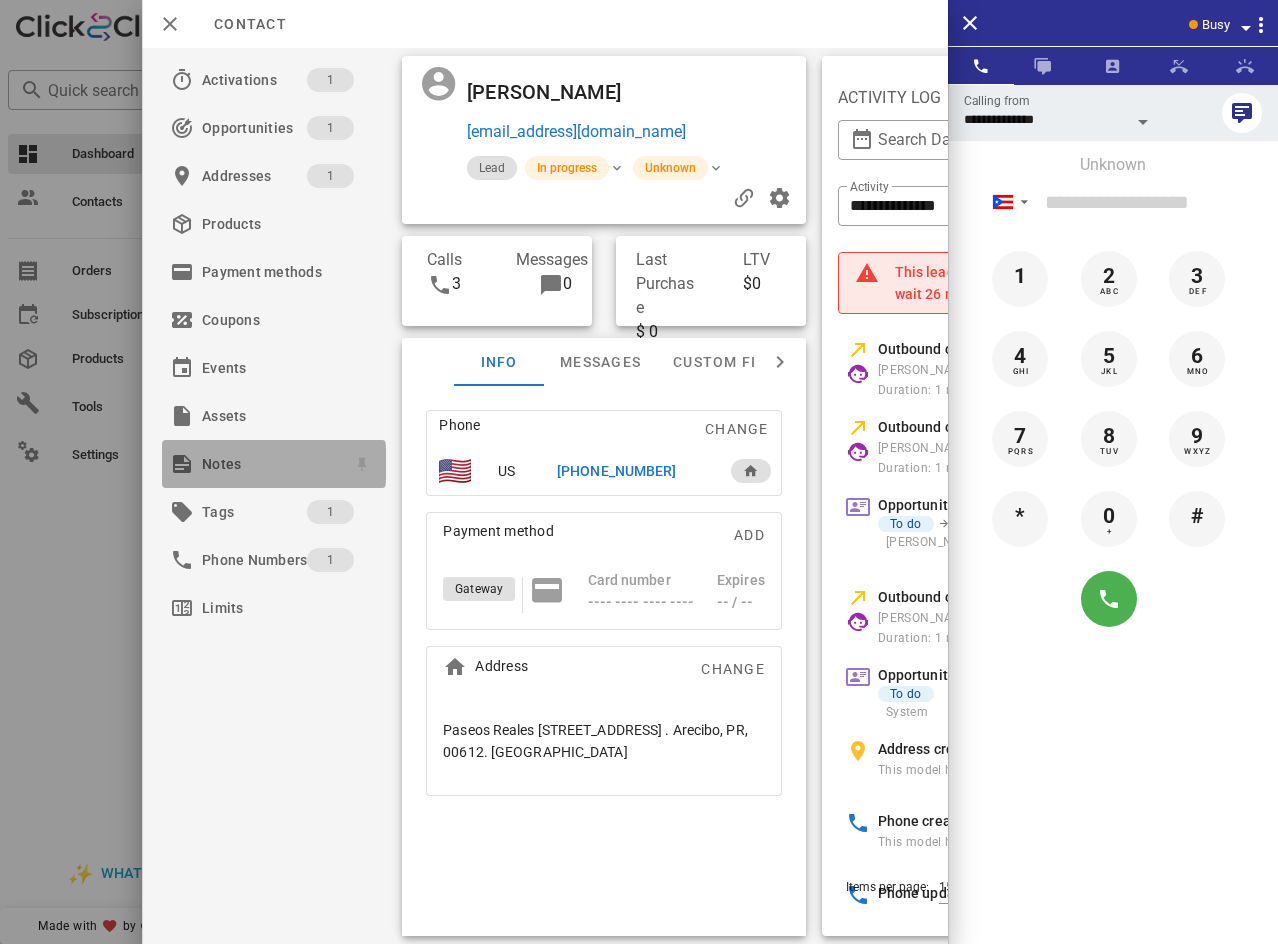 click on "Notes" at bounding box center [270, 464] 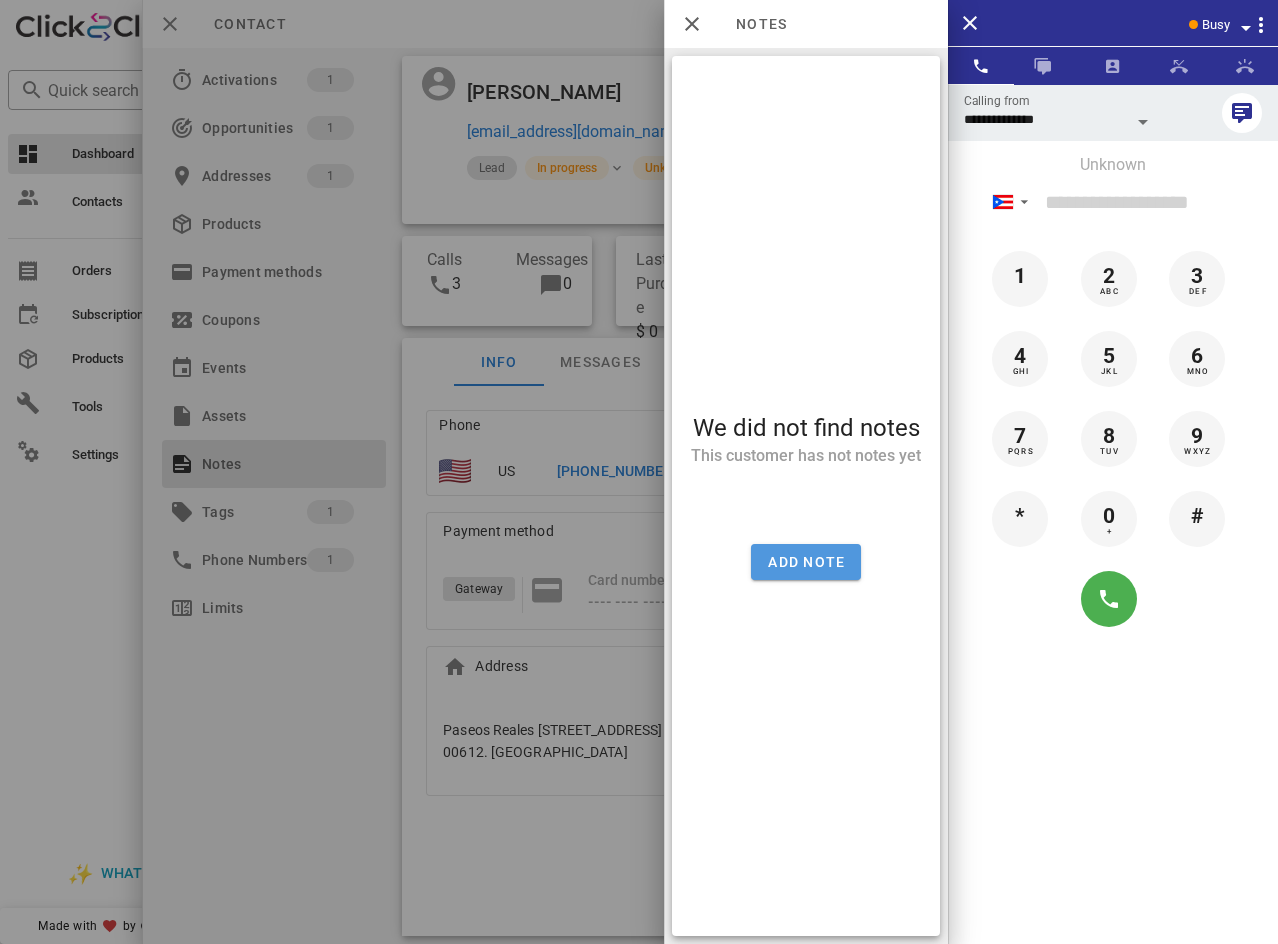click on "Add note" at bounding box center [806, 562] 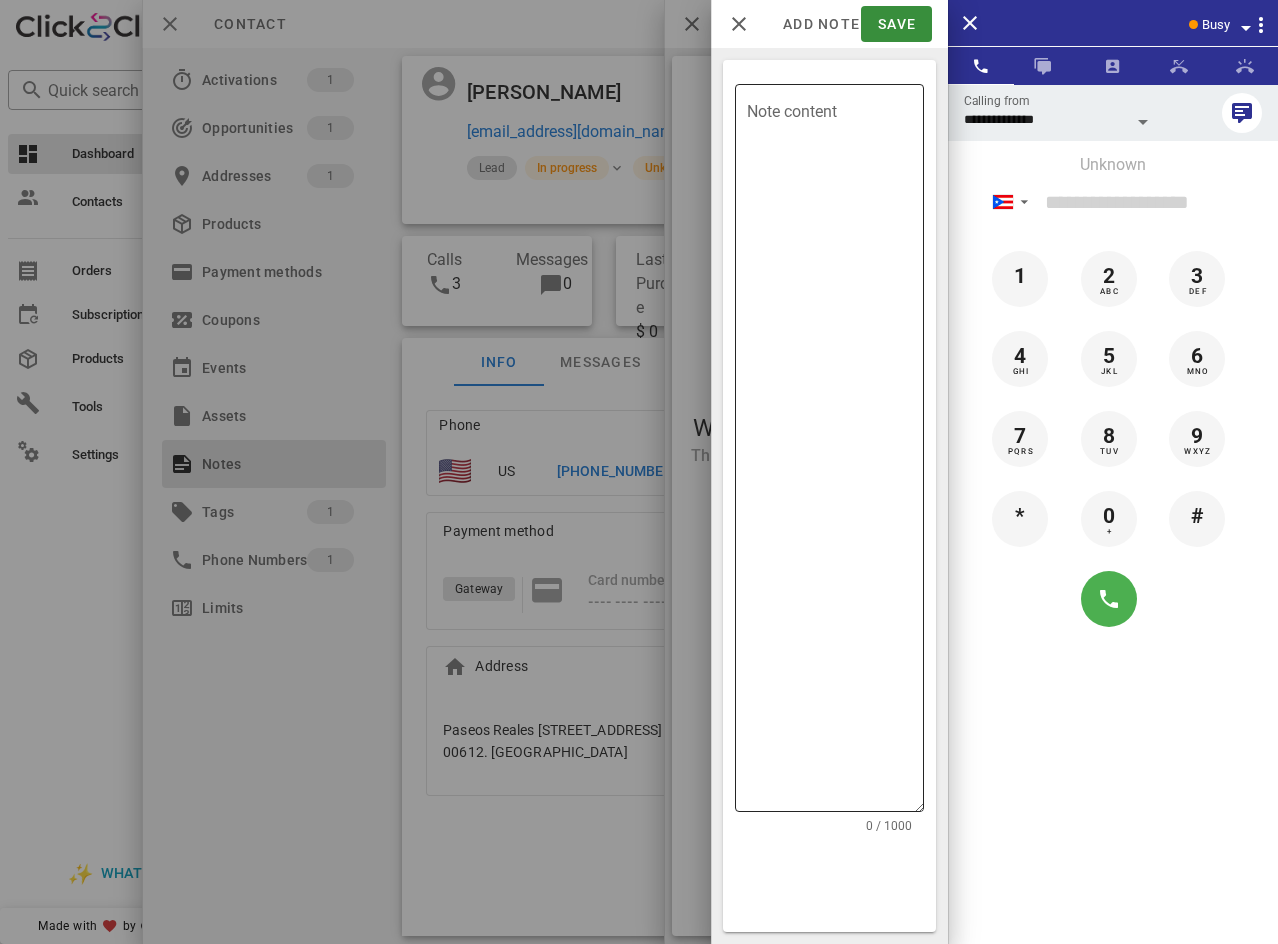 click on "Note content" at bounding box center [835, 453] 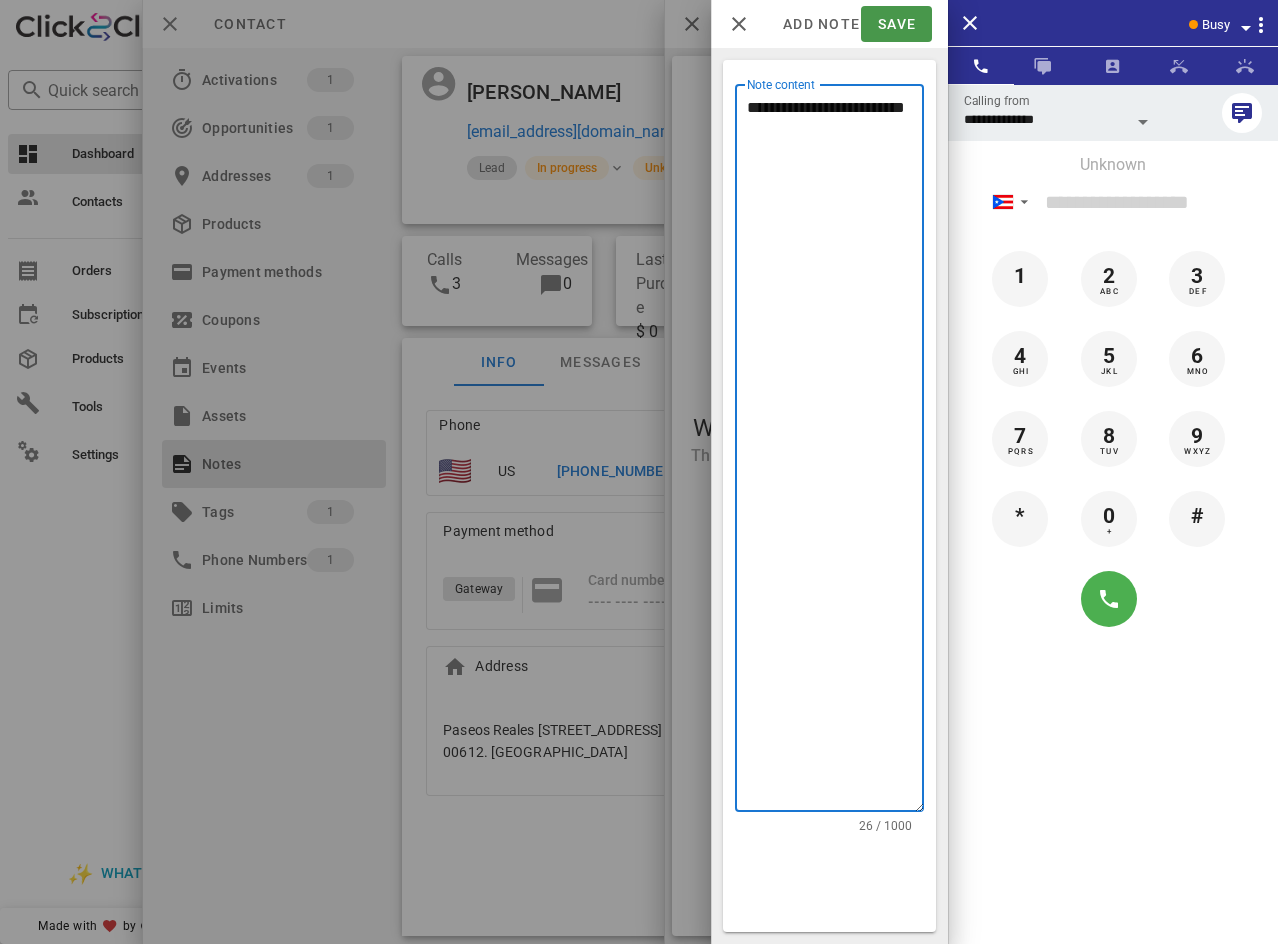 type on "**********" 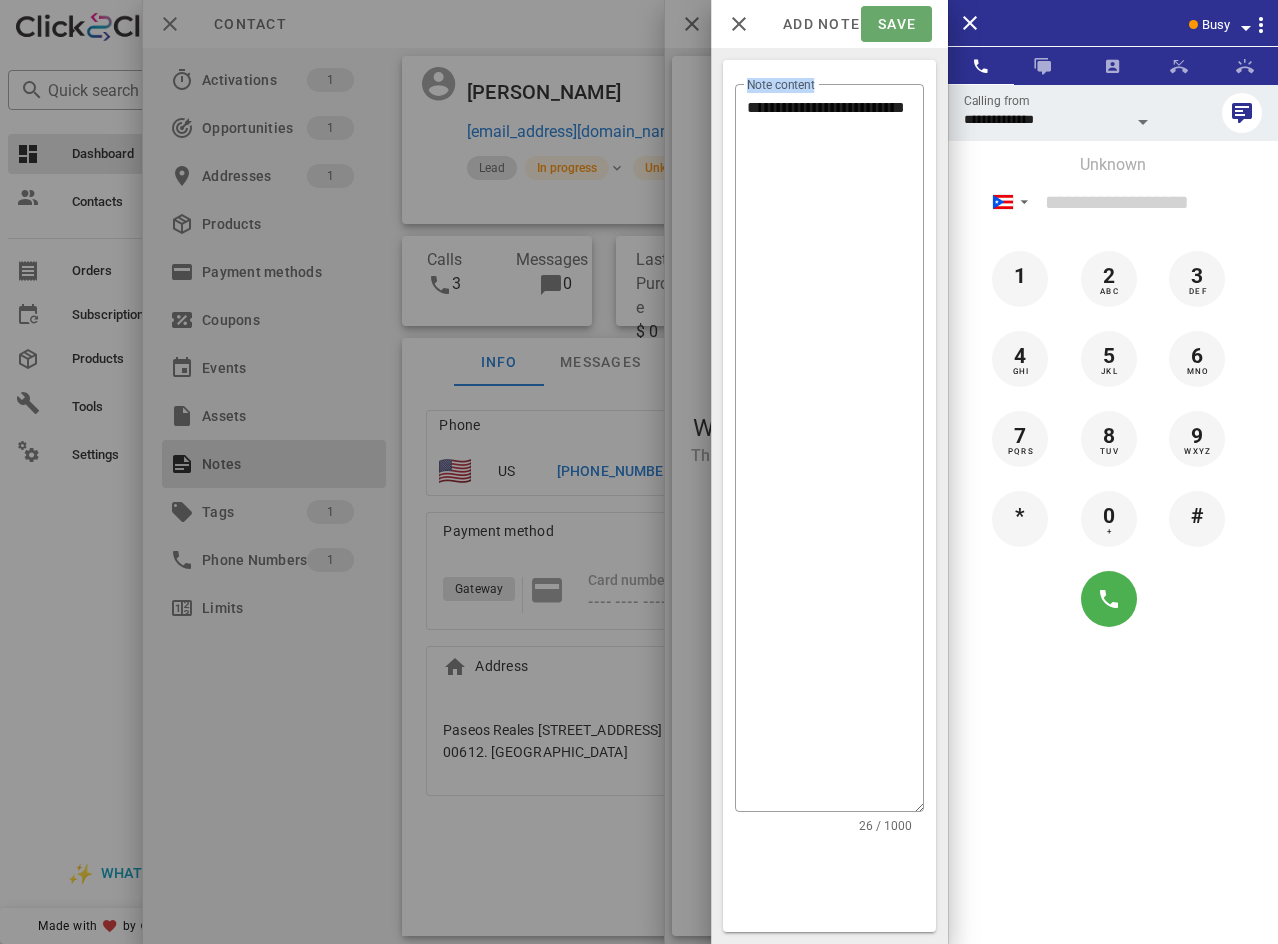 click on "Save" at bounding box center (896, 24) 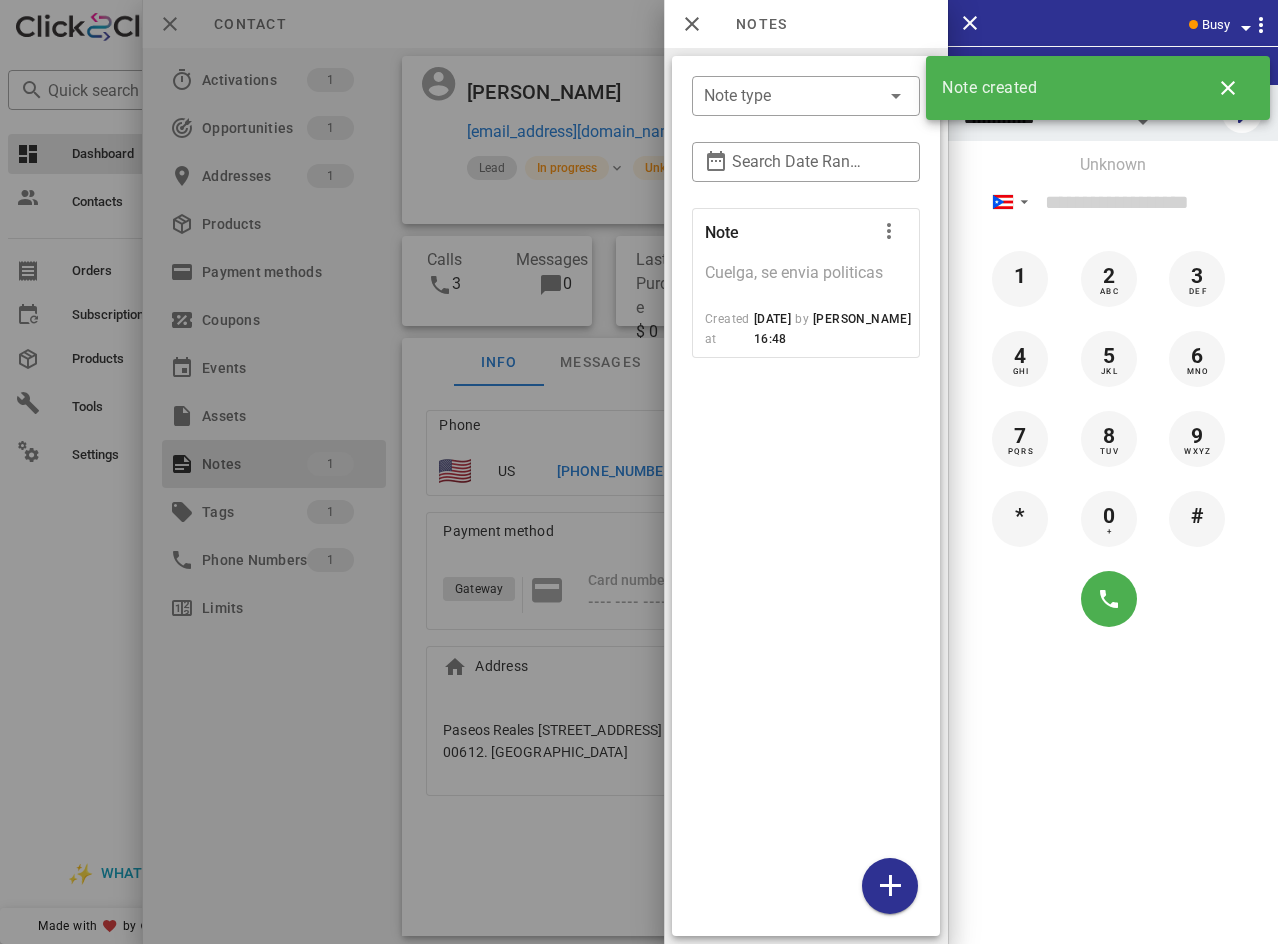 click at bounding box center [639, 472] 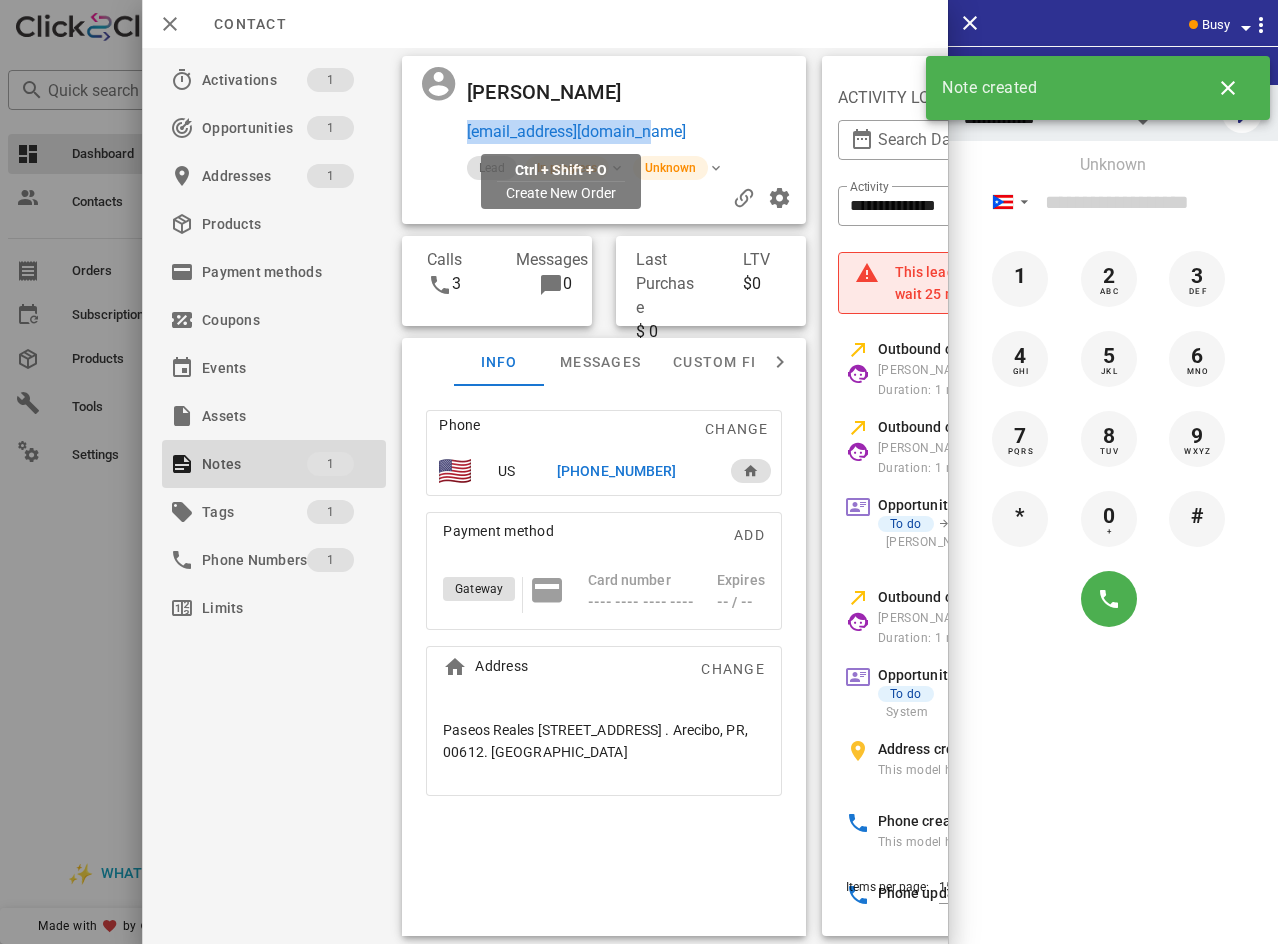 drag, startPoint x: 677, startPoint y: 113, endPoint x: 862, endPoint y: 6, distance: 213.71477 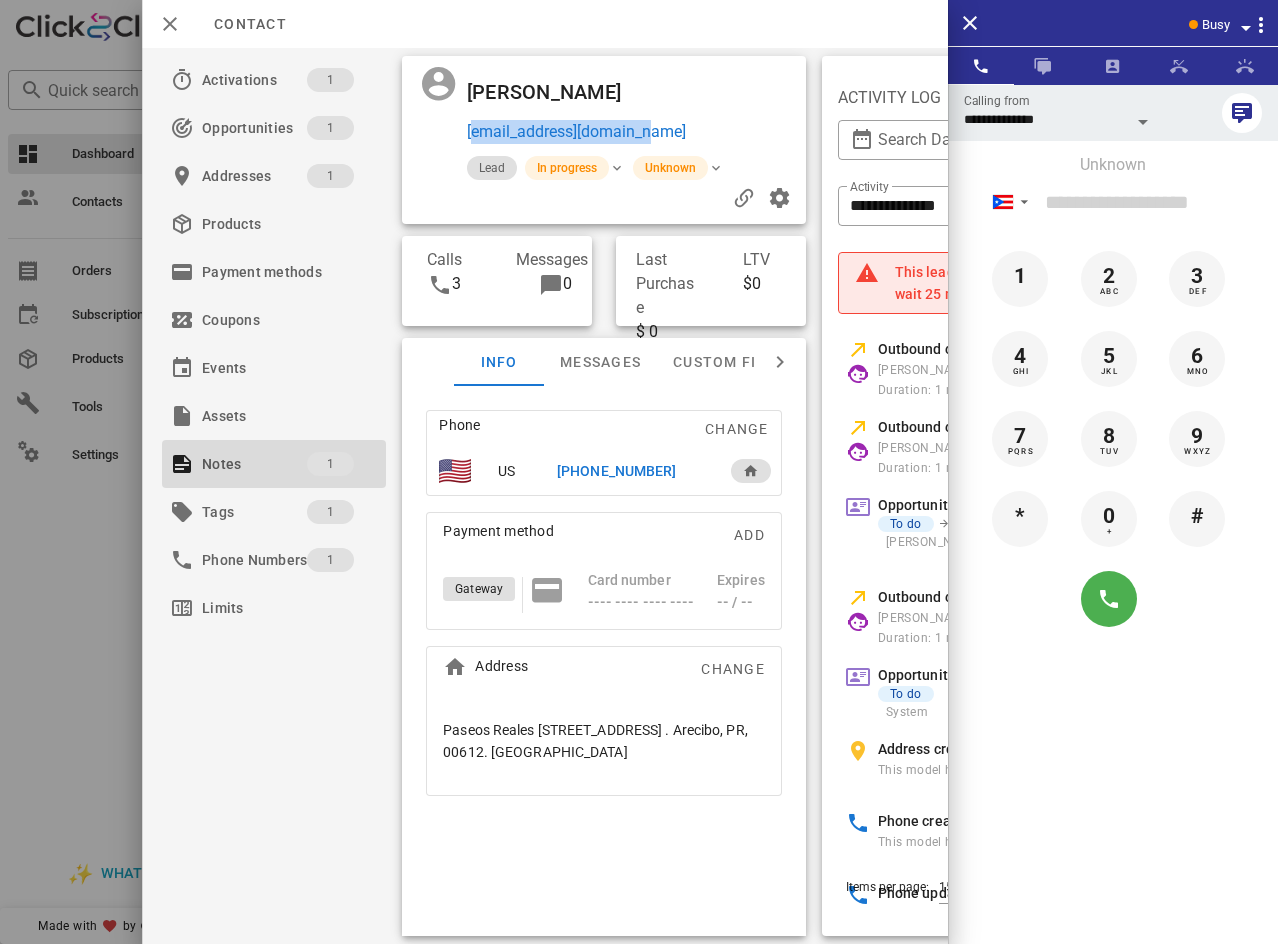 drag, startPoint x: 537, startPoint y: 149, endPoint x: 467, endPoint y: 149, distance: 70 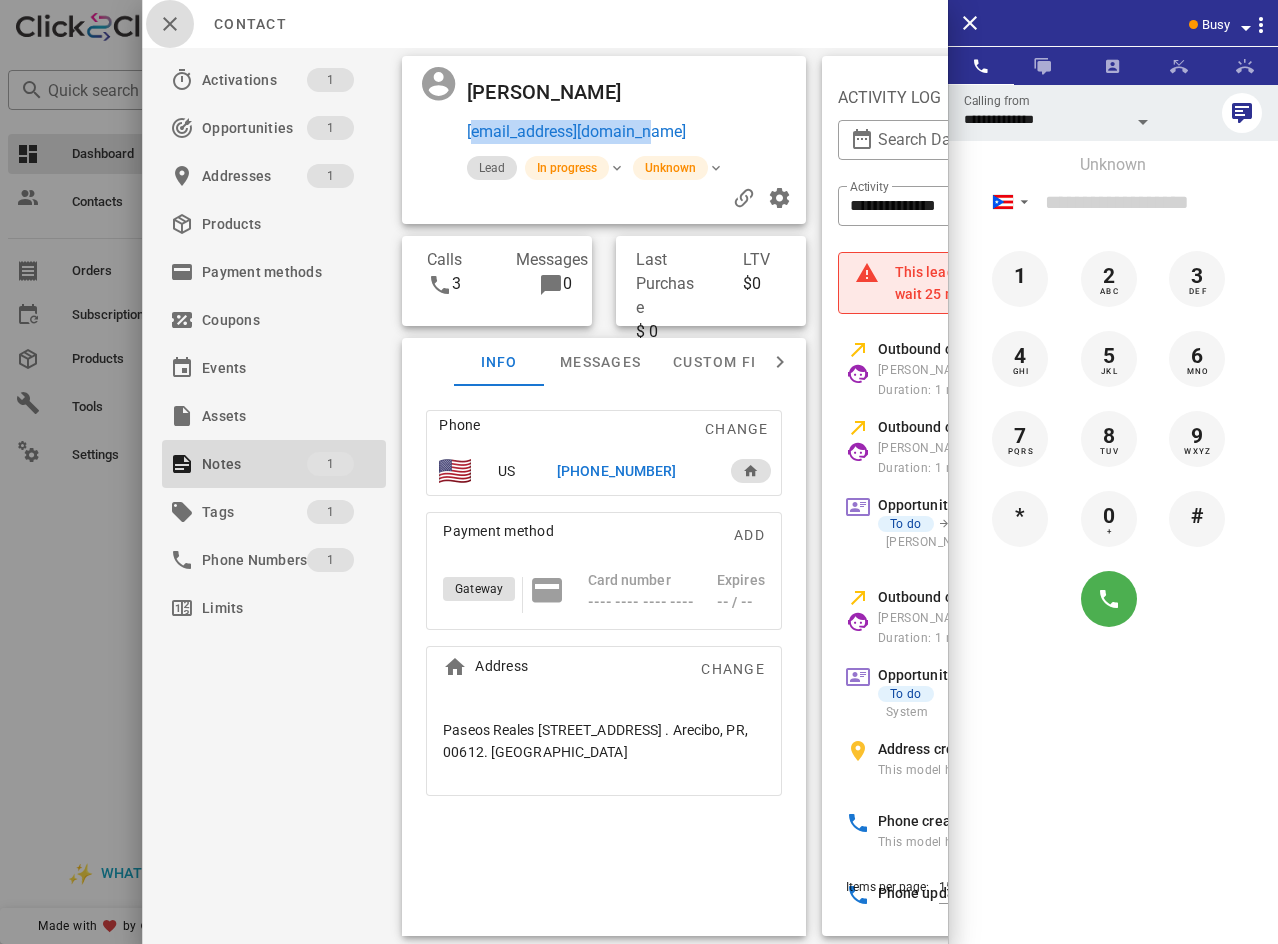 drag, startPoint x: 179, startPoint y: 17, endPoint x: 605, endPoint y: 38, distance: 426.5173 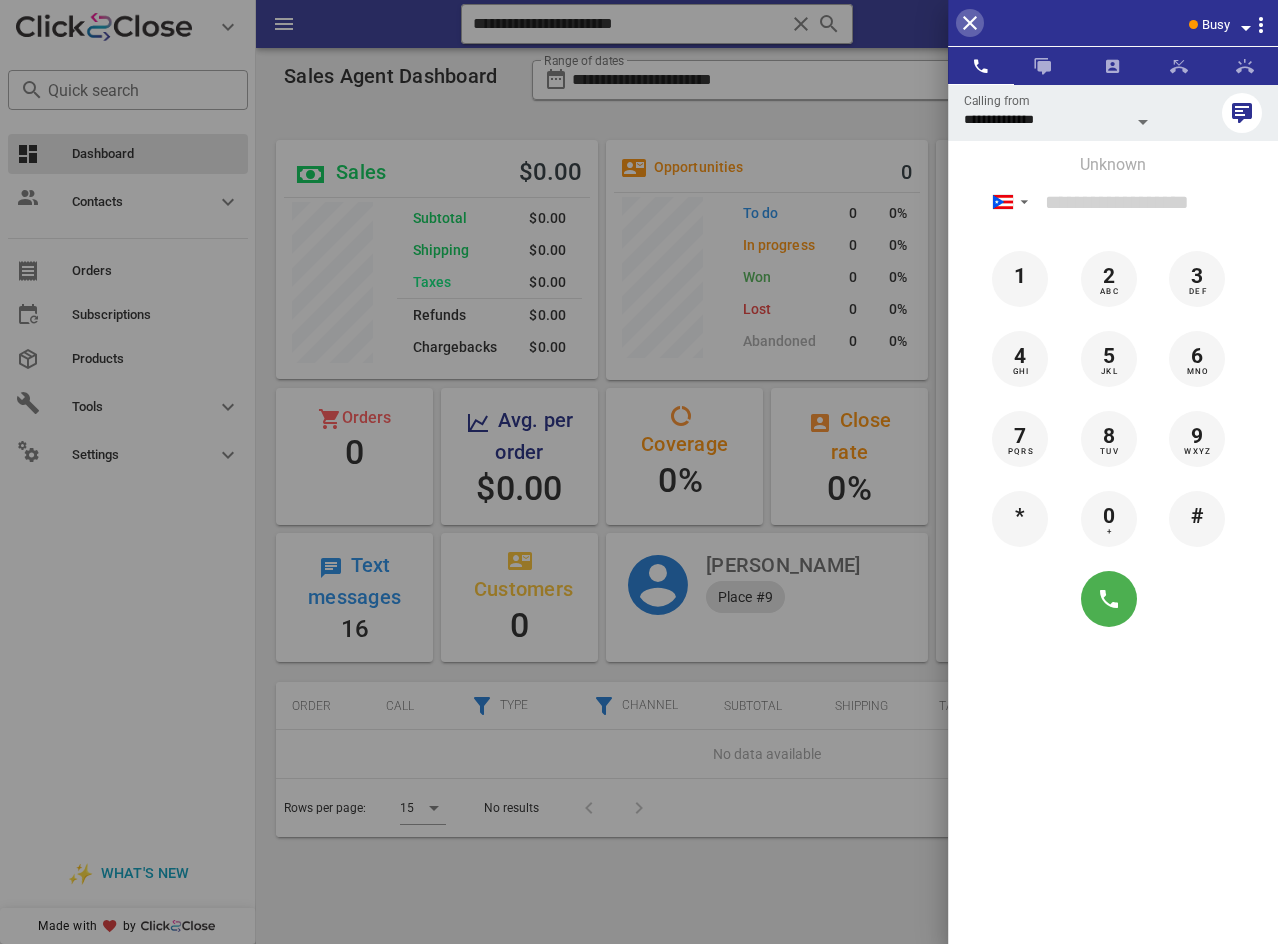click at bounding box center (970, 23) 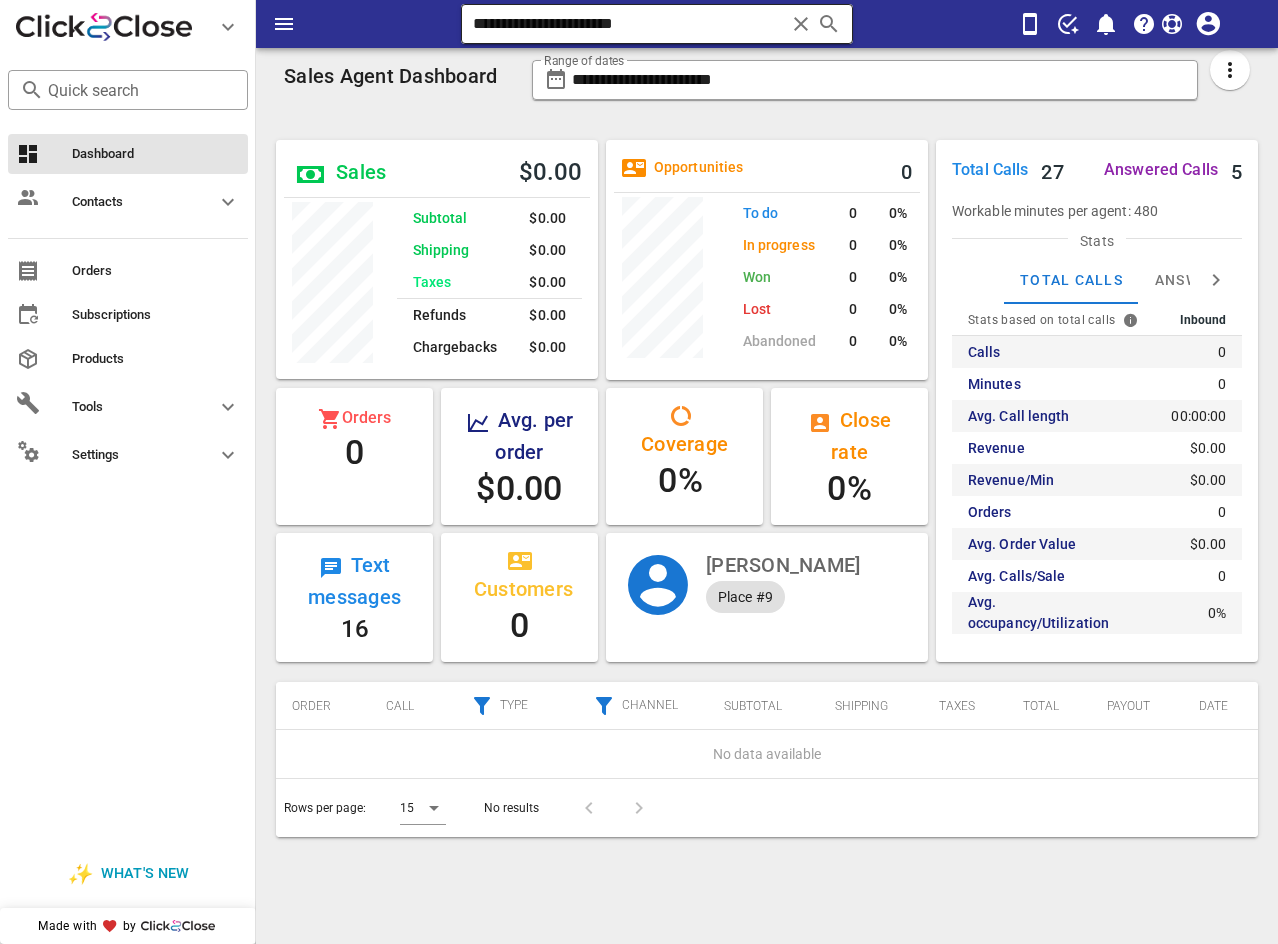 click at bounding box center (801, 24) 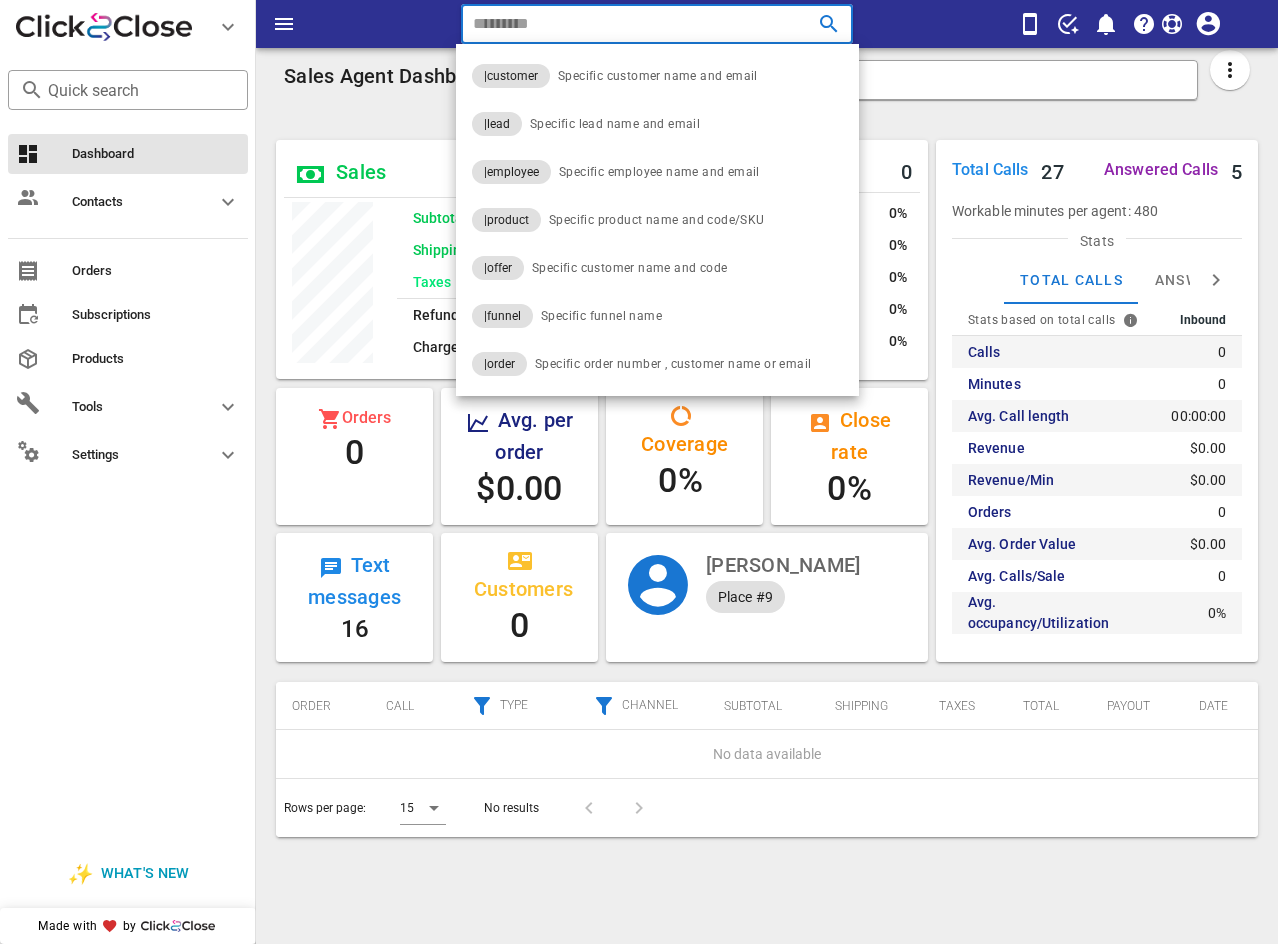 click at bounding box center (629, 24) 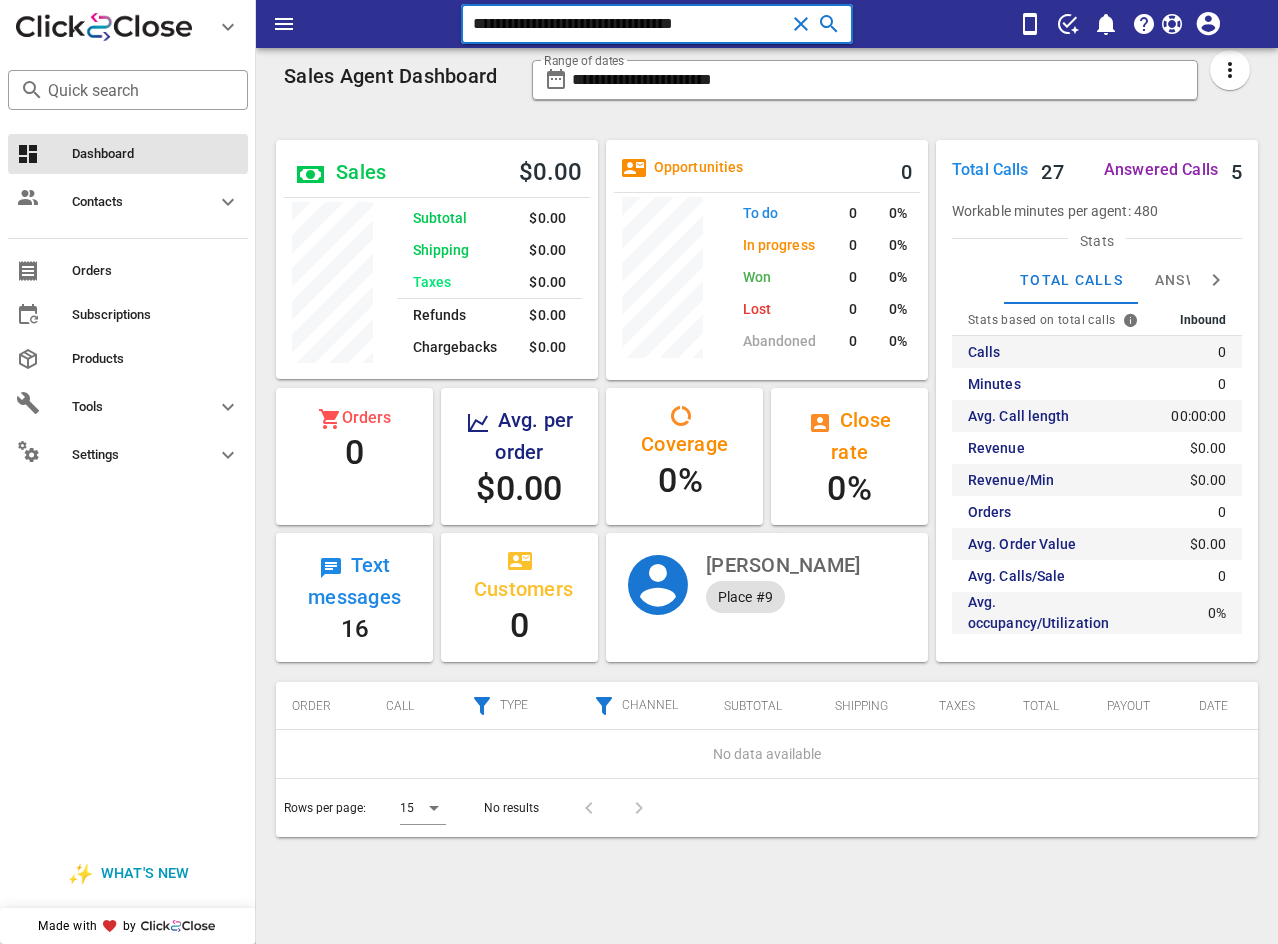 click on "**********" at bounding box center (629, 24) 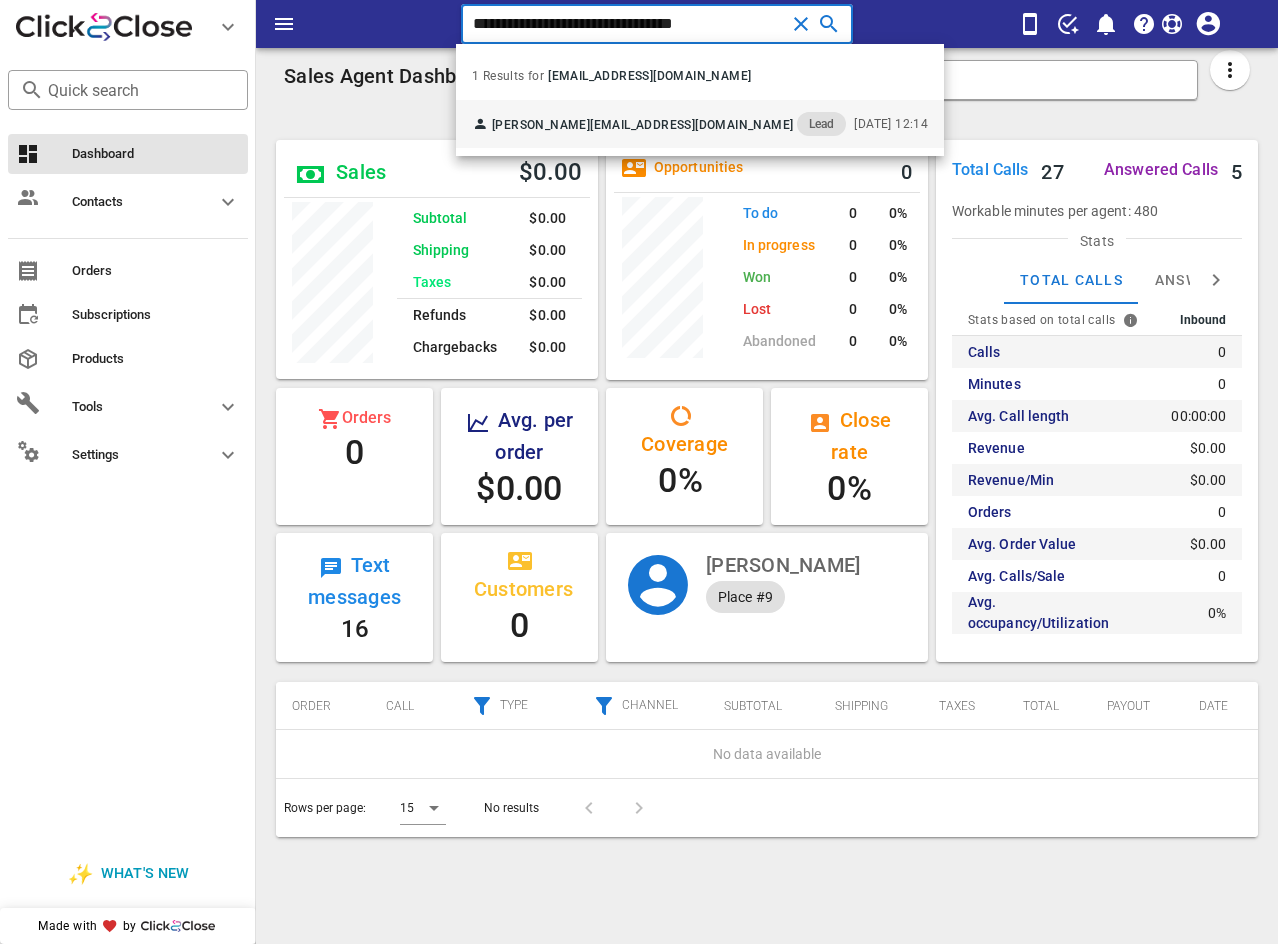 type on "**********" 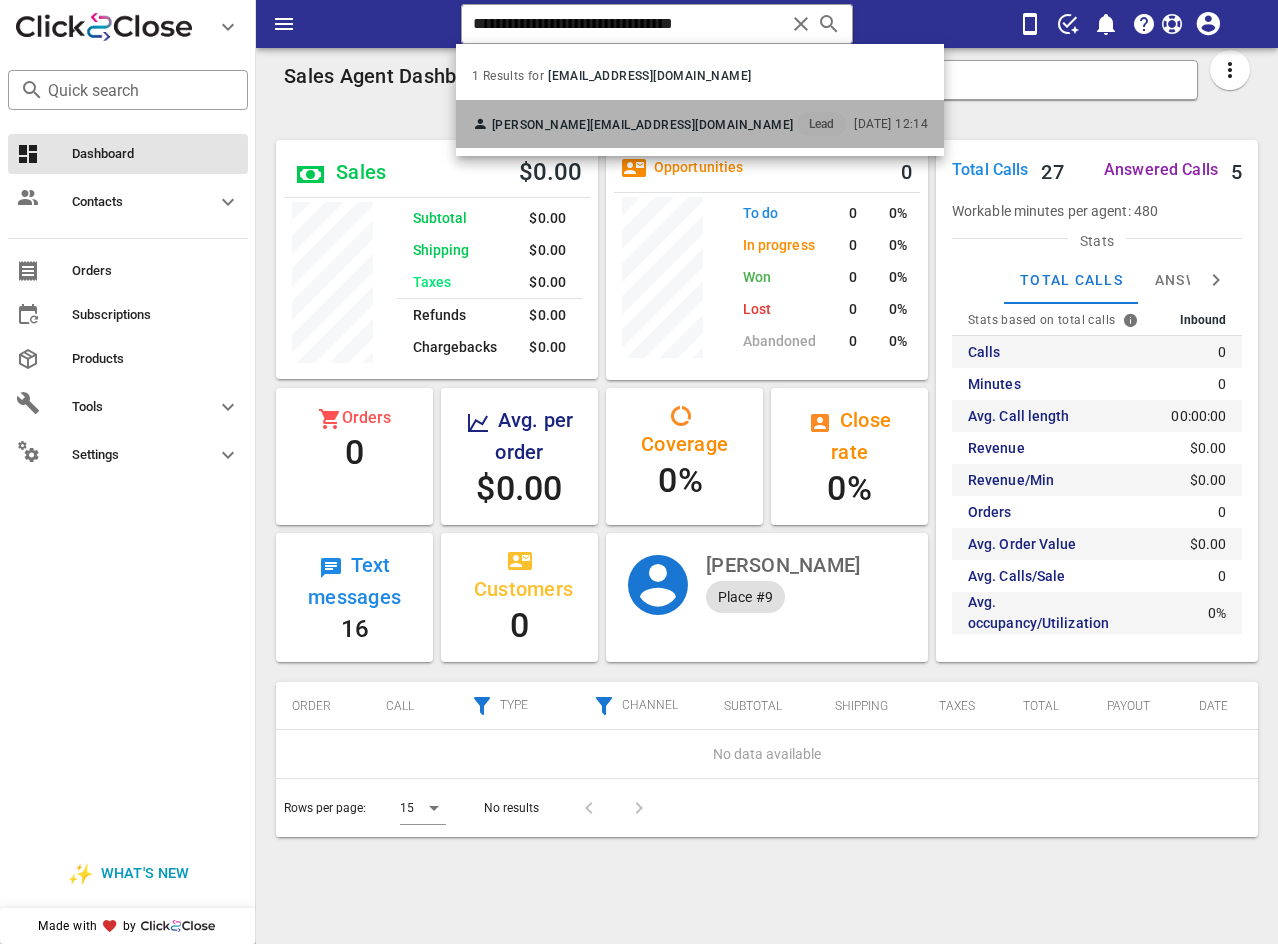 click on "[EMAIL_ADDRESS][DOMAIN_NAME]" at bounding box center (691, 125) 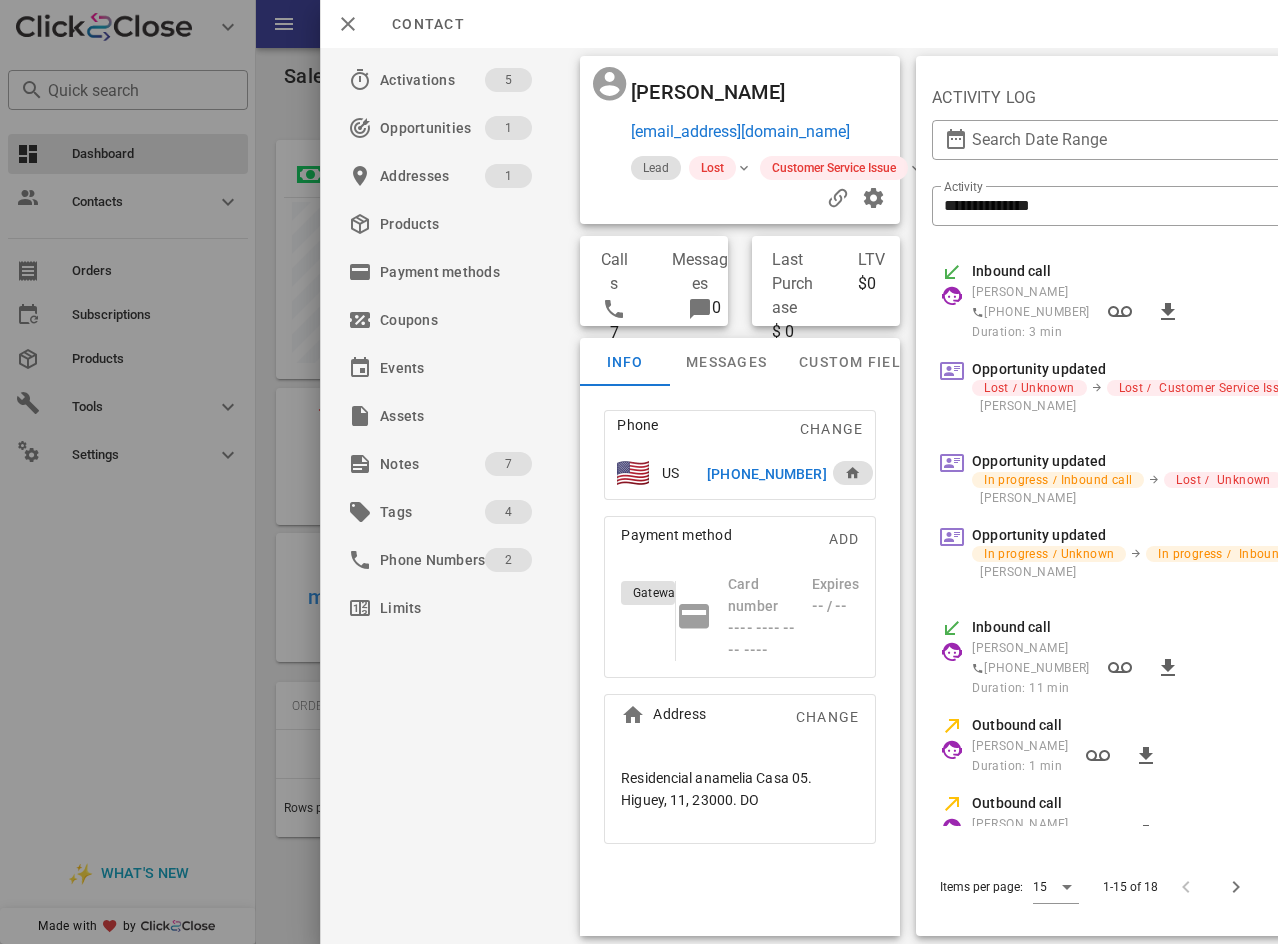 click on "[PHONE_NUMBER]" at bounding box center (766, 474) 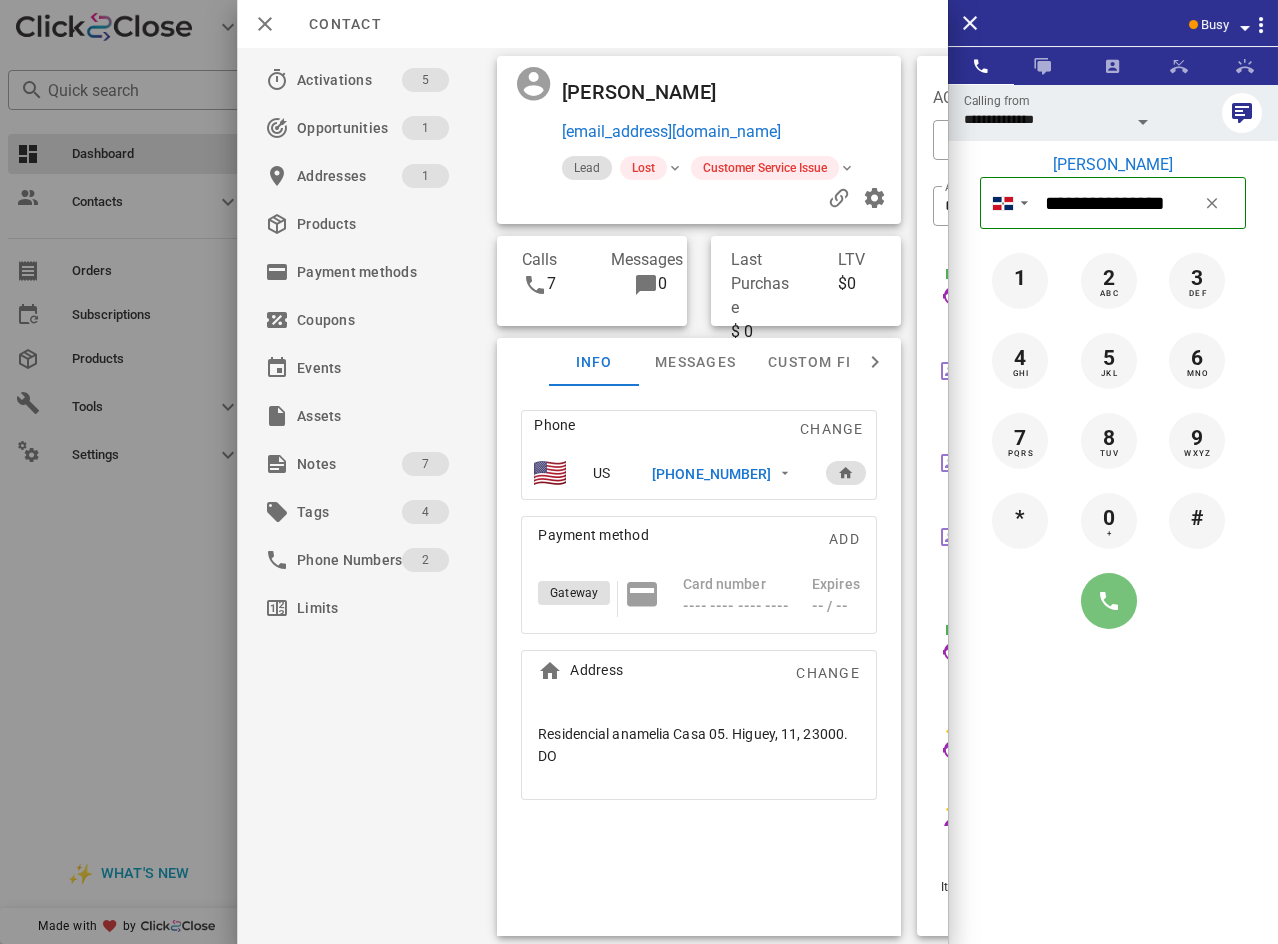 click at bounding box center [1109, 601] 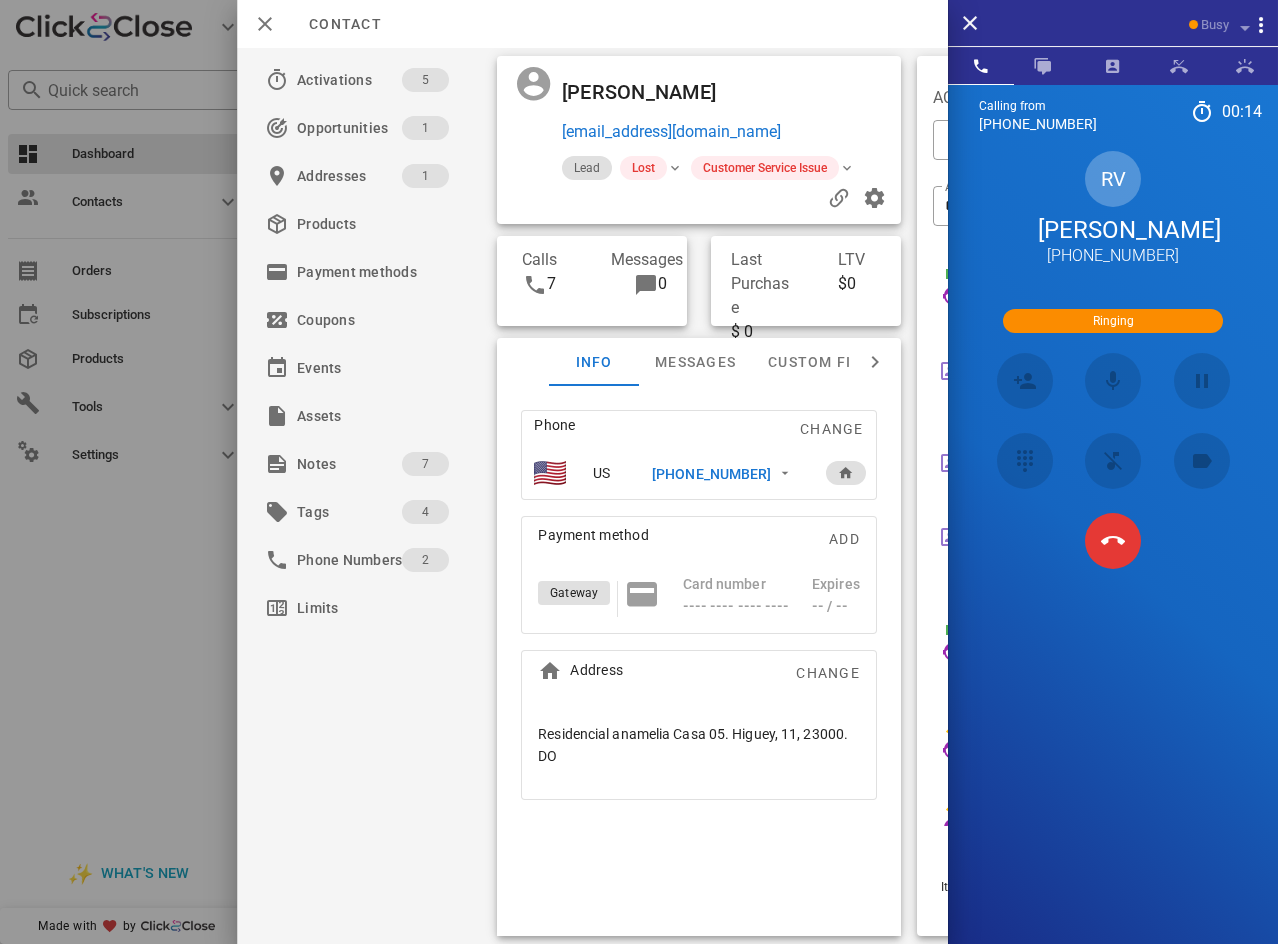 drag, startPoint x: 857, startPoint y: 119, endPoint x: 834, endPoint y: 134, distance: 27.45906 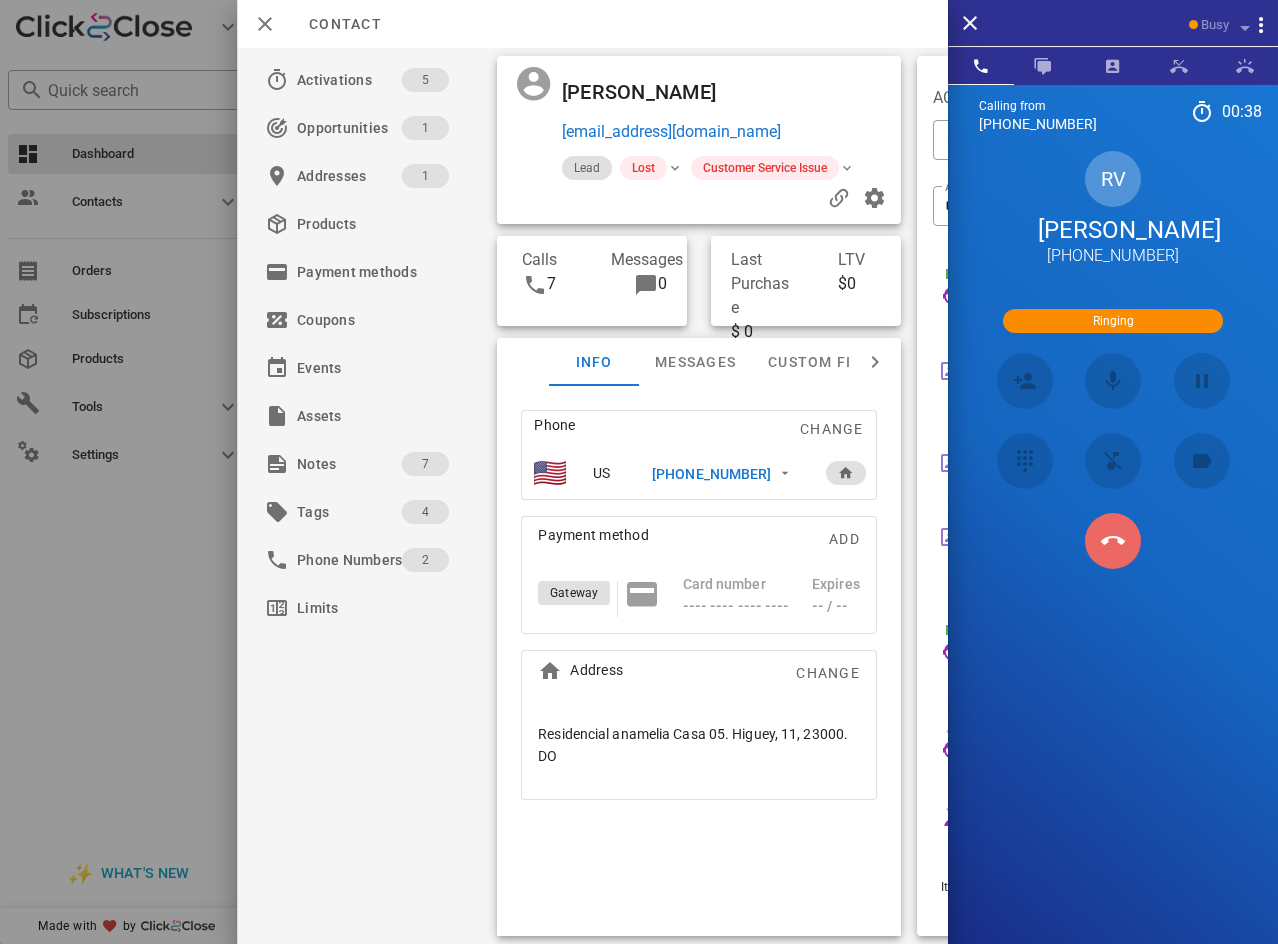 click at bounding box center [1113, 541] 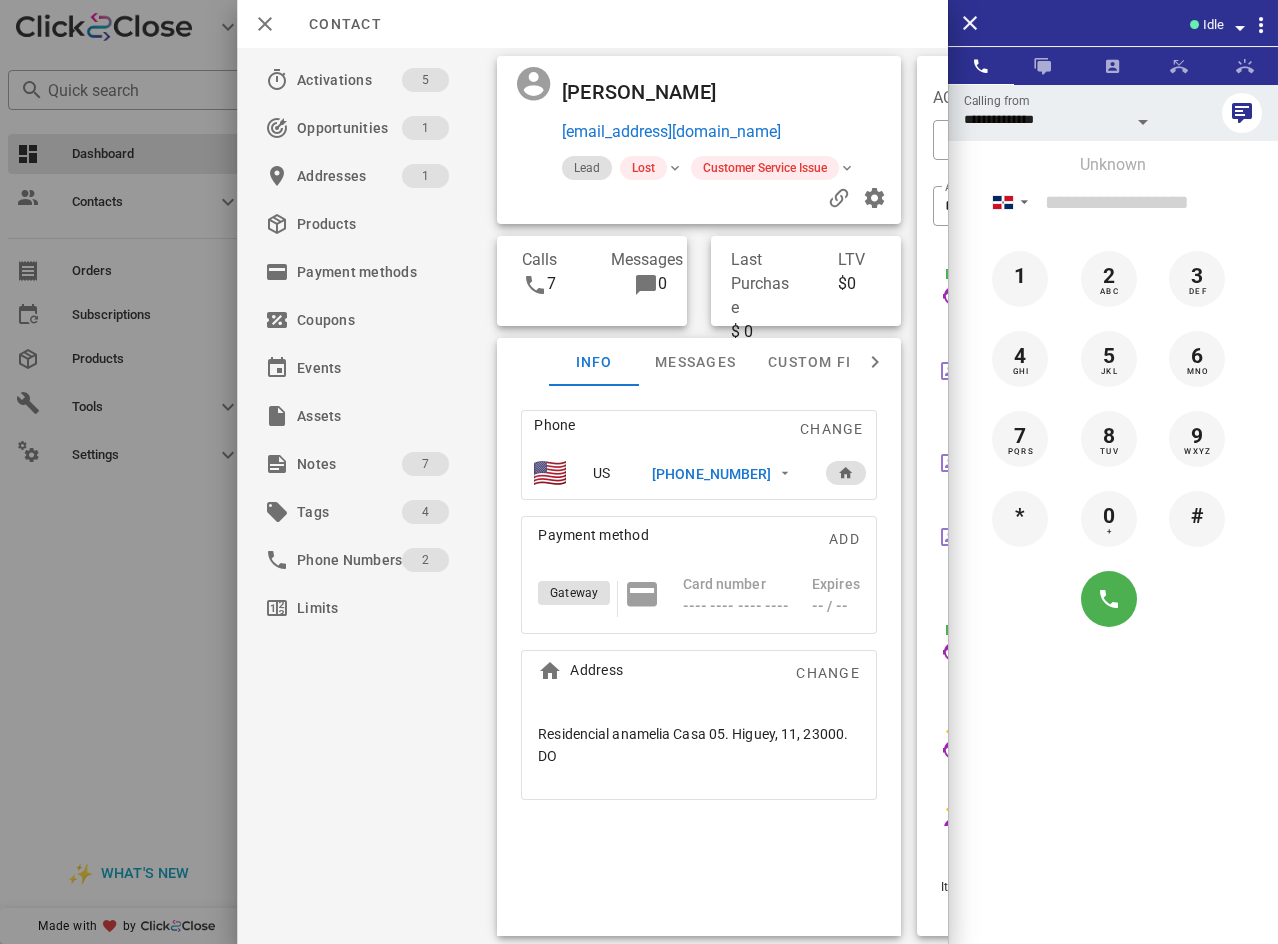 click on "[PHONE_NUMBER]" at bounding box center (711, 474) 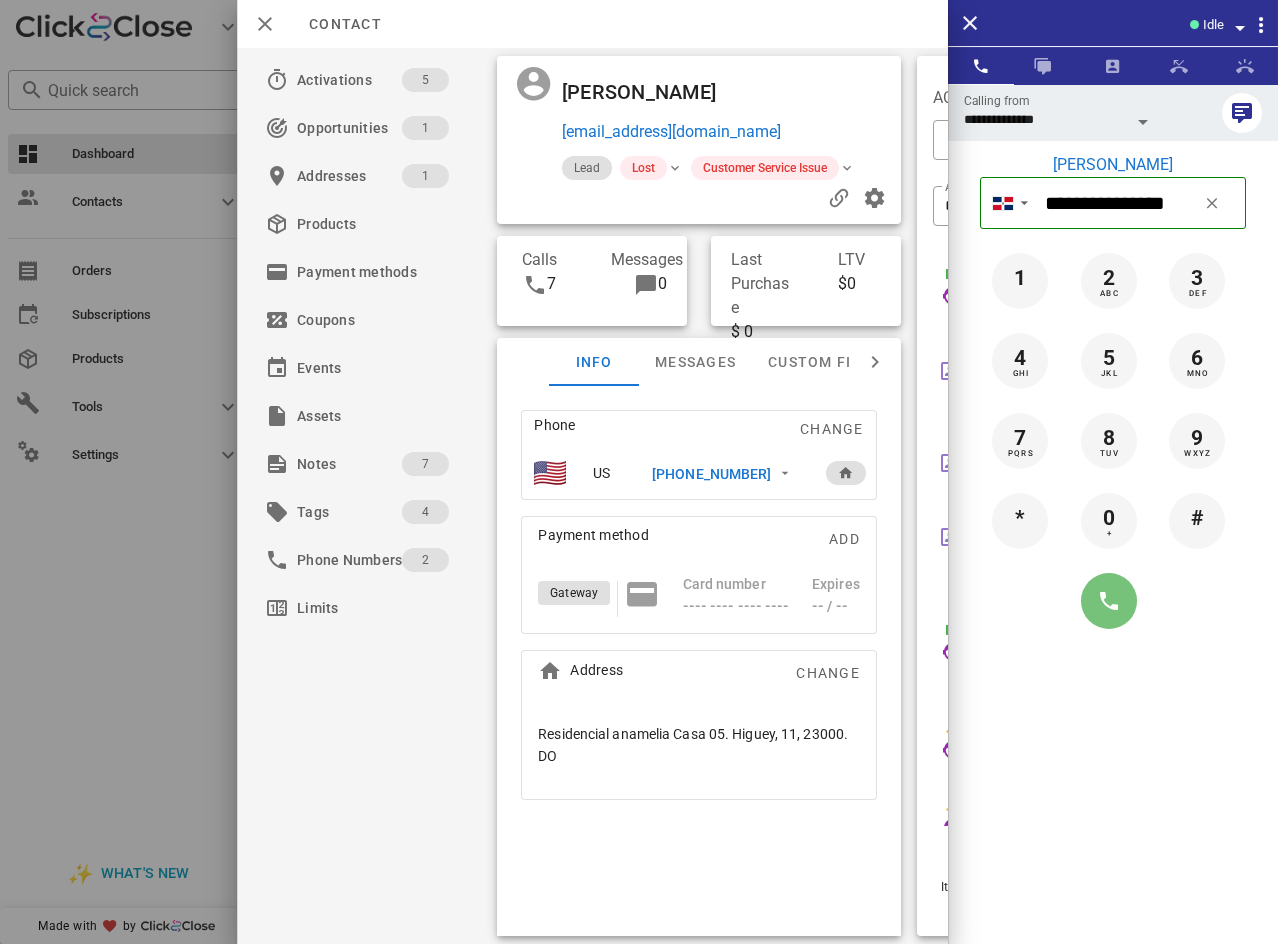 click at bounding box center [1109, 601] 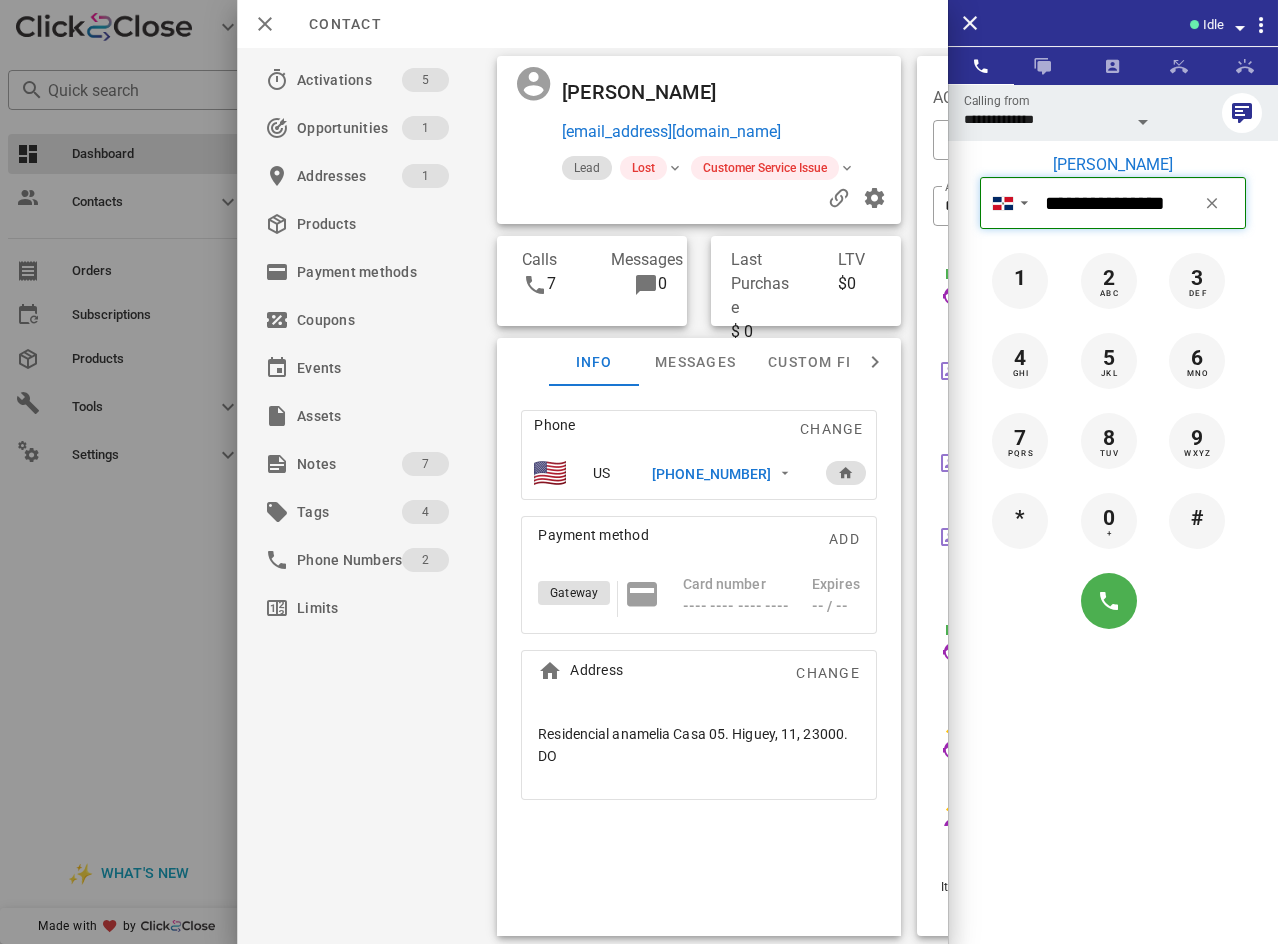 type 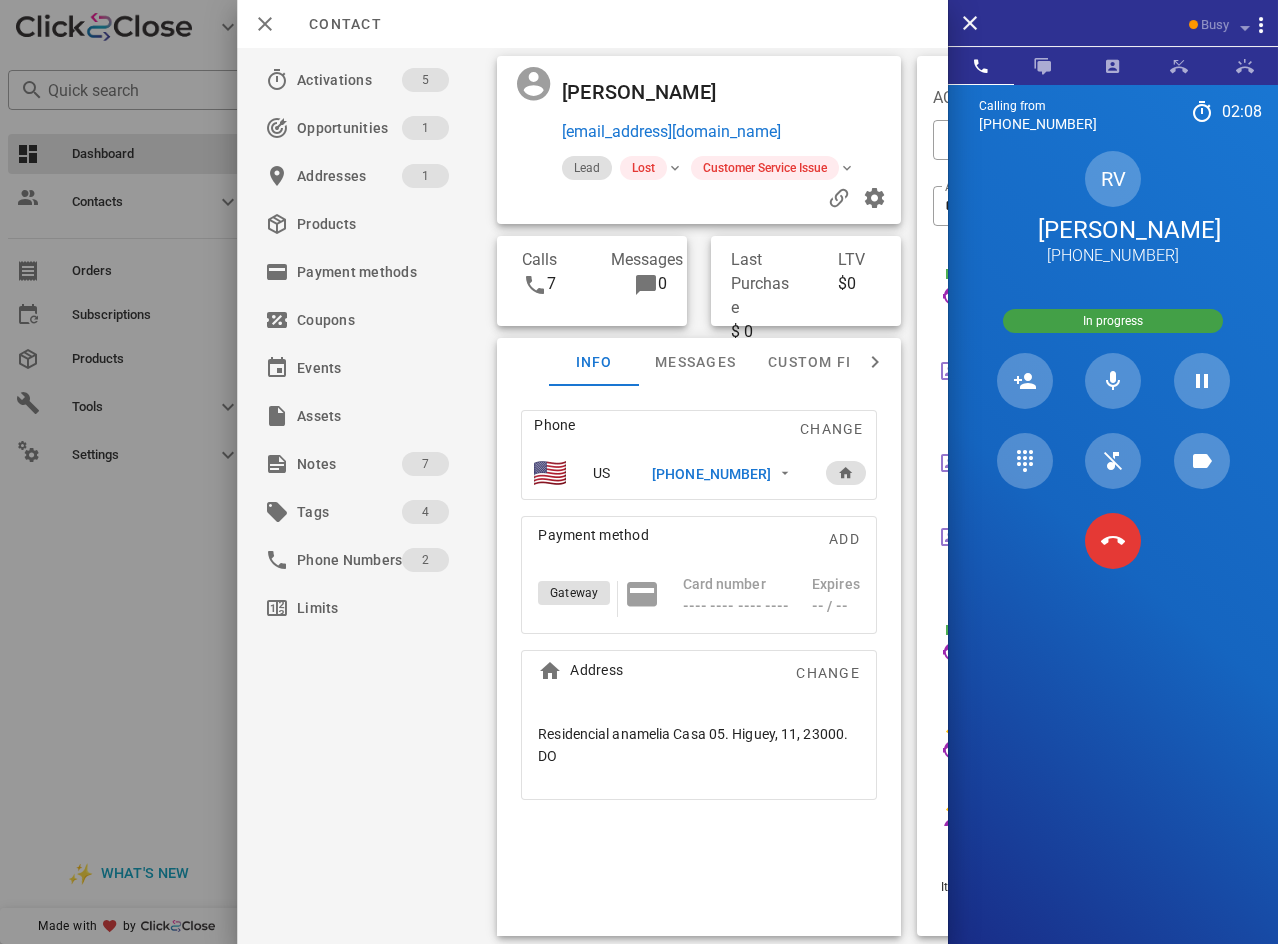 drag, startPoint x: 824, startPoint y: 137, endPoint x: 555, endPoint y: 142, distance: 269.04648 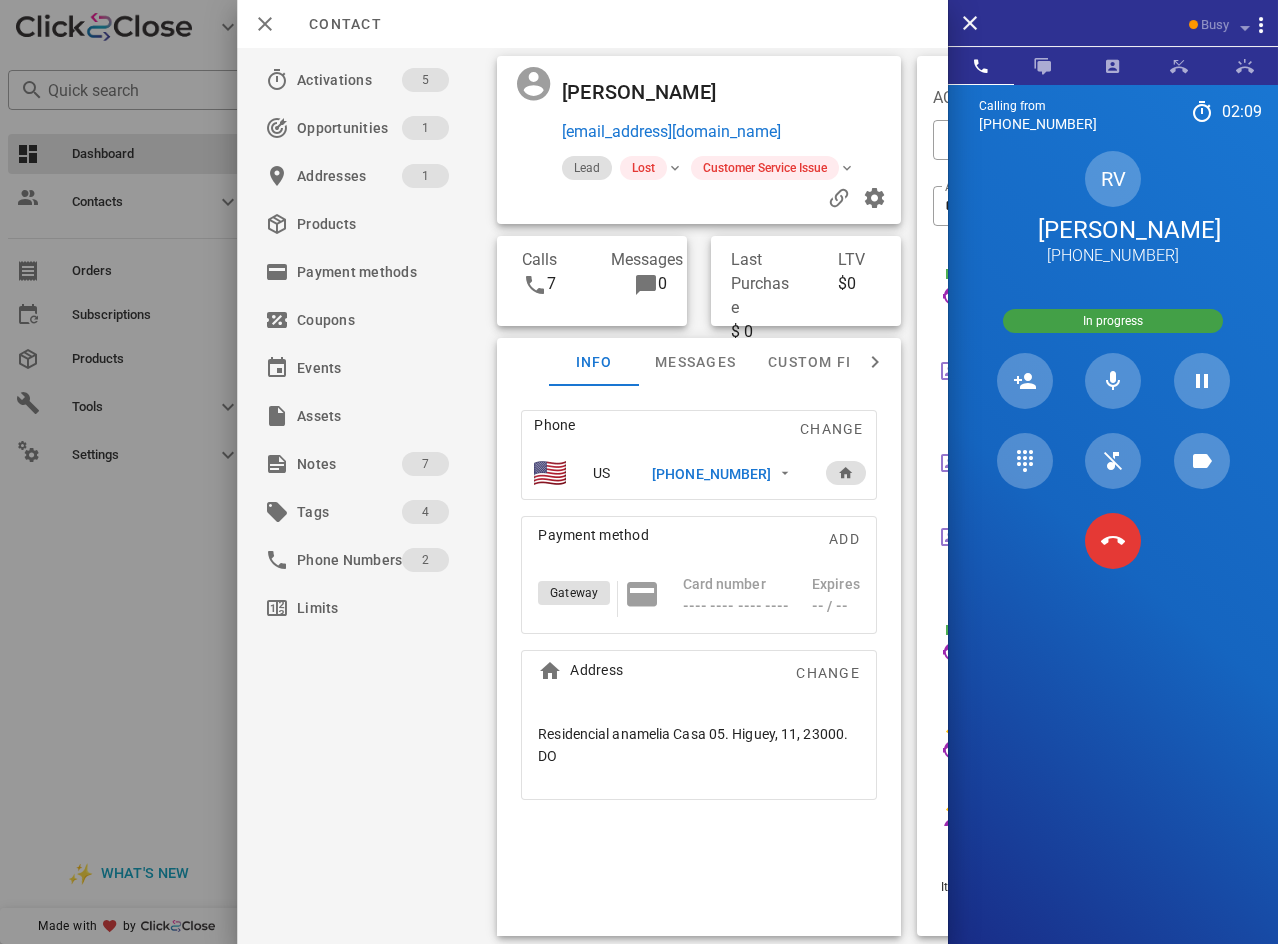 click at bounding box center (821, 92) 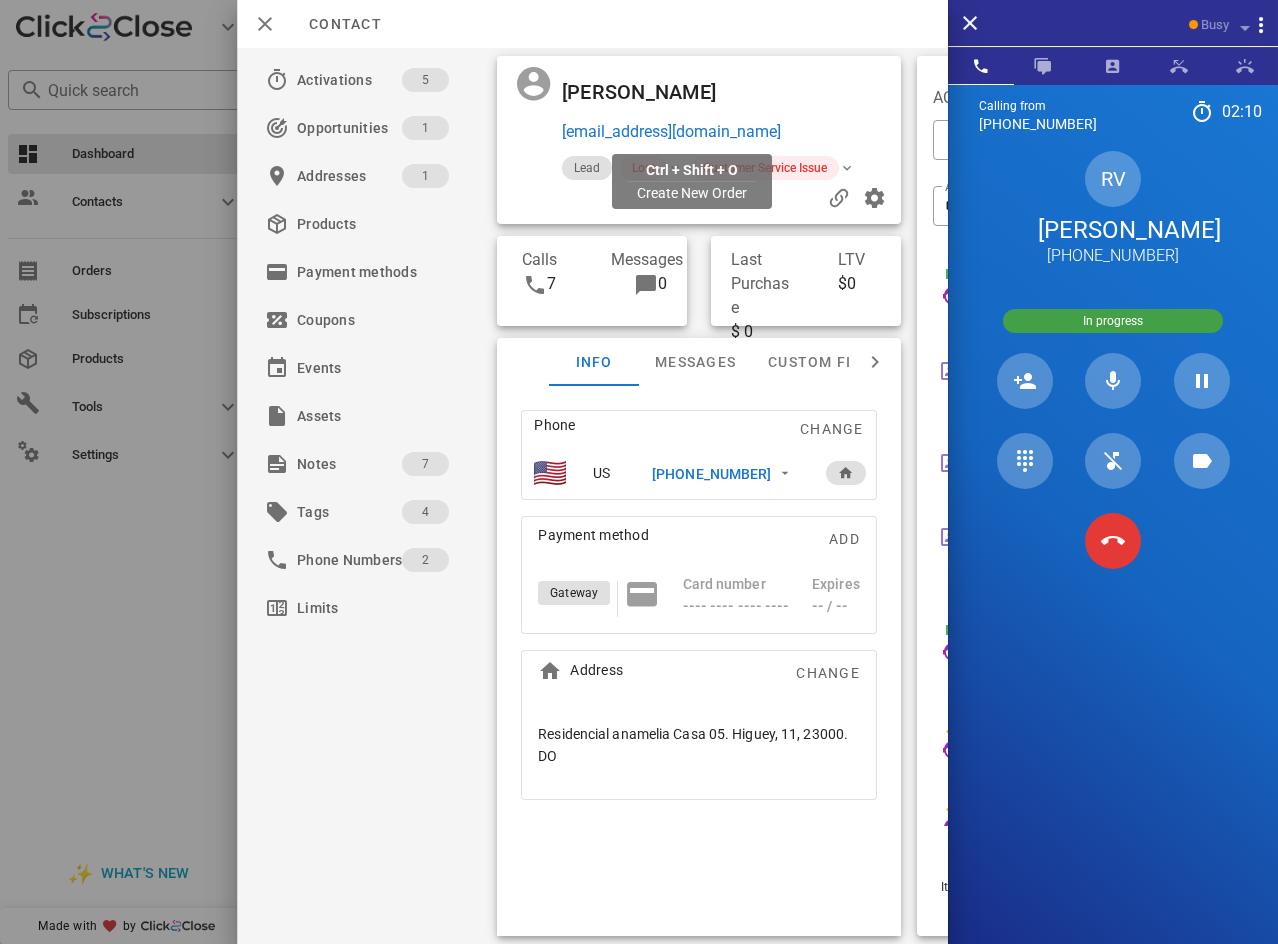 drag, startPoint x: 834, startPoint y: 121, endPoint x: 561, endPoint y: 130, distance: 273.14832 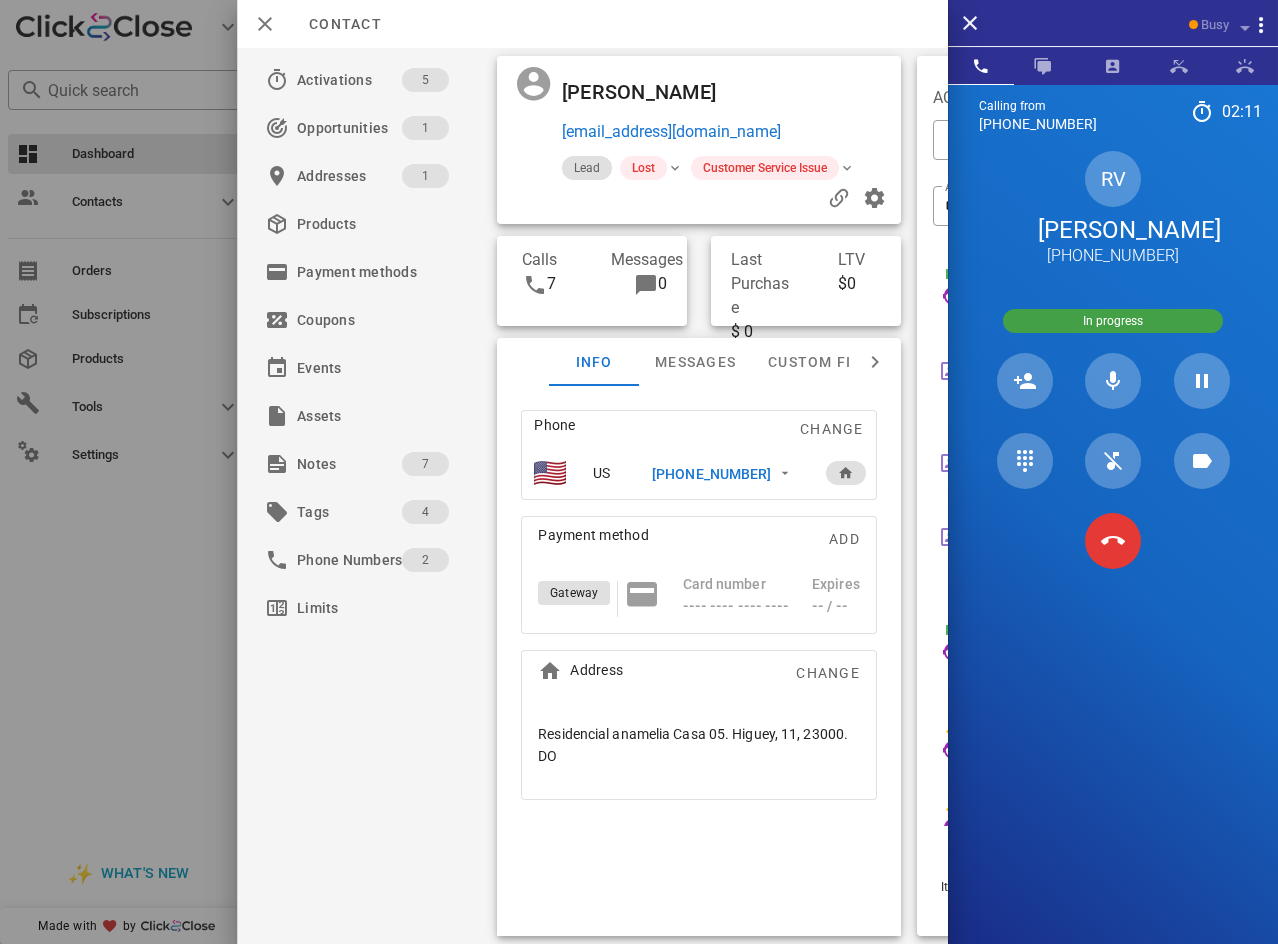 copy on "[EMAIL_ADDRESS][DOMAIN_NAME]" 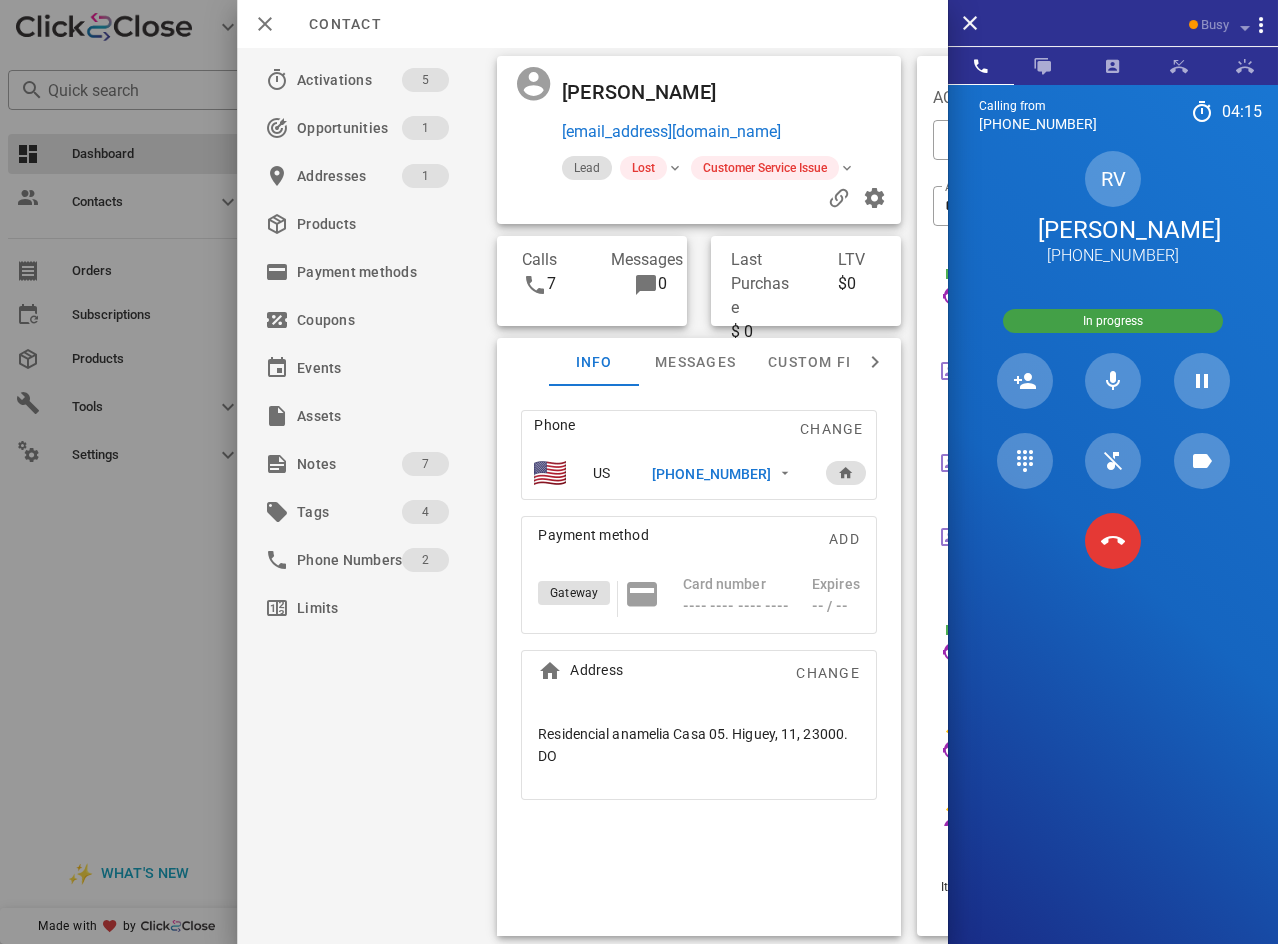 click on "Contact" at bounding box center [592, 24] 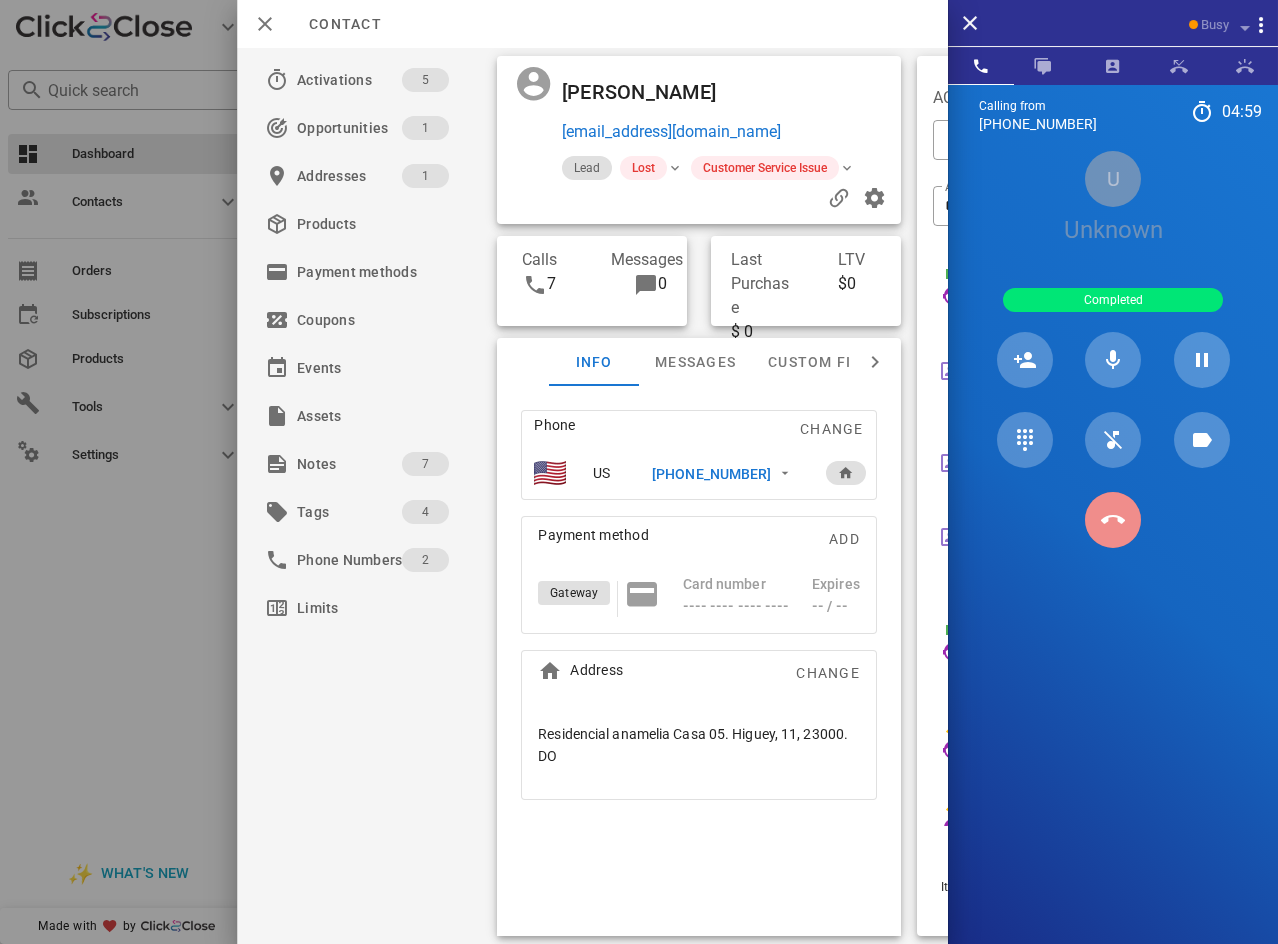 click at bounding box center [1113, 520] 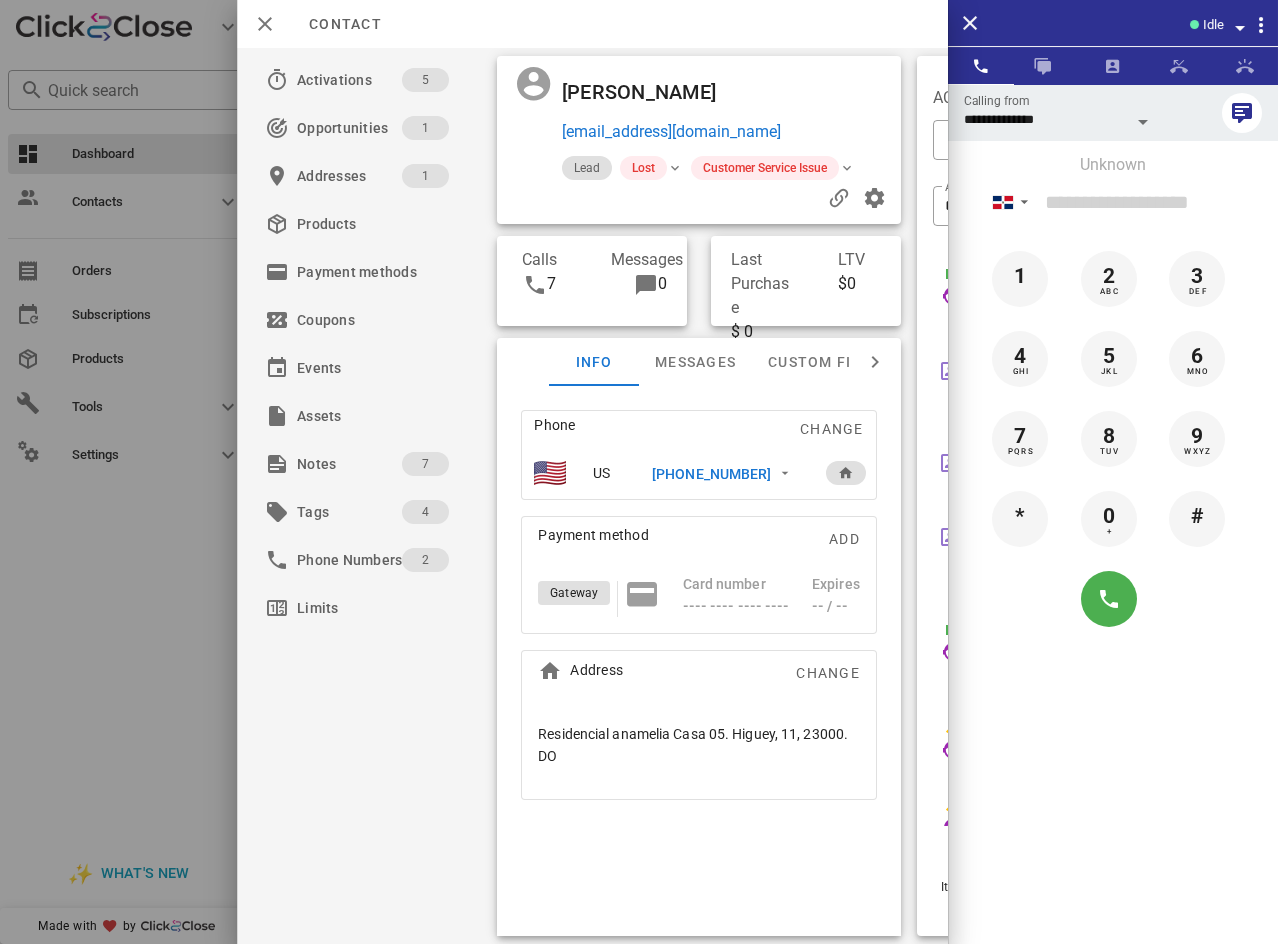 click on "Idle" at bounding box center [1113, 23] 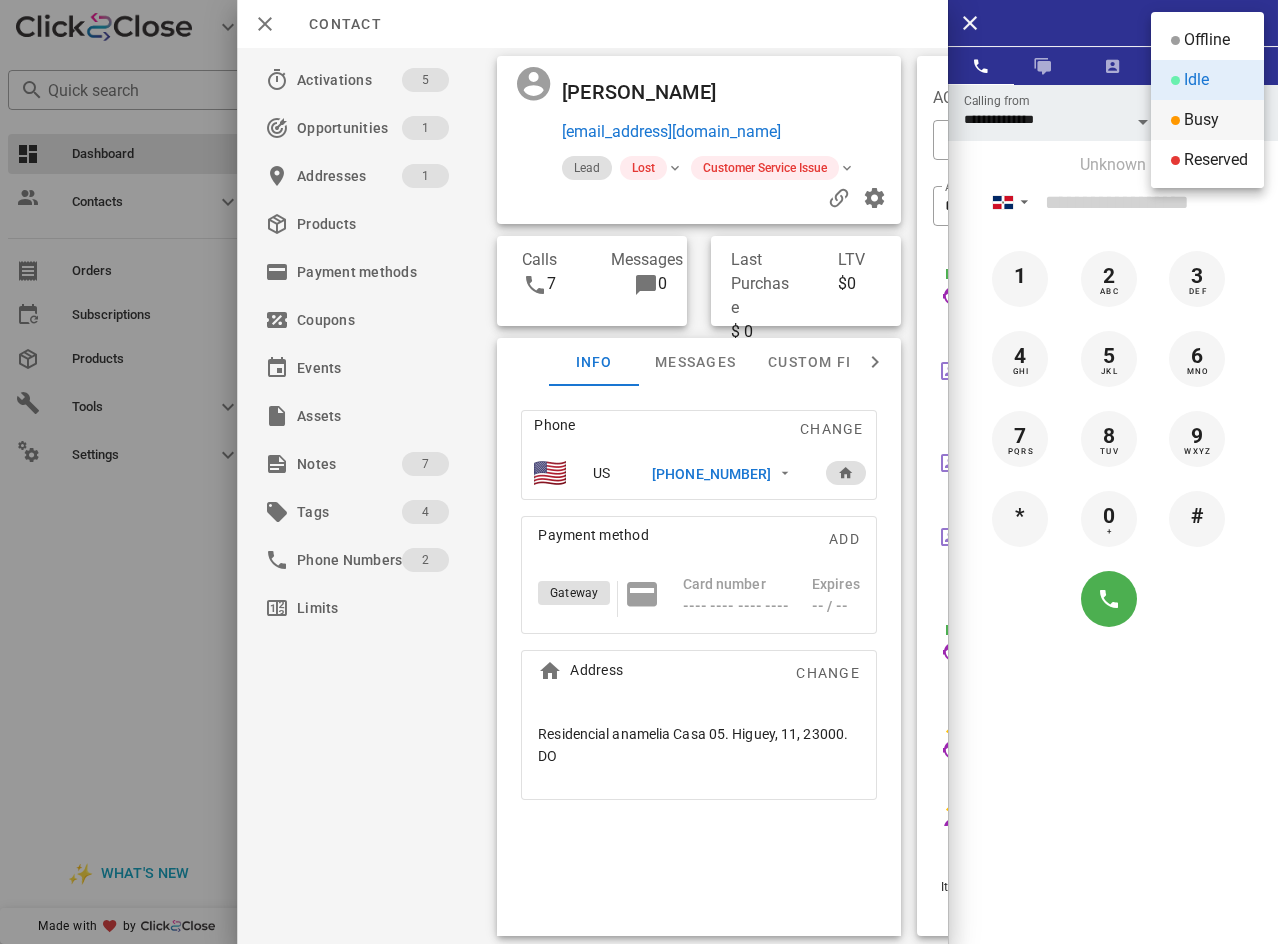 click on "Busy" at bounding box center (1201, 120) 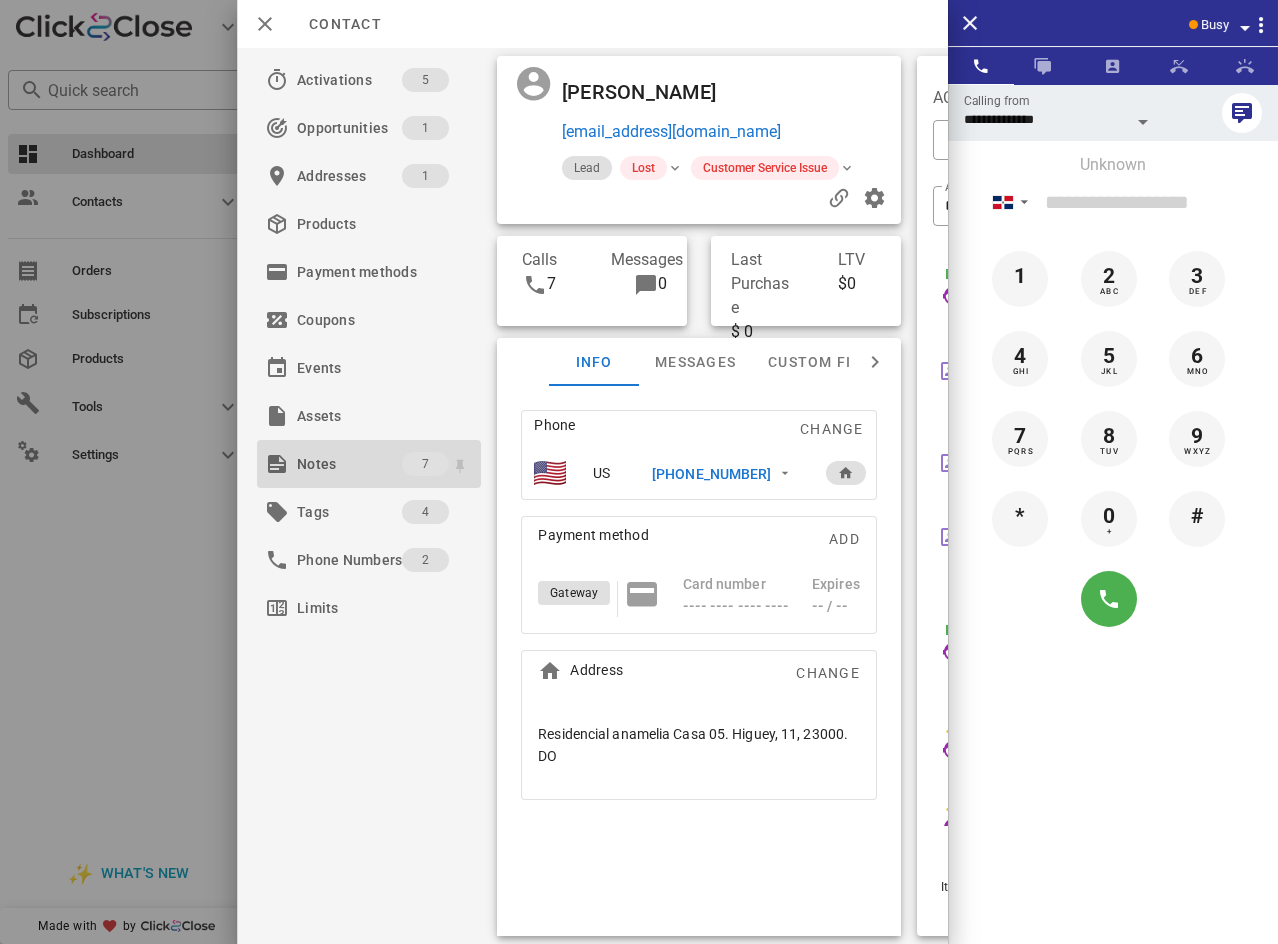 click on "Notes" at bounding box center (349, 464) 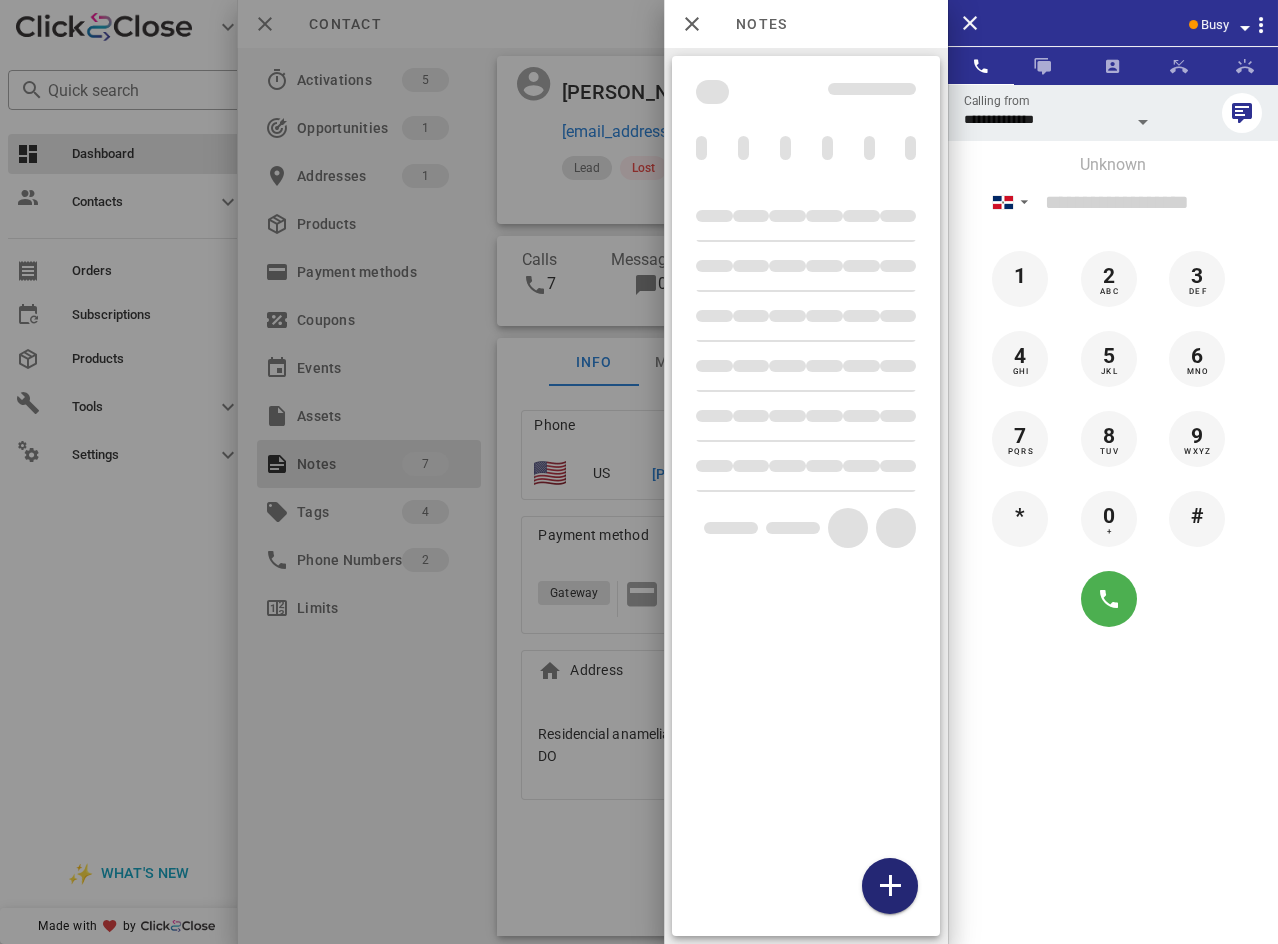 click at bounding box center (890, 886) 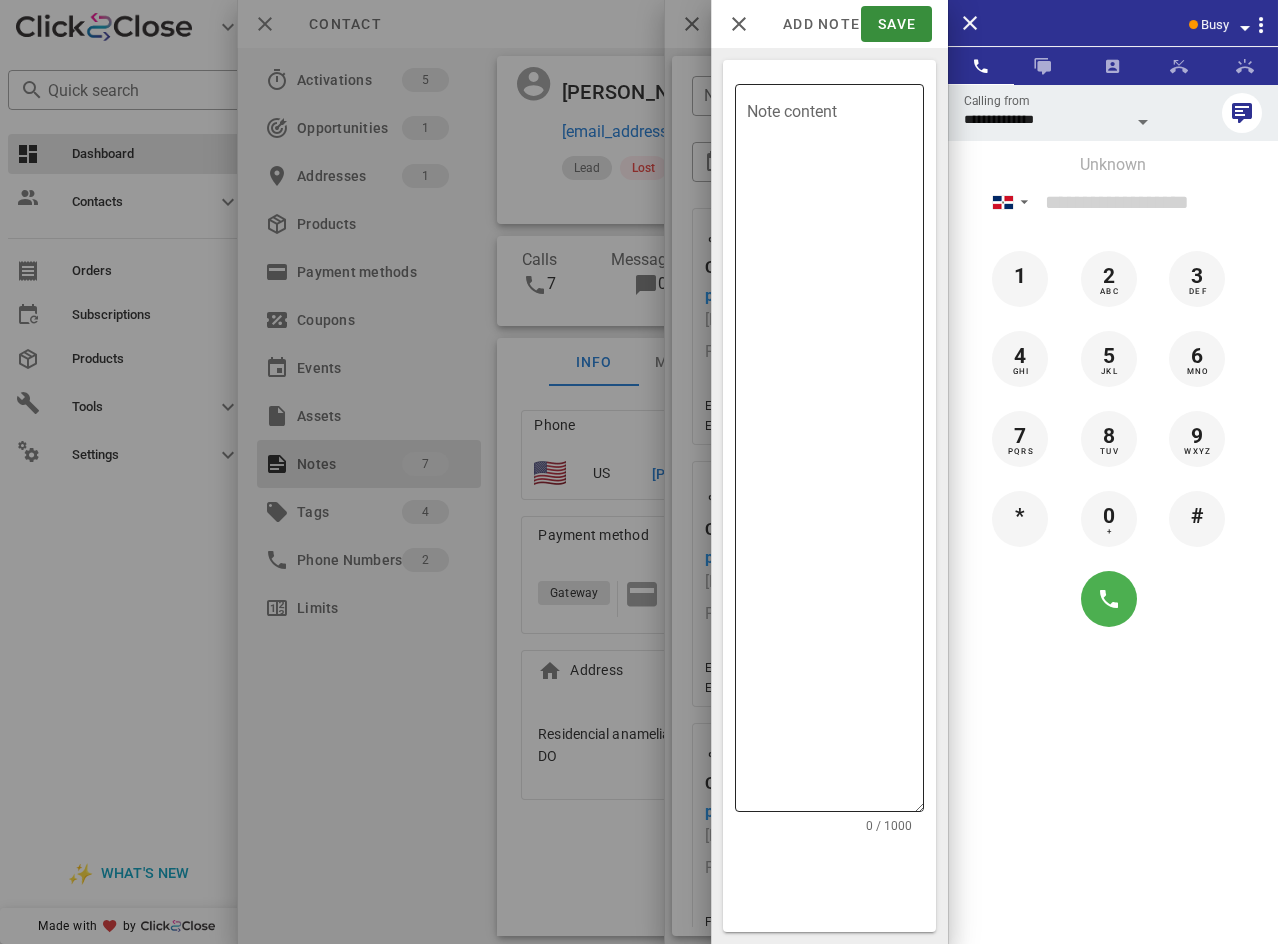 click on "Note content" at bounding box center (835, 453) 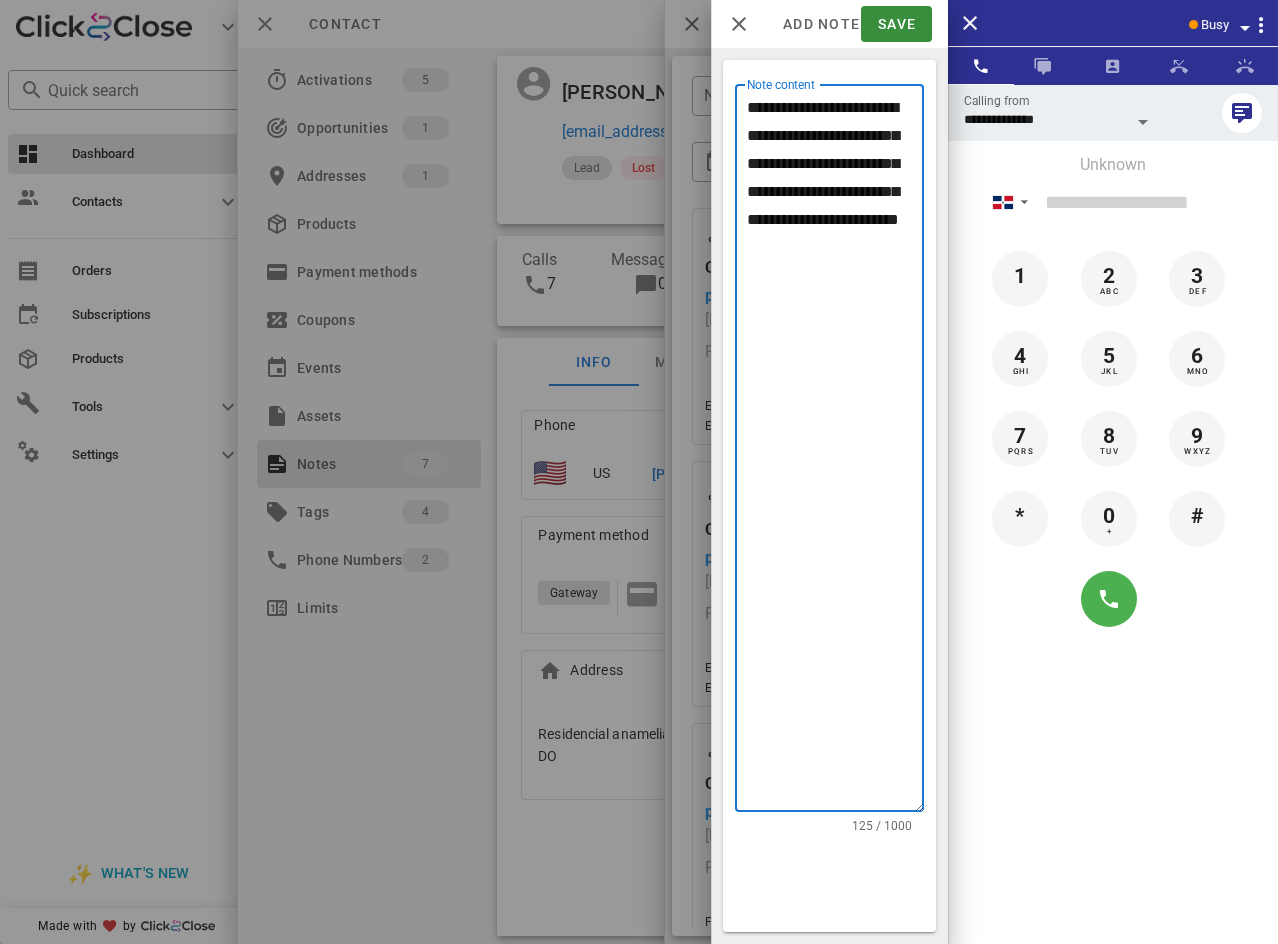 click on "**********" at bounding box center (835, 453) 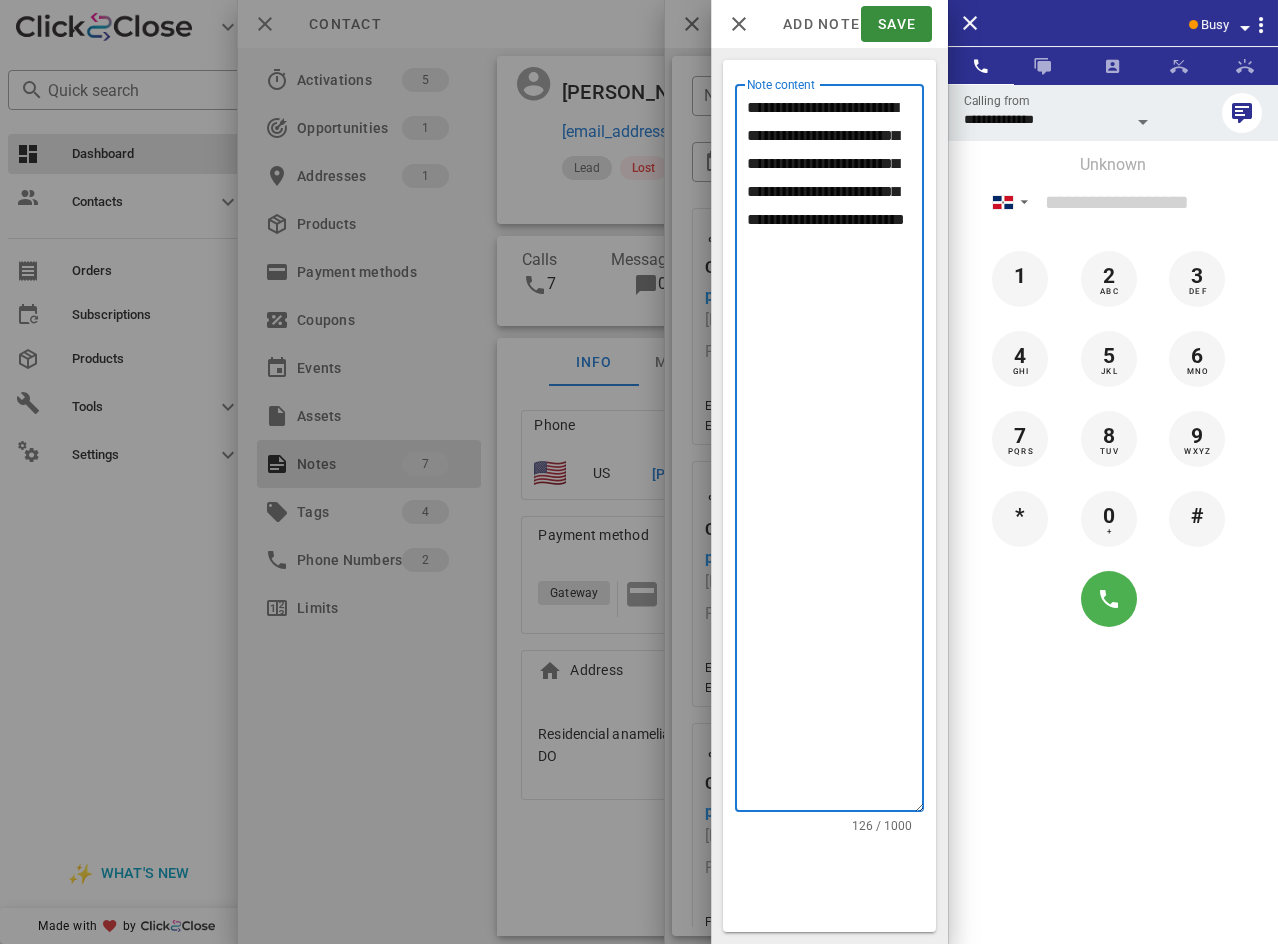 click on "**********" at bounding box center (835, 453) 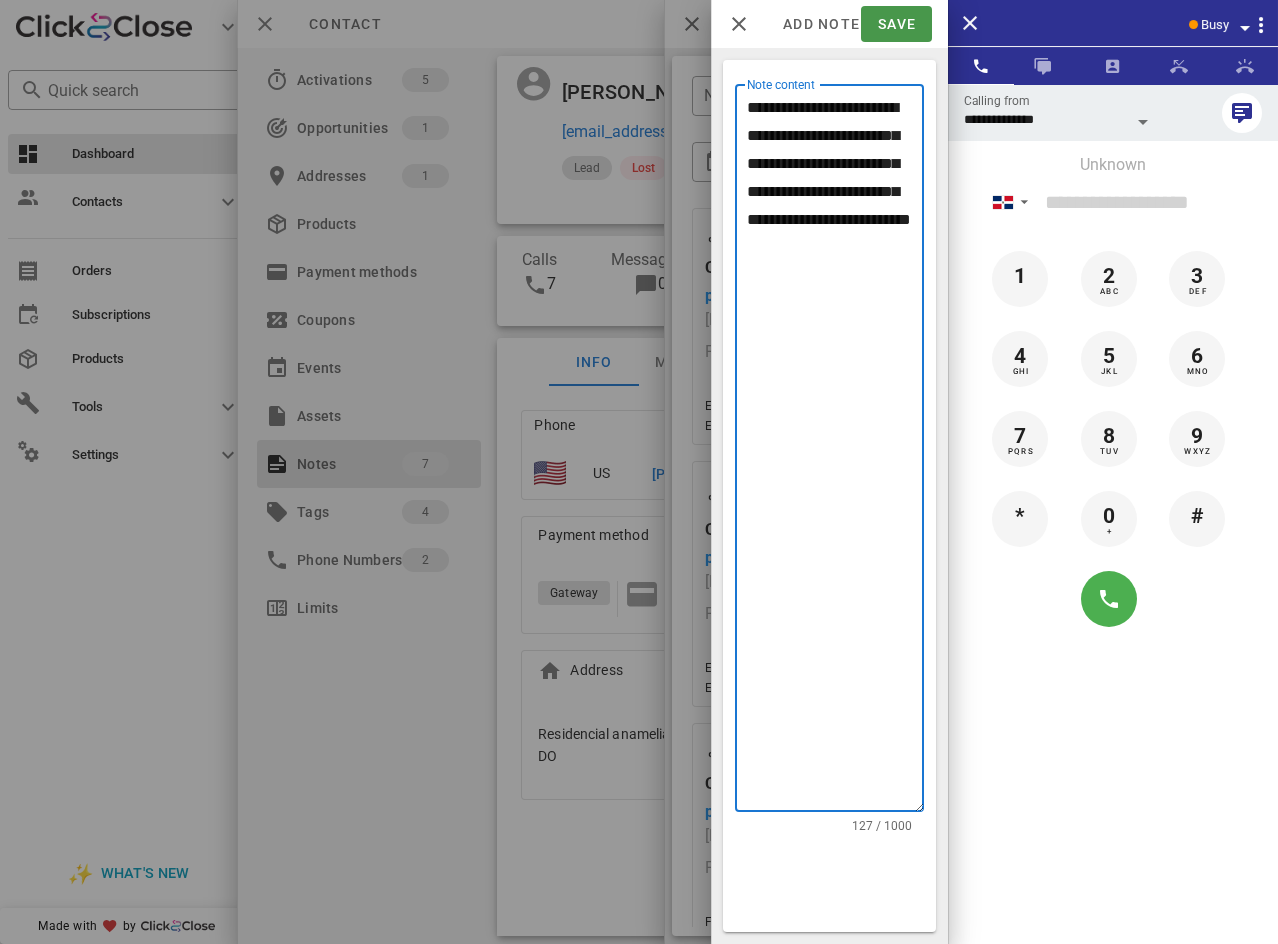 type on "**********" 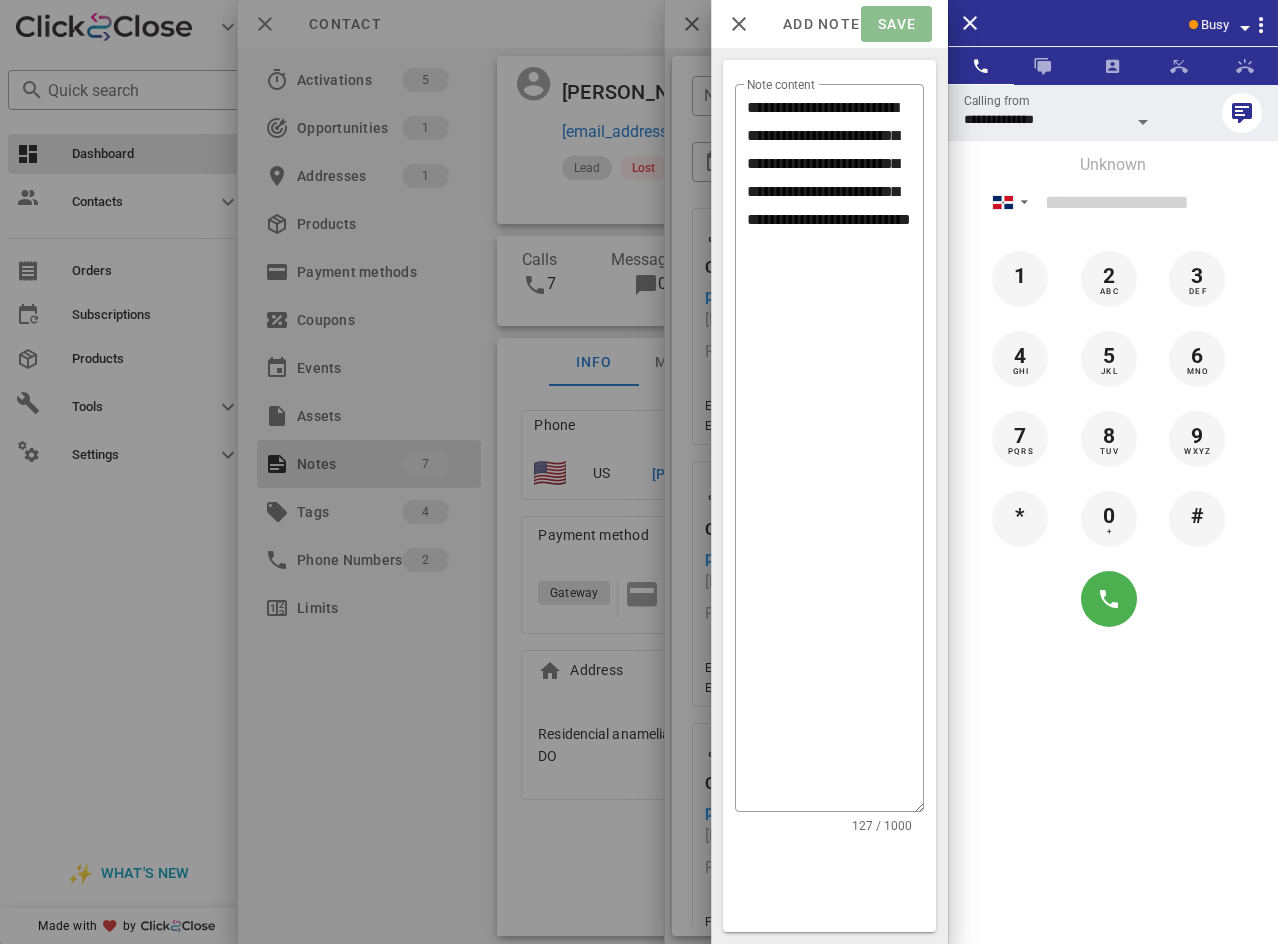click on "Save" at bounding box center [896, 24] 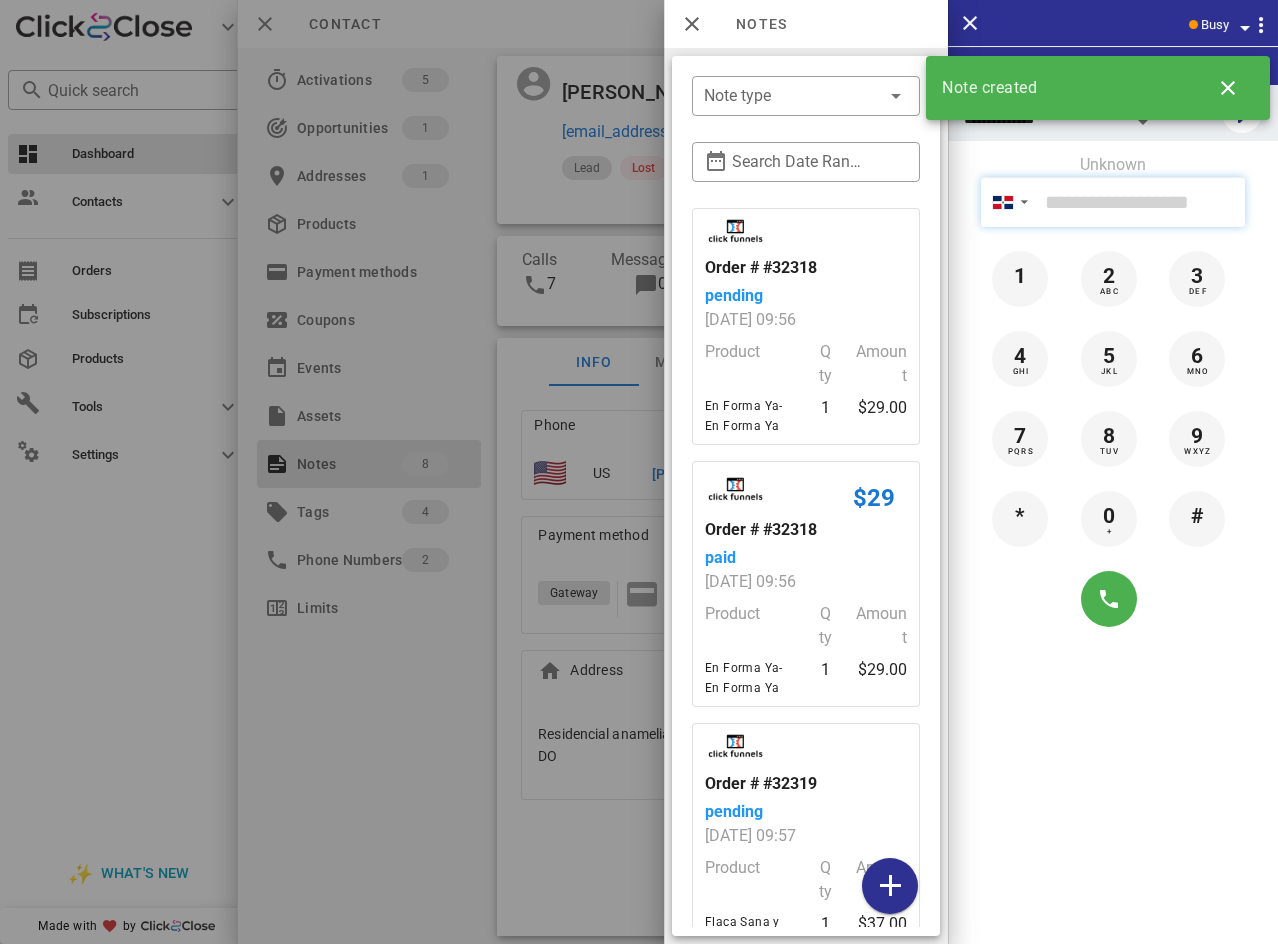 click at bounding box center (1141, 202) 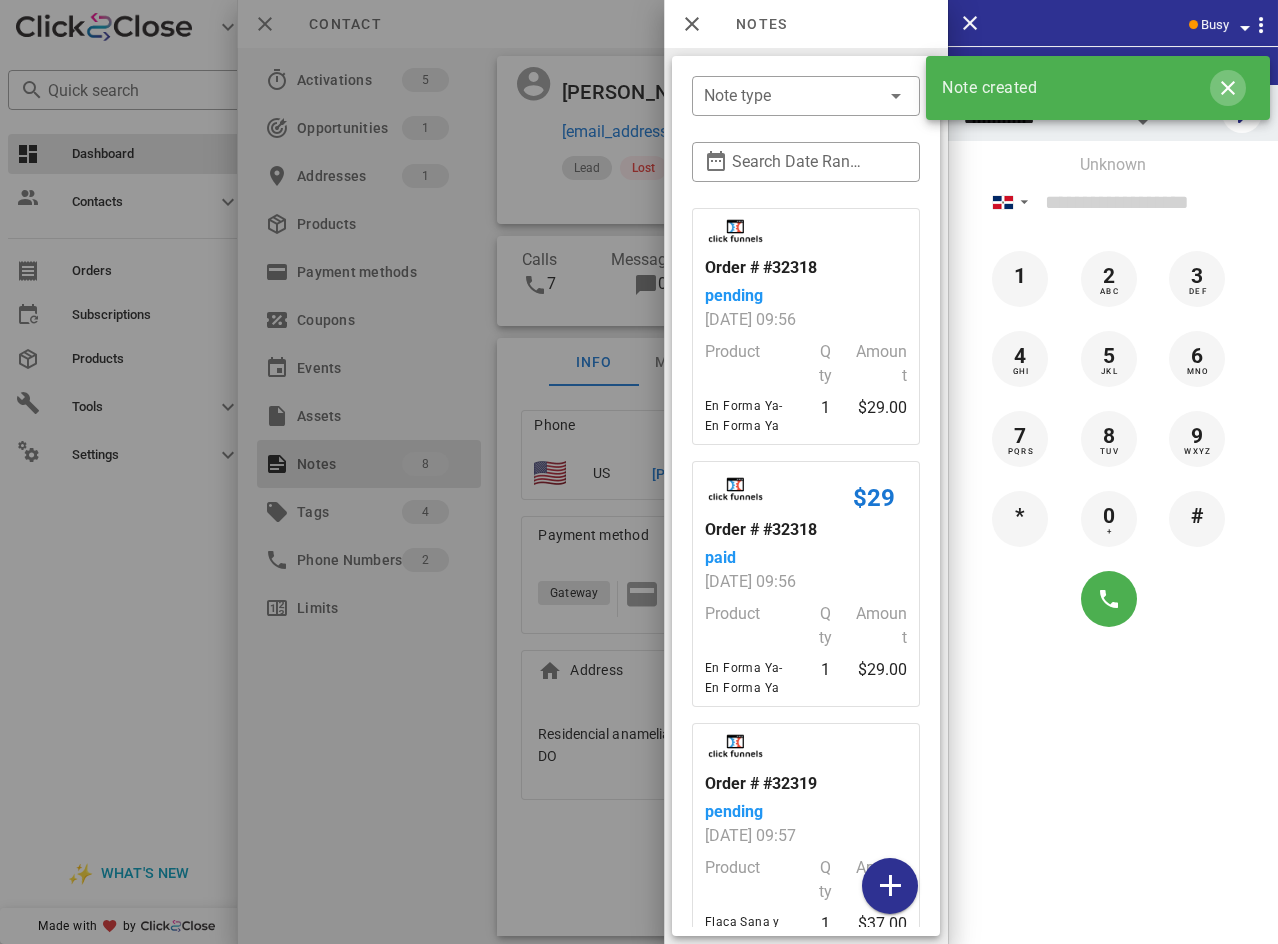 click at bounding box center [1228, 88] 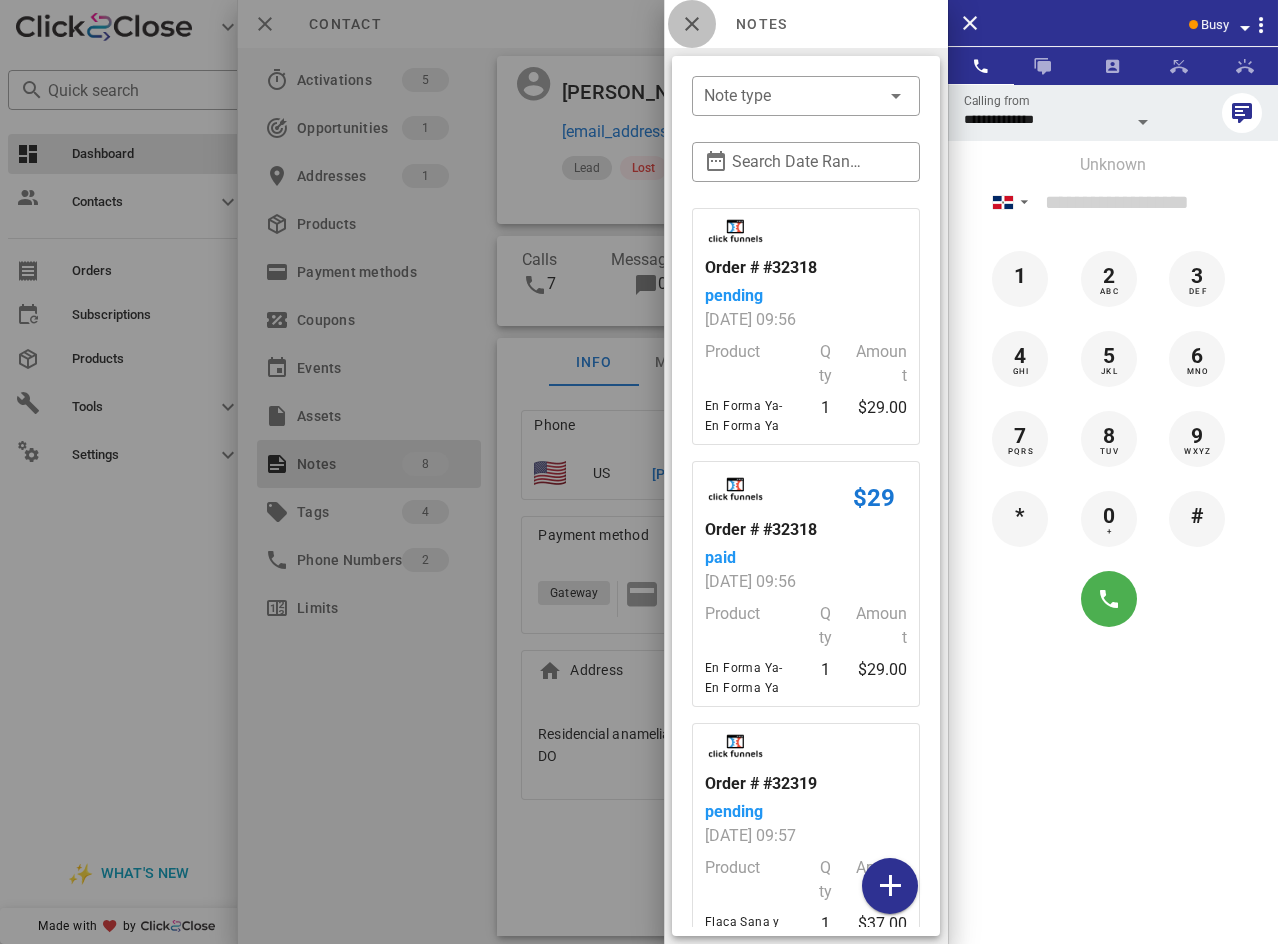 drag, startPoint x: 685, startPoint y: 9, endPoint x: 170, endPoint y: 6, distance: 515.0087 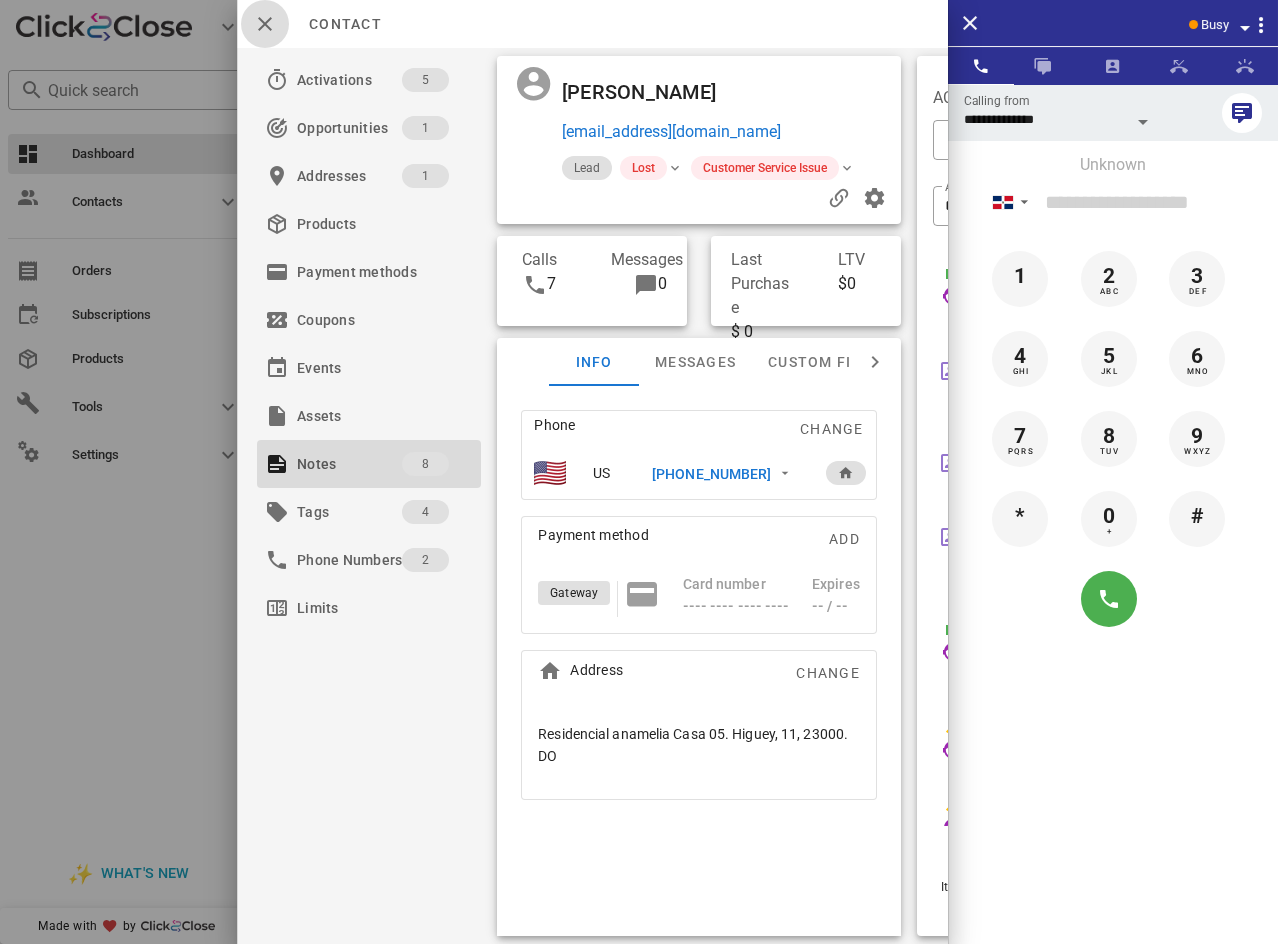 click at bounding box center (265, 24) 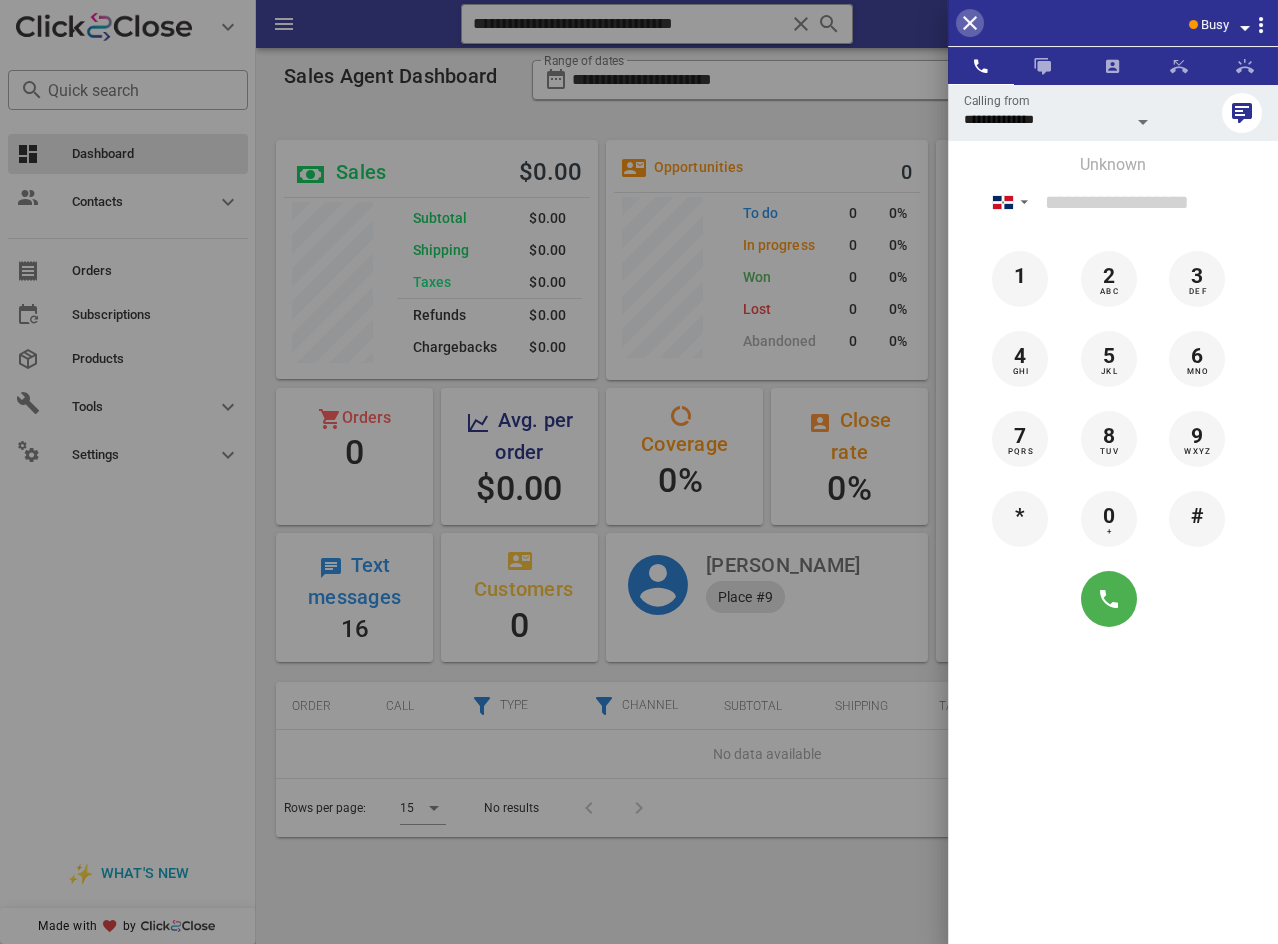 click at bounding box center [970, 23] 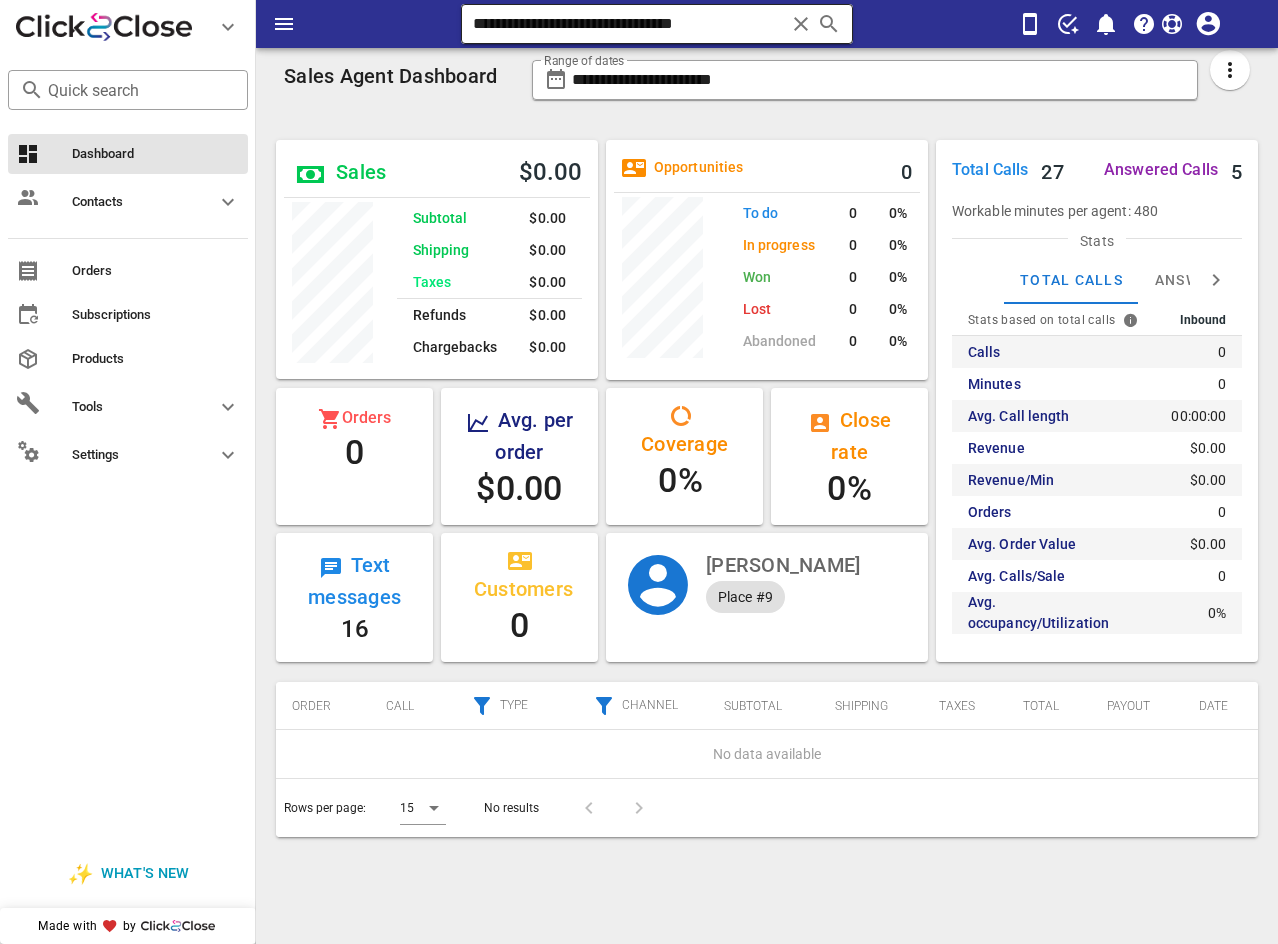 click at bounding box center (801, 24) 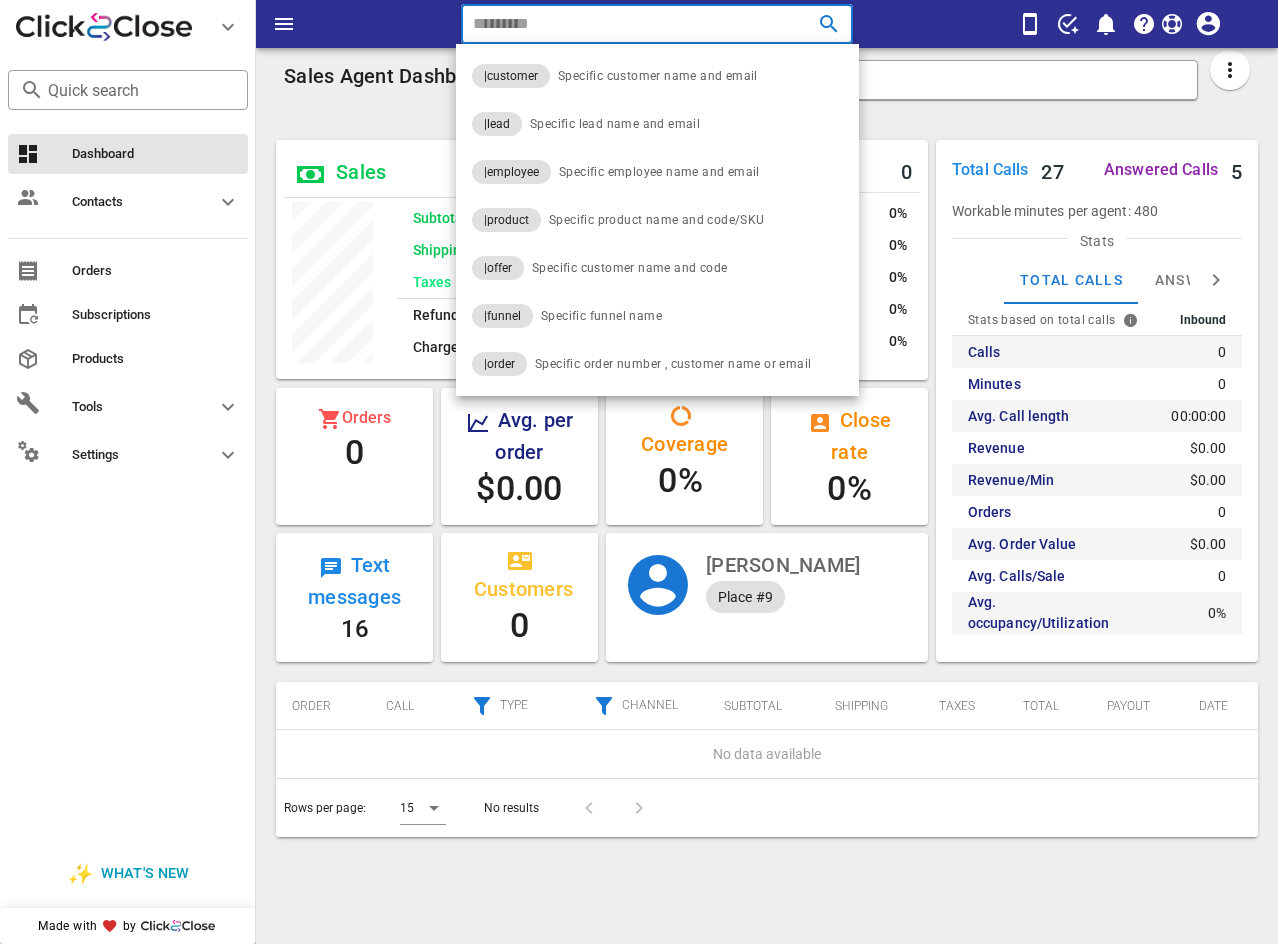 paste on "**********" 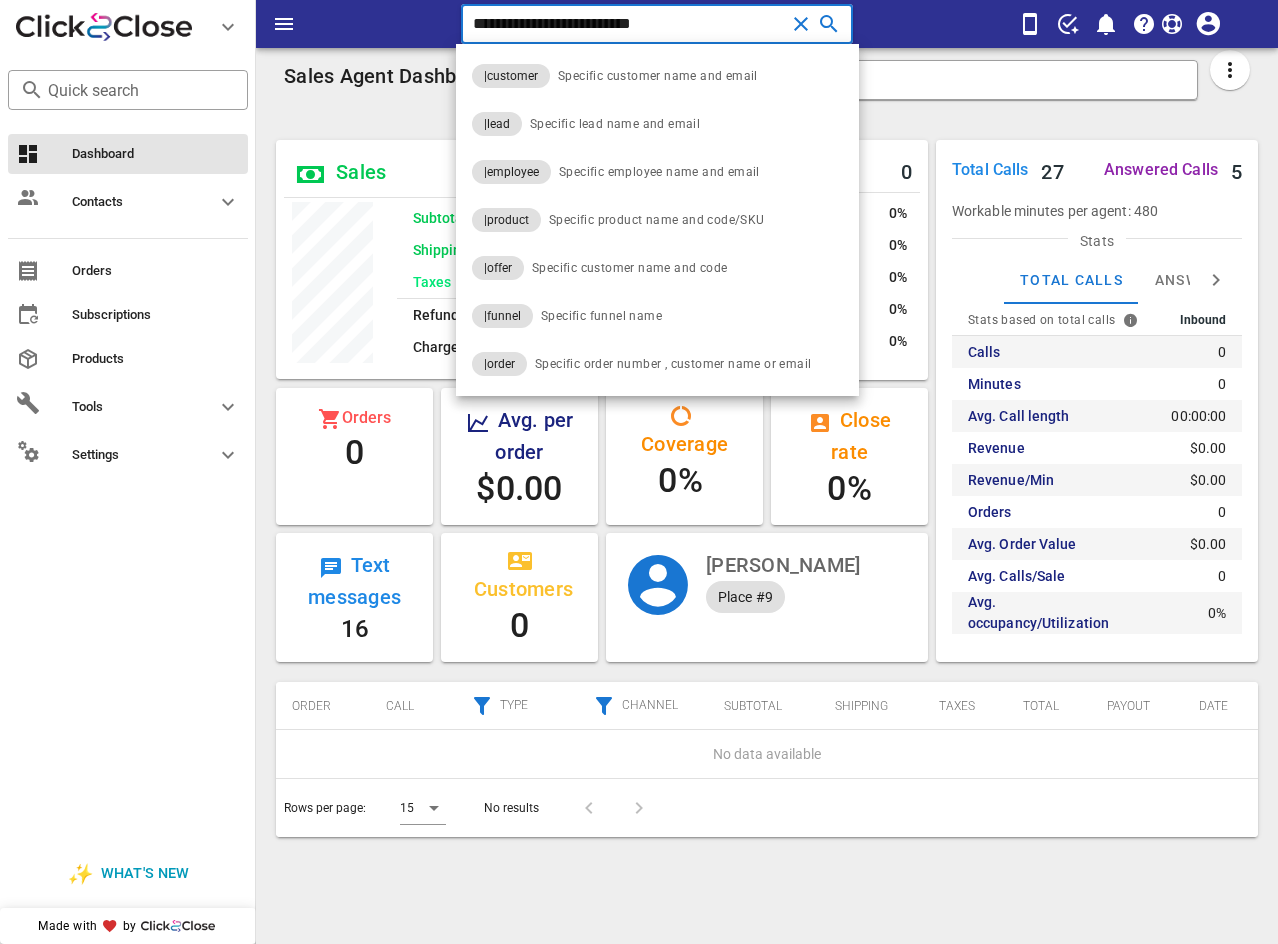 click on "**********" at bounding box center (629, 24) 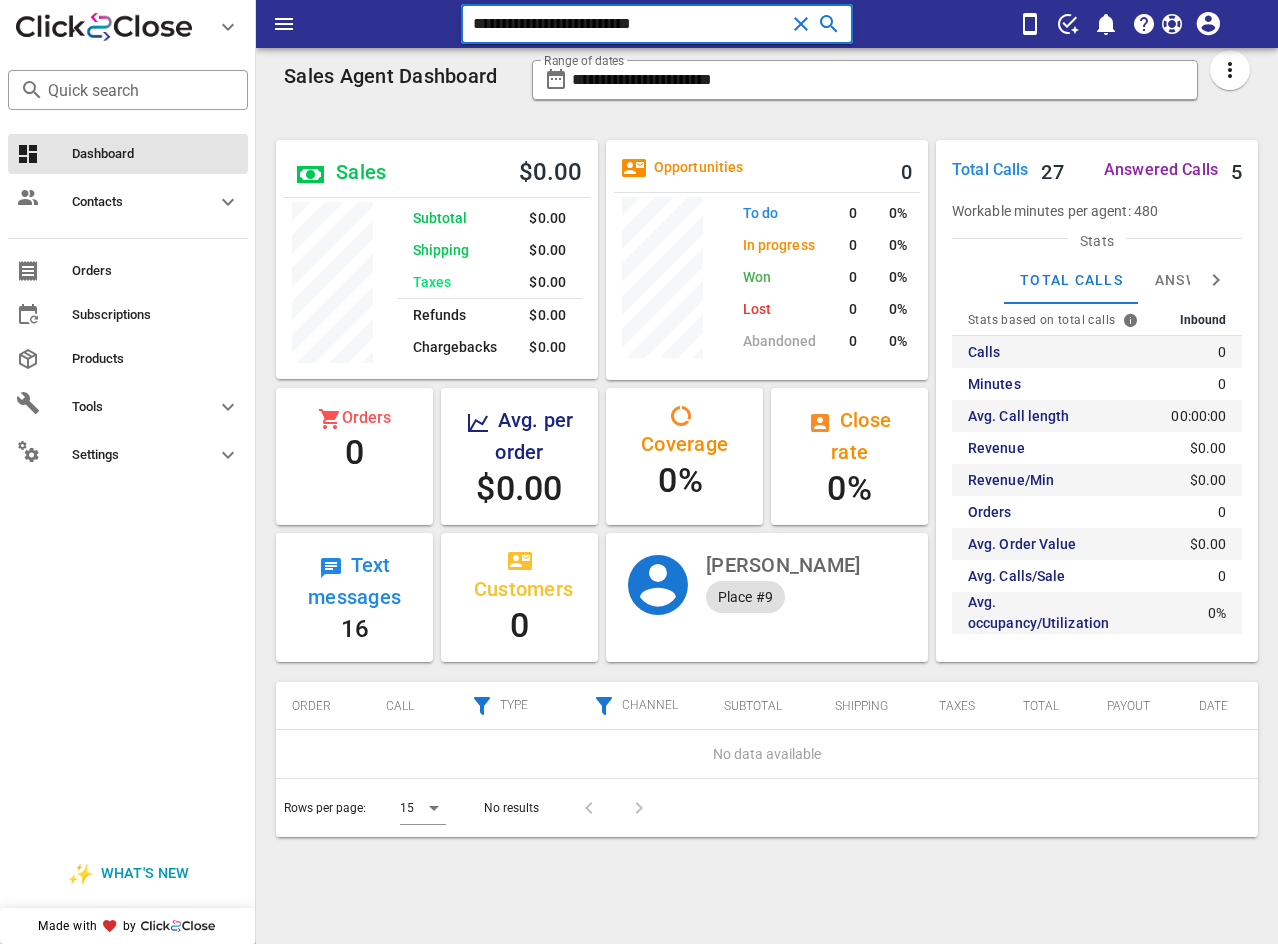 click on "**********" at bounding box center (629, 24) 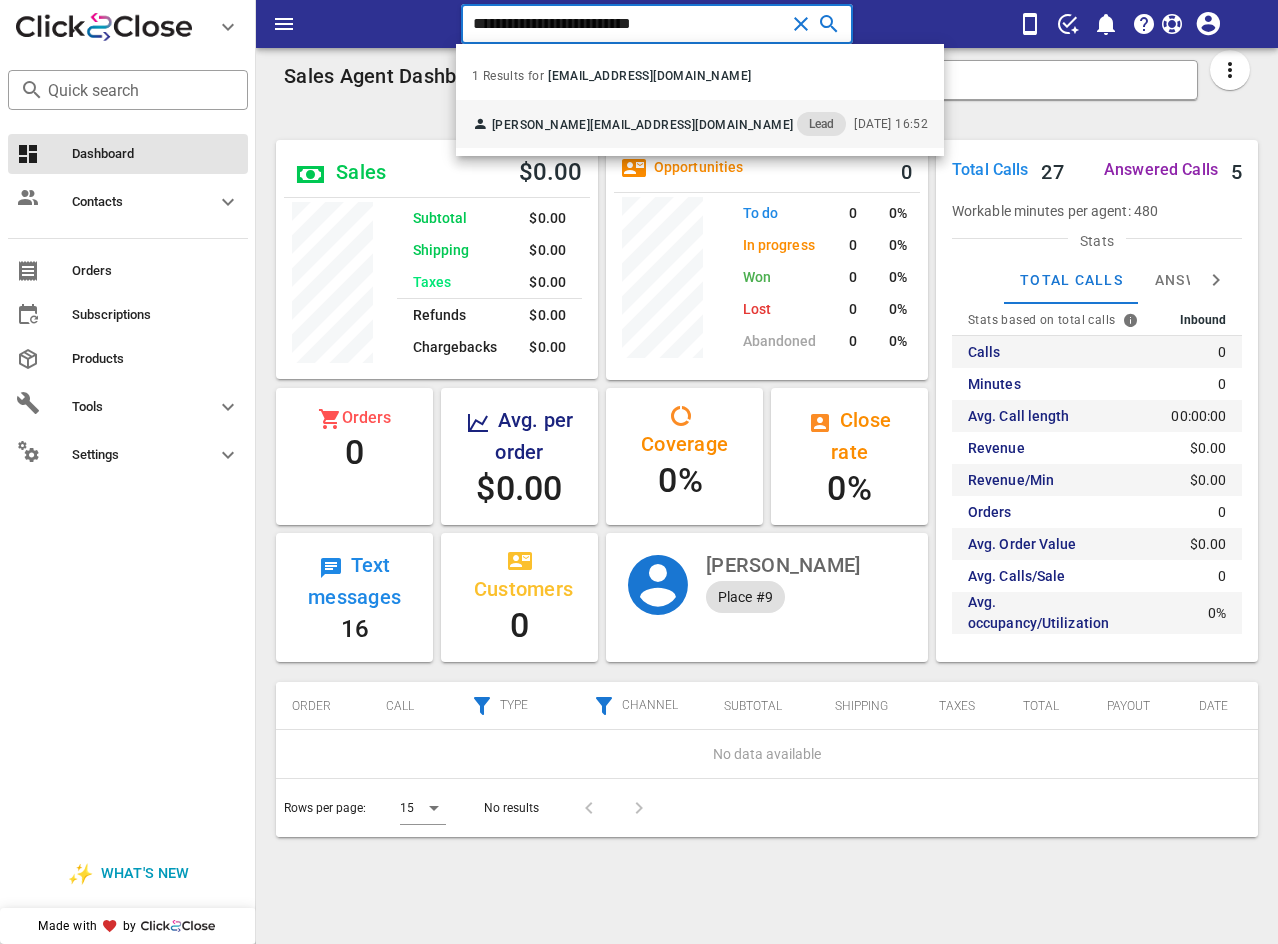 type on "**********" 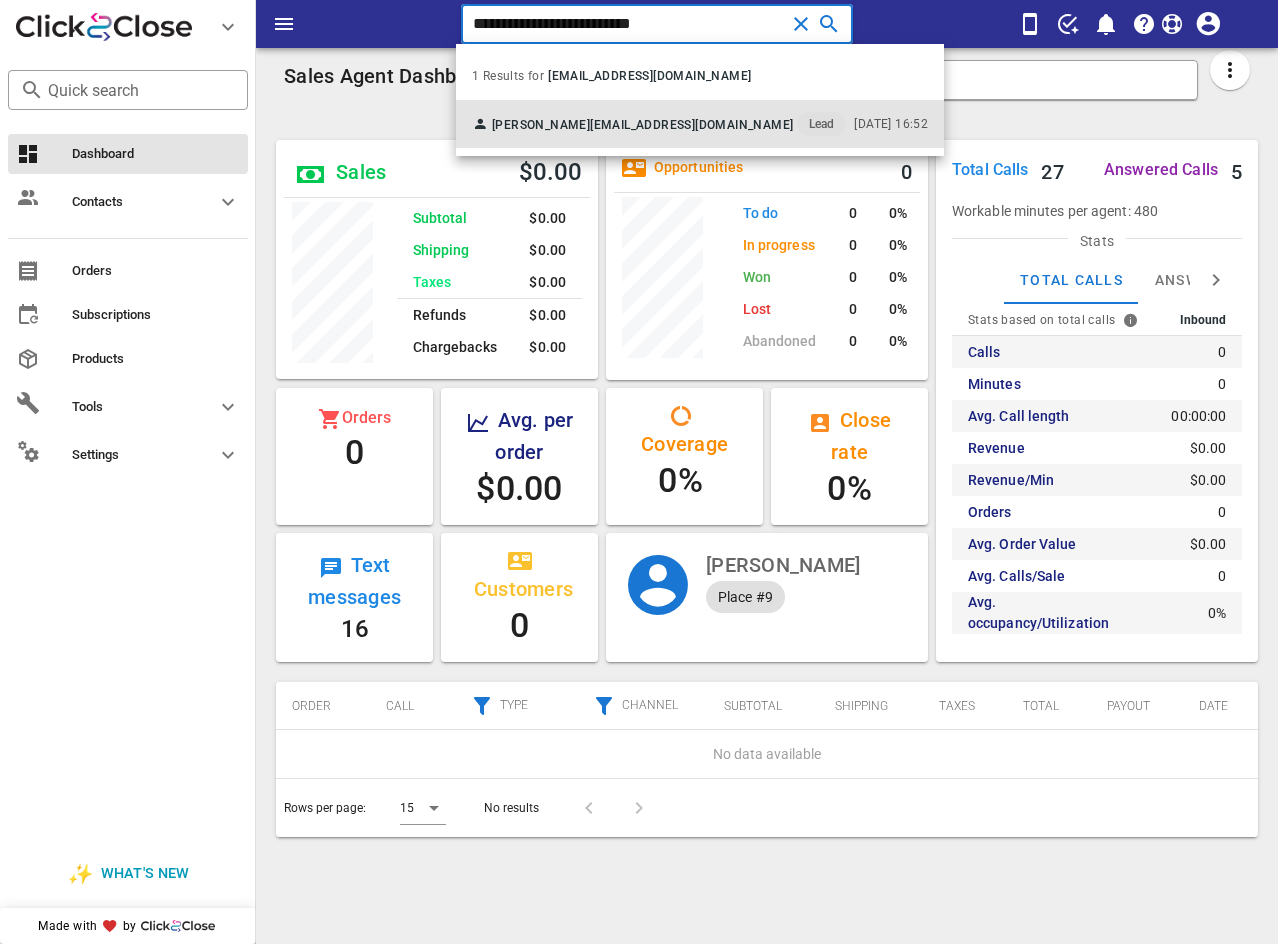 click on "[EMAIL_ADDRESS][DOMAIN_NAME]" at bounding box center [691, 125] 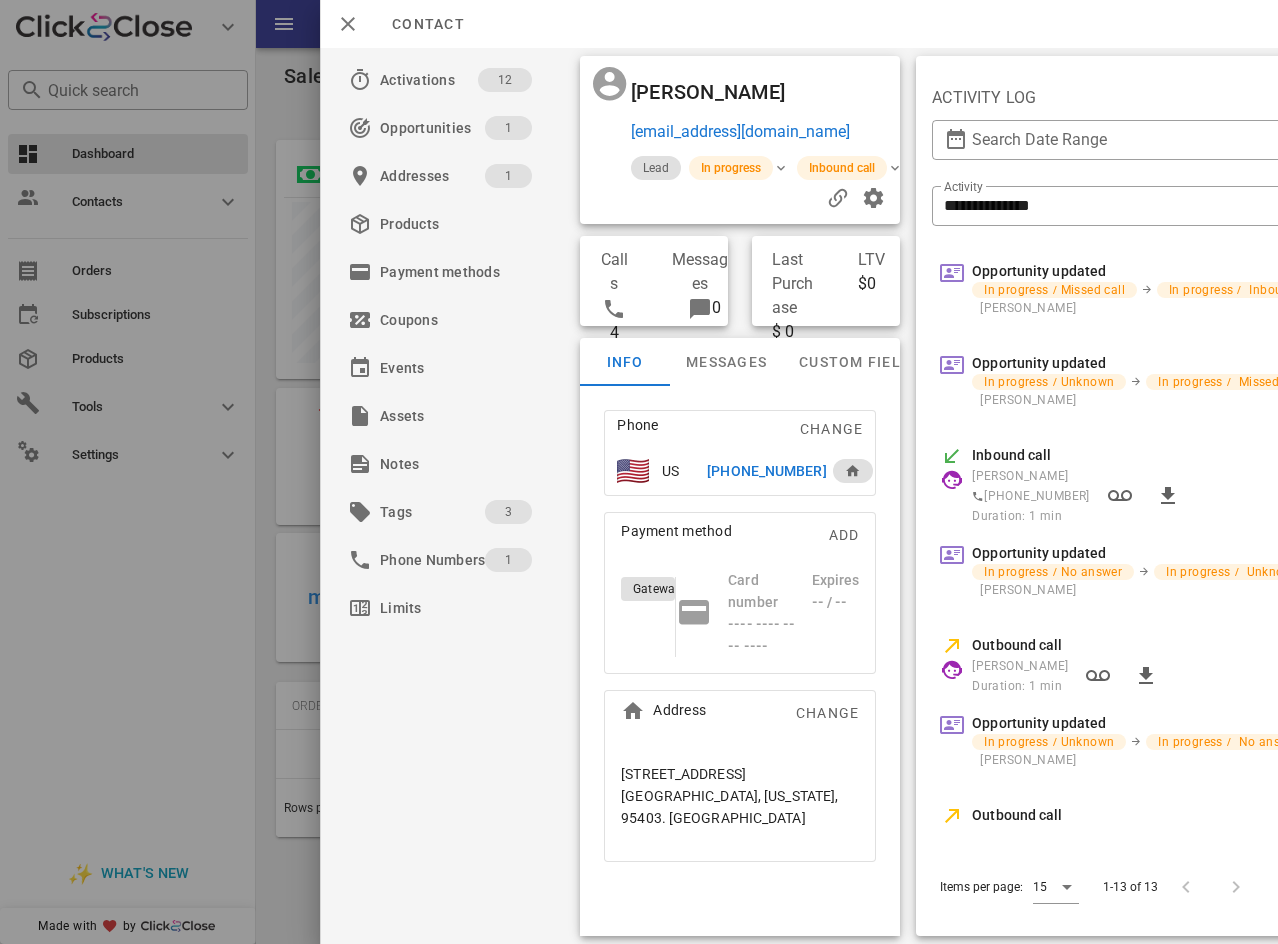 click on "[PHONE_NUMBER]" at bounding box center [766, 471] 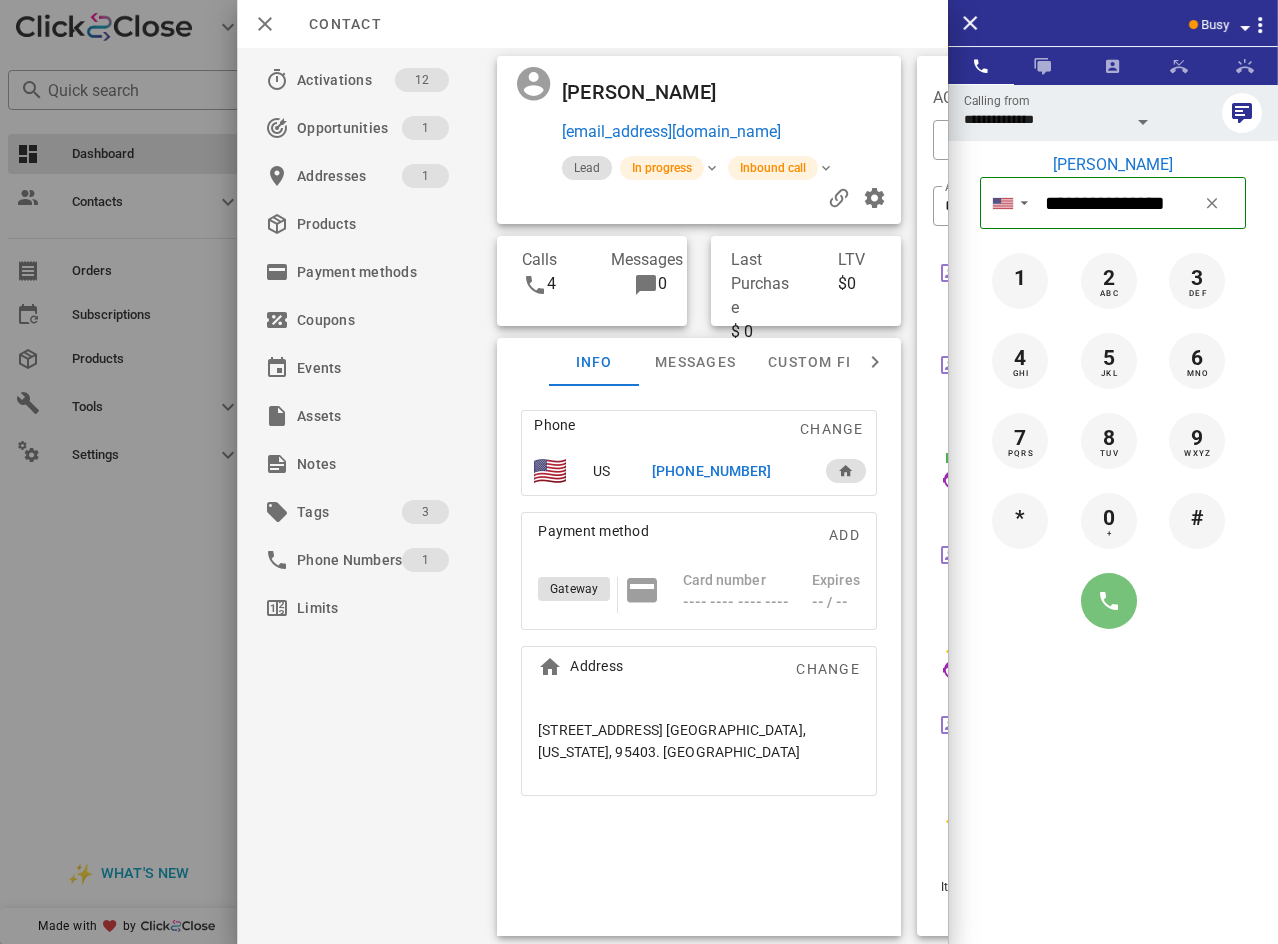 click at bounding box center [1109, 601] 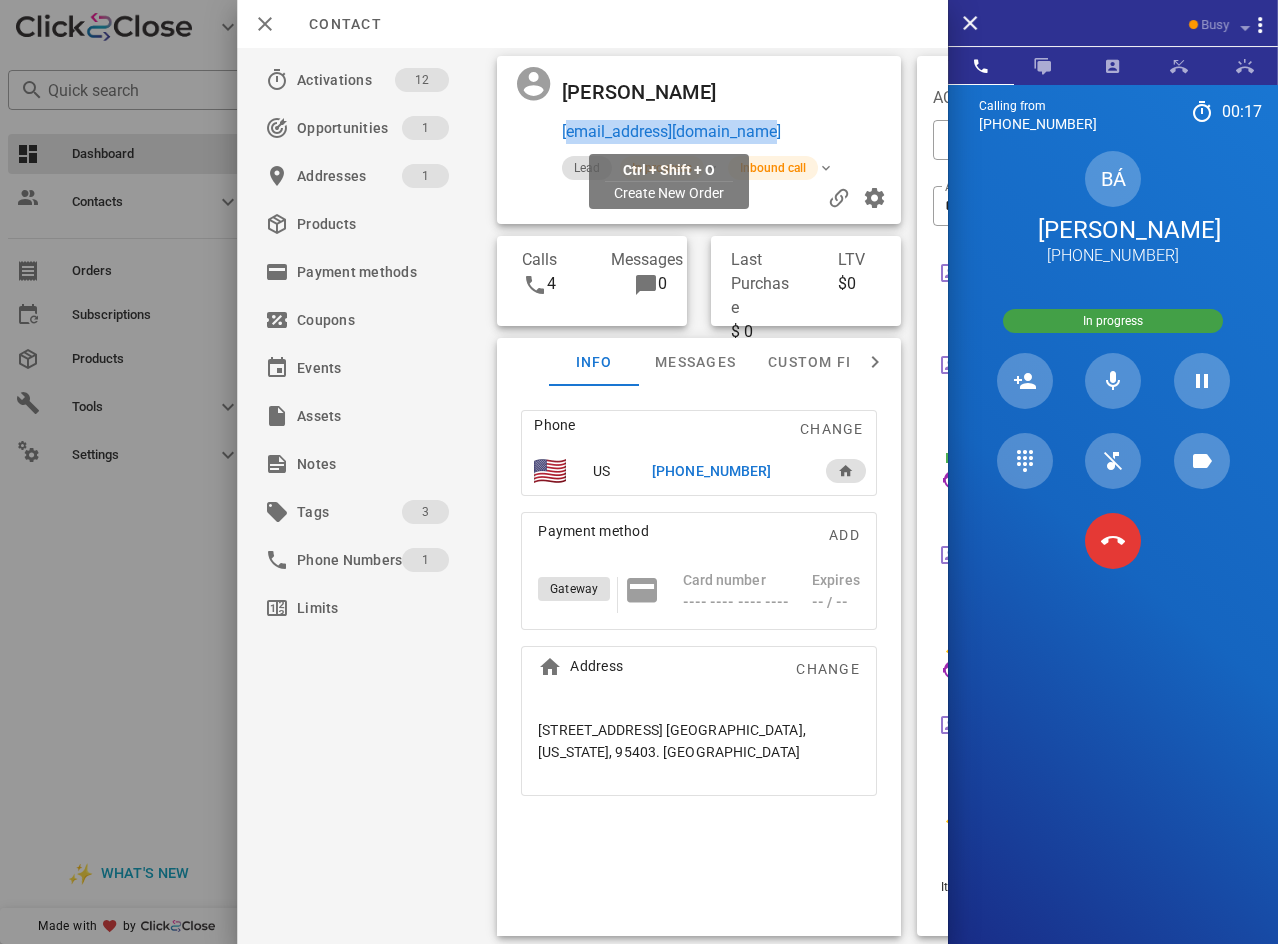 drag, startPoint x: 841, startPoint y: 141, endPoint x: 562, endPoint y: 133, distance: 279.1147 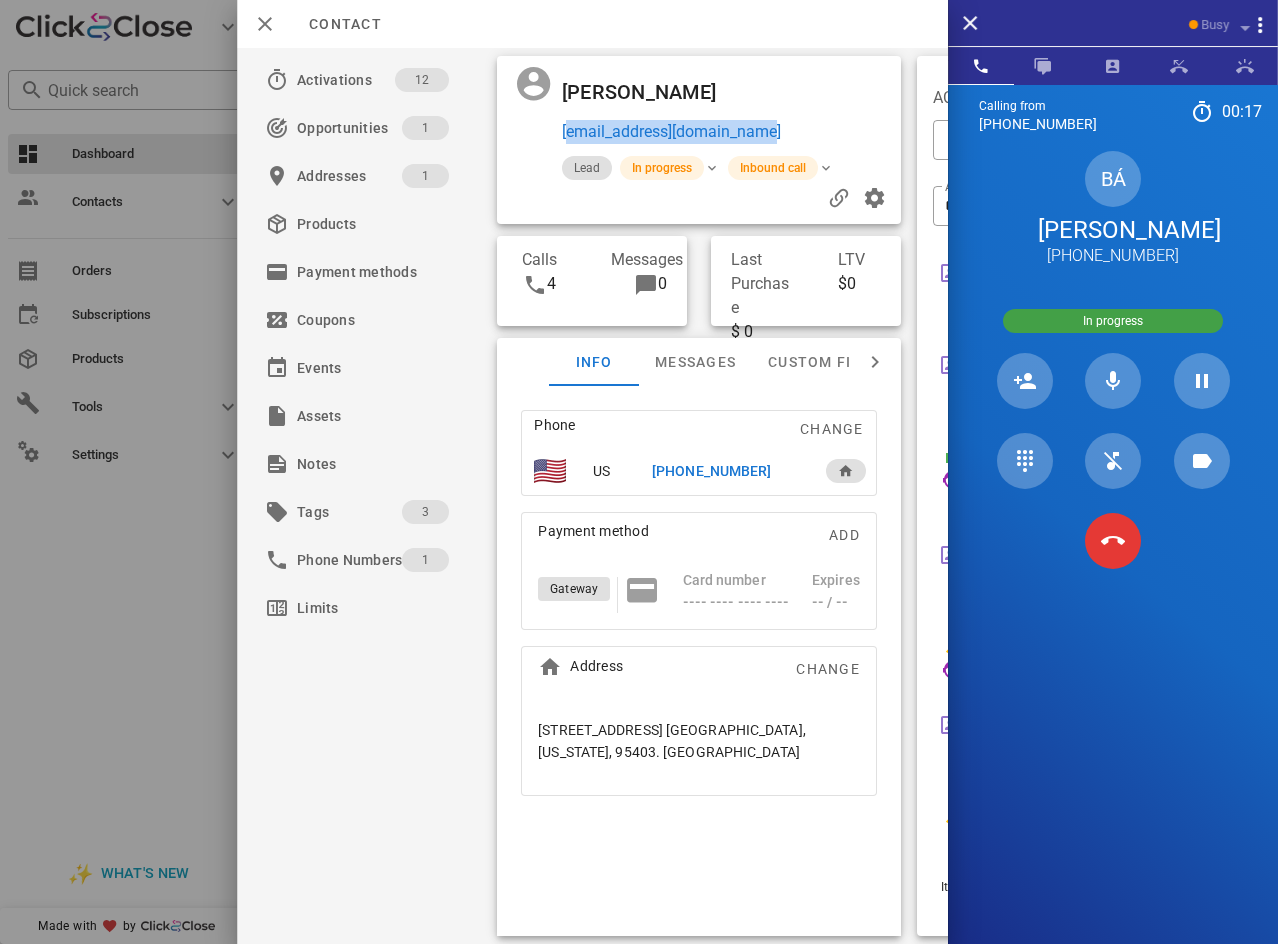 copy on "[EMAIL_ADDRESS][DOMAIN_NAME]" 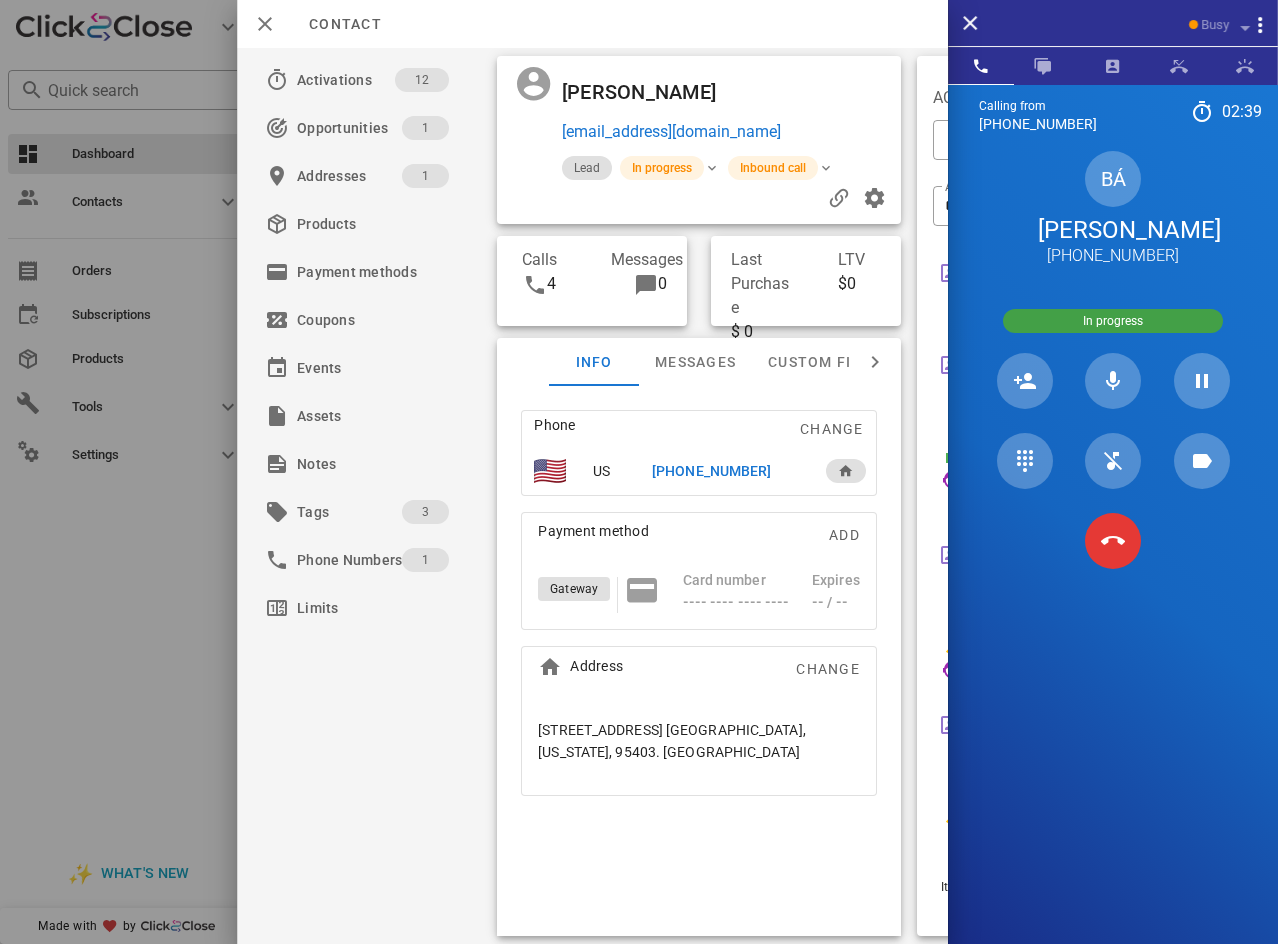click on "[PERSON_NAME]" at bounding box center [644, 92] 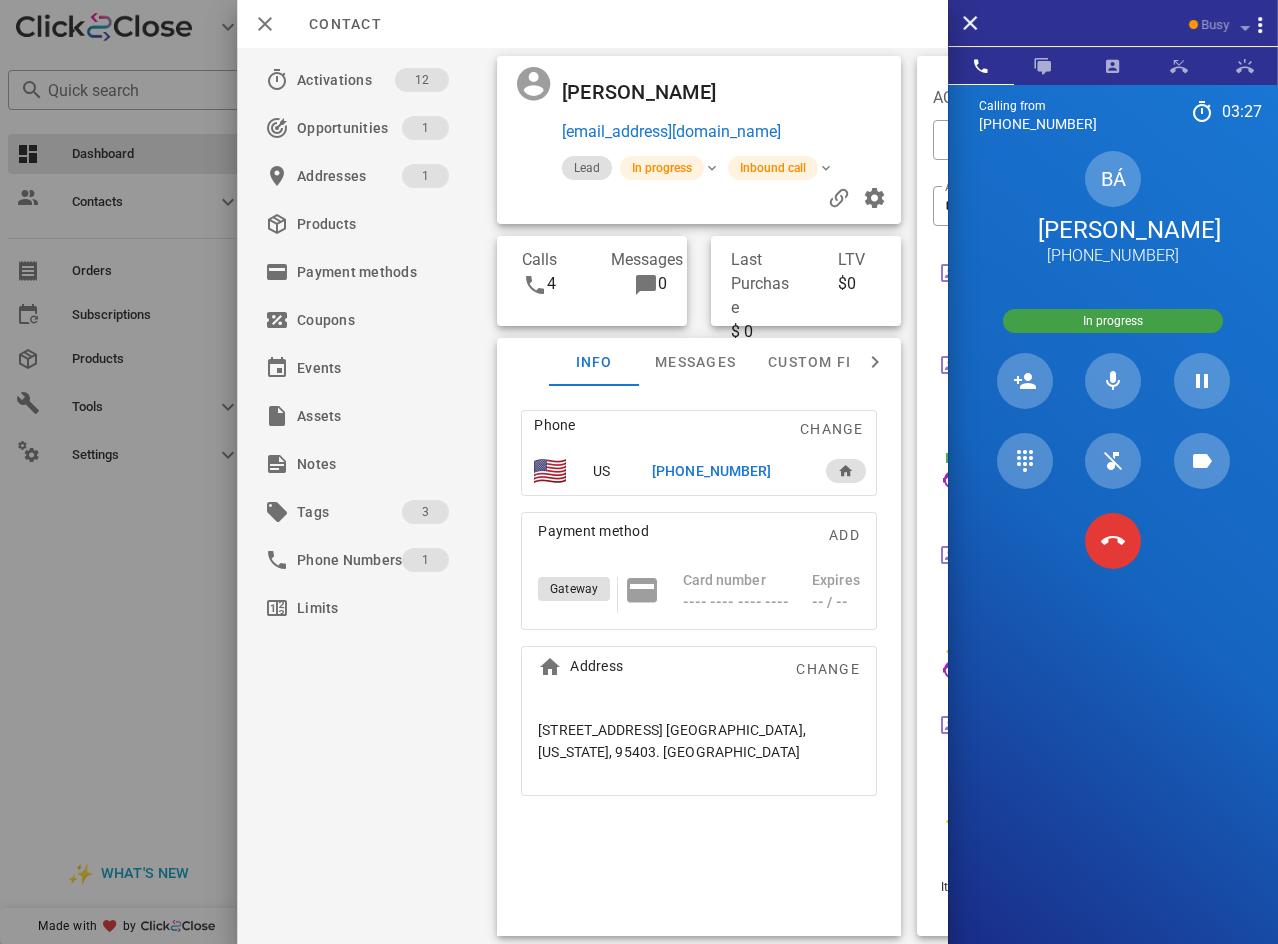 click on "Contact" at bounding box center (592, 24) 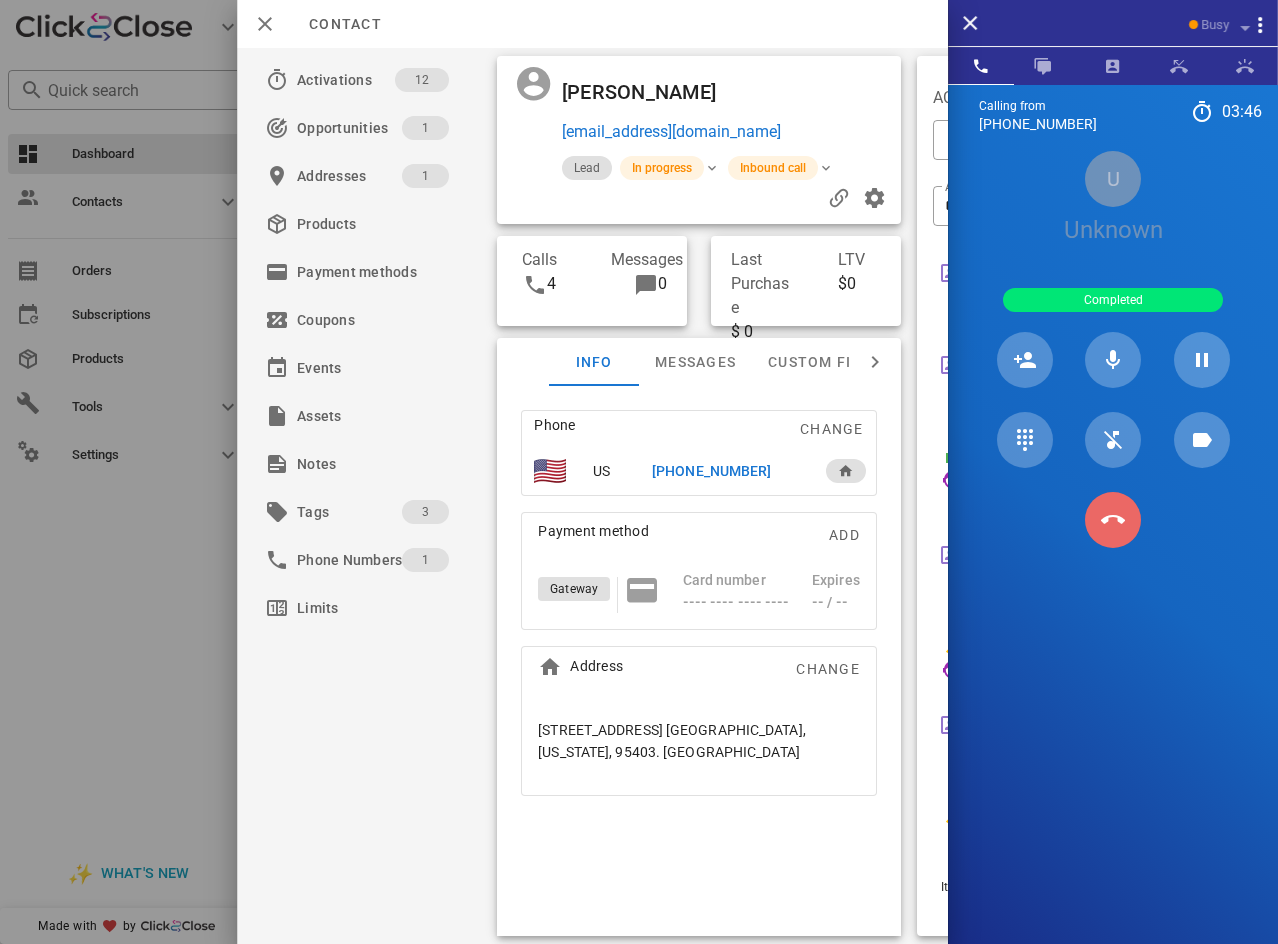 click at bounding box center (1113, 520) 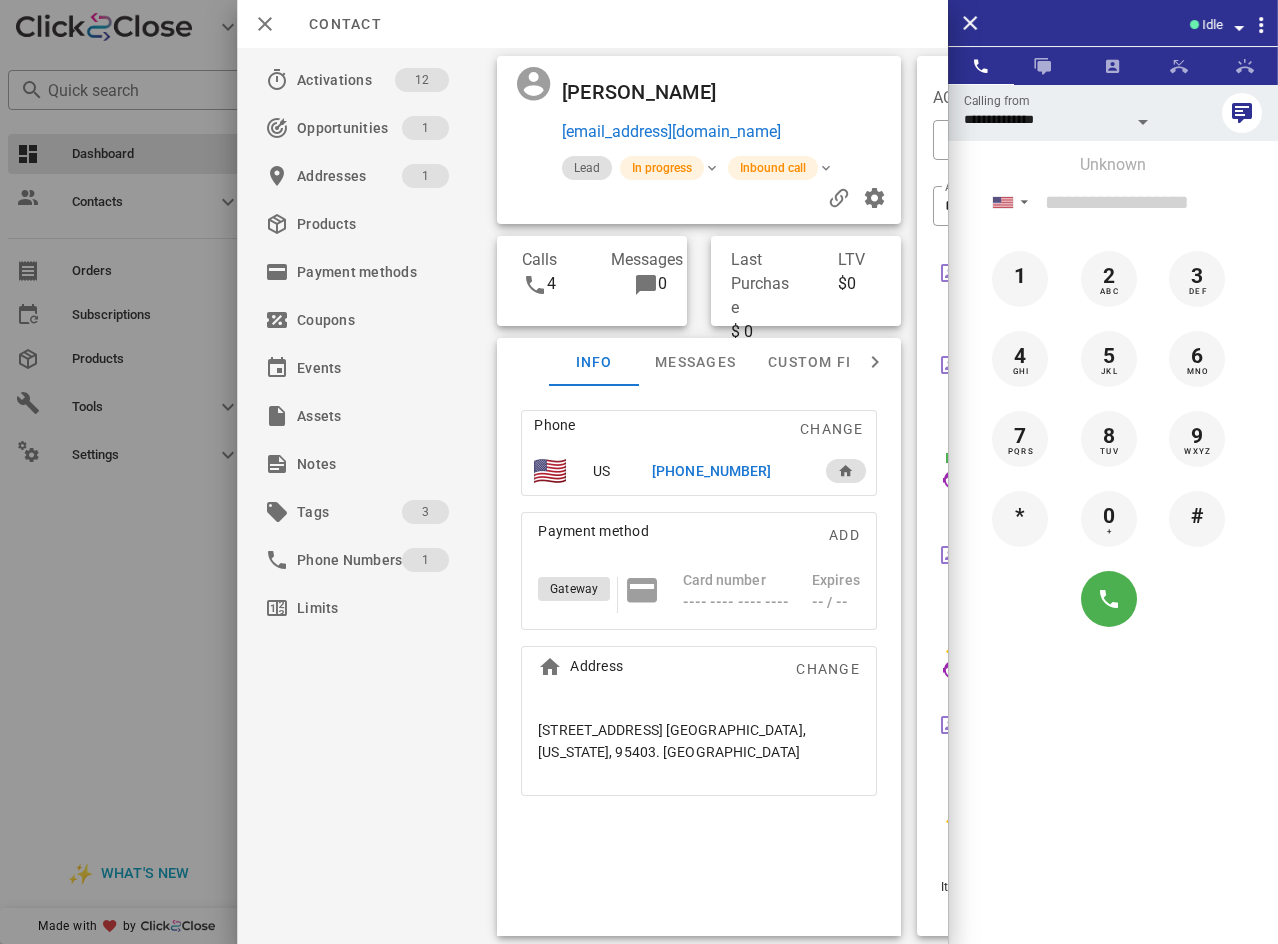 click on "Idle" at bounding box center [1213, 25] 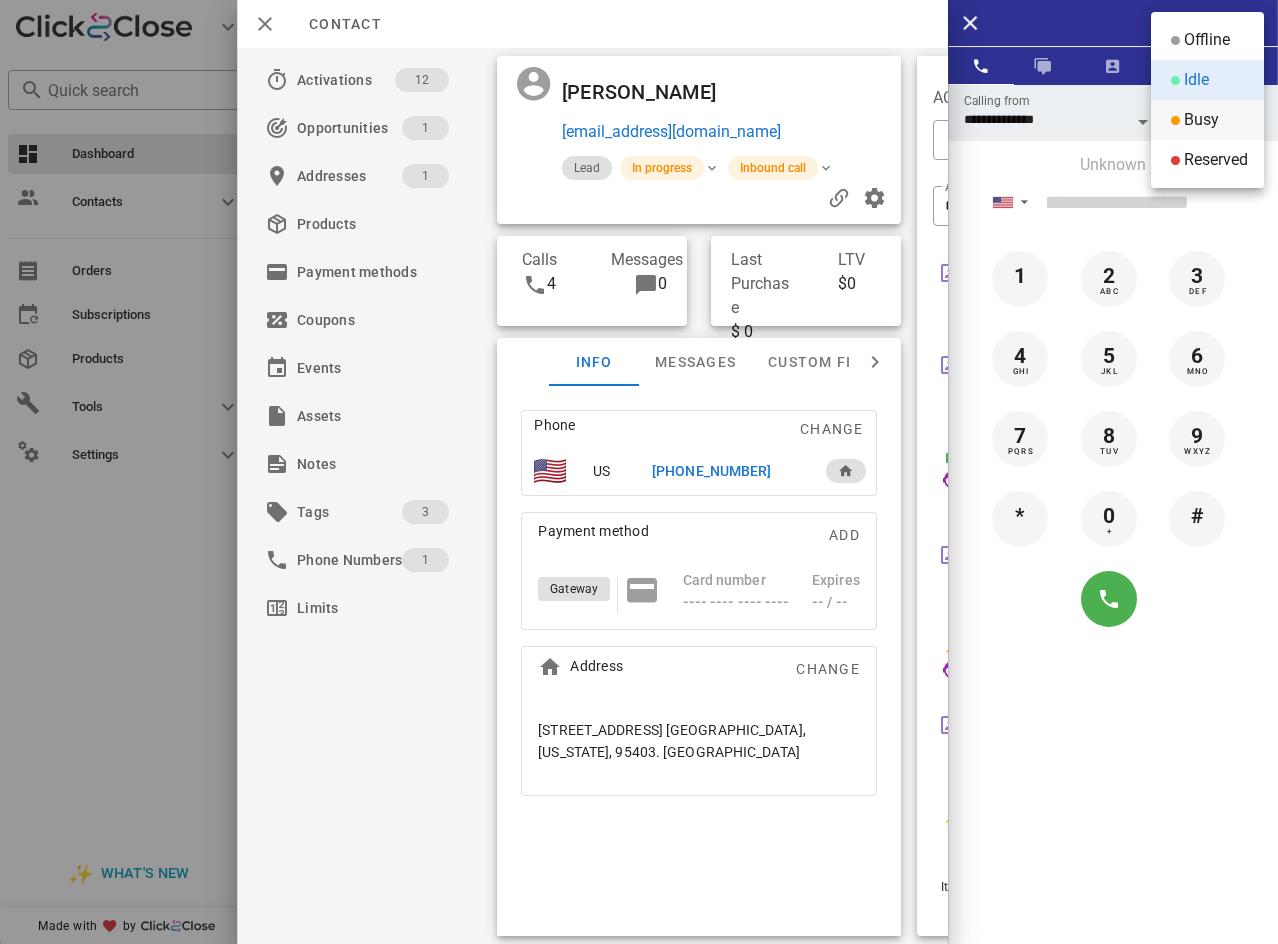 click on "Busy" at bounding box center (1201, 120) 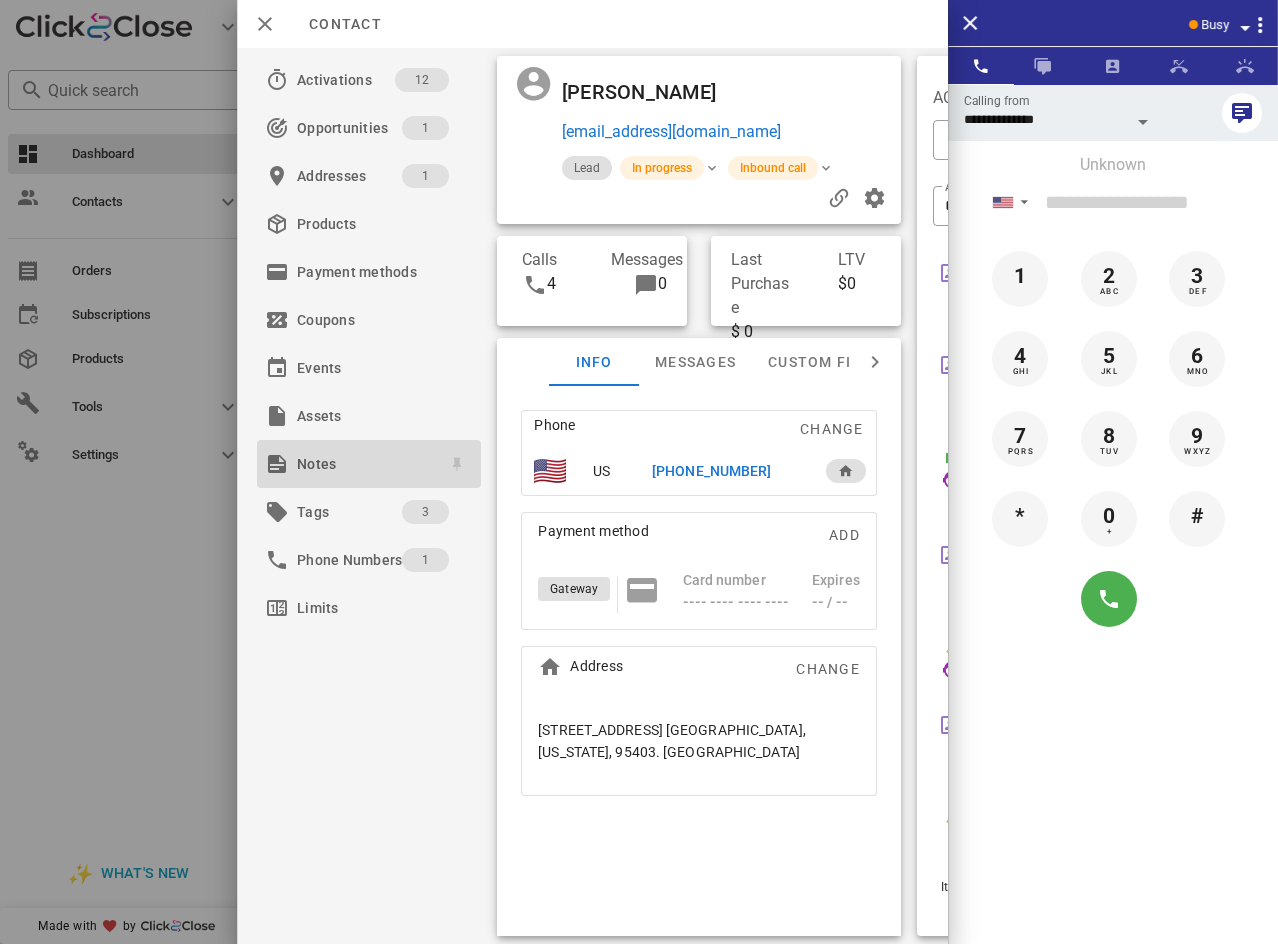 click on "Notes" at bounding box center (365, 464) 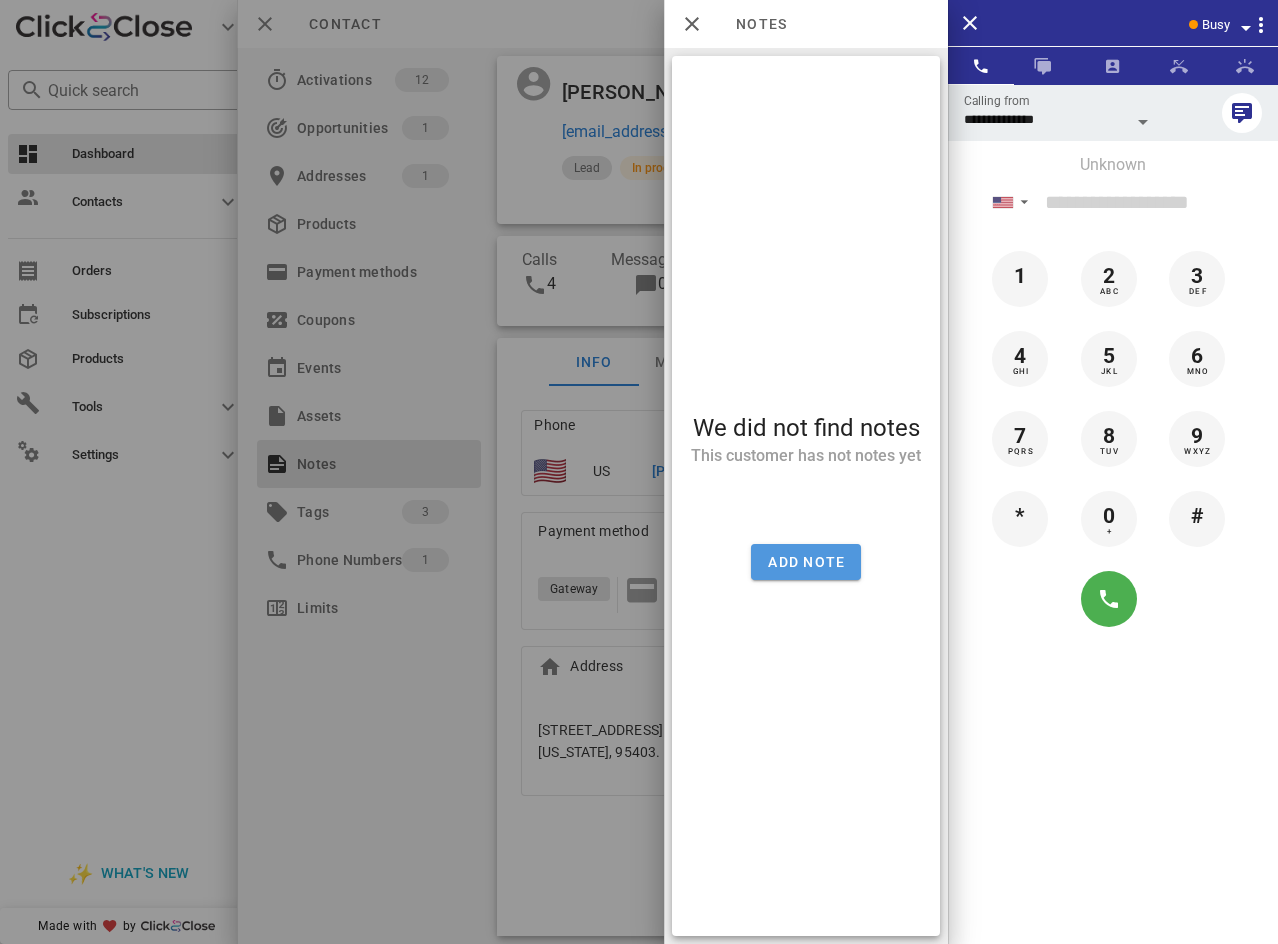 click on "Add note" at bounding box center [806, 562] 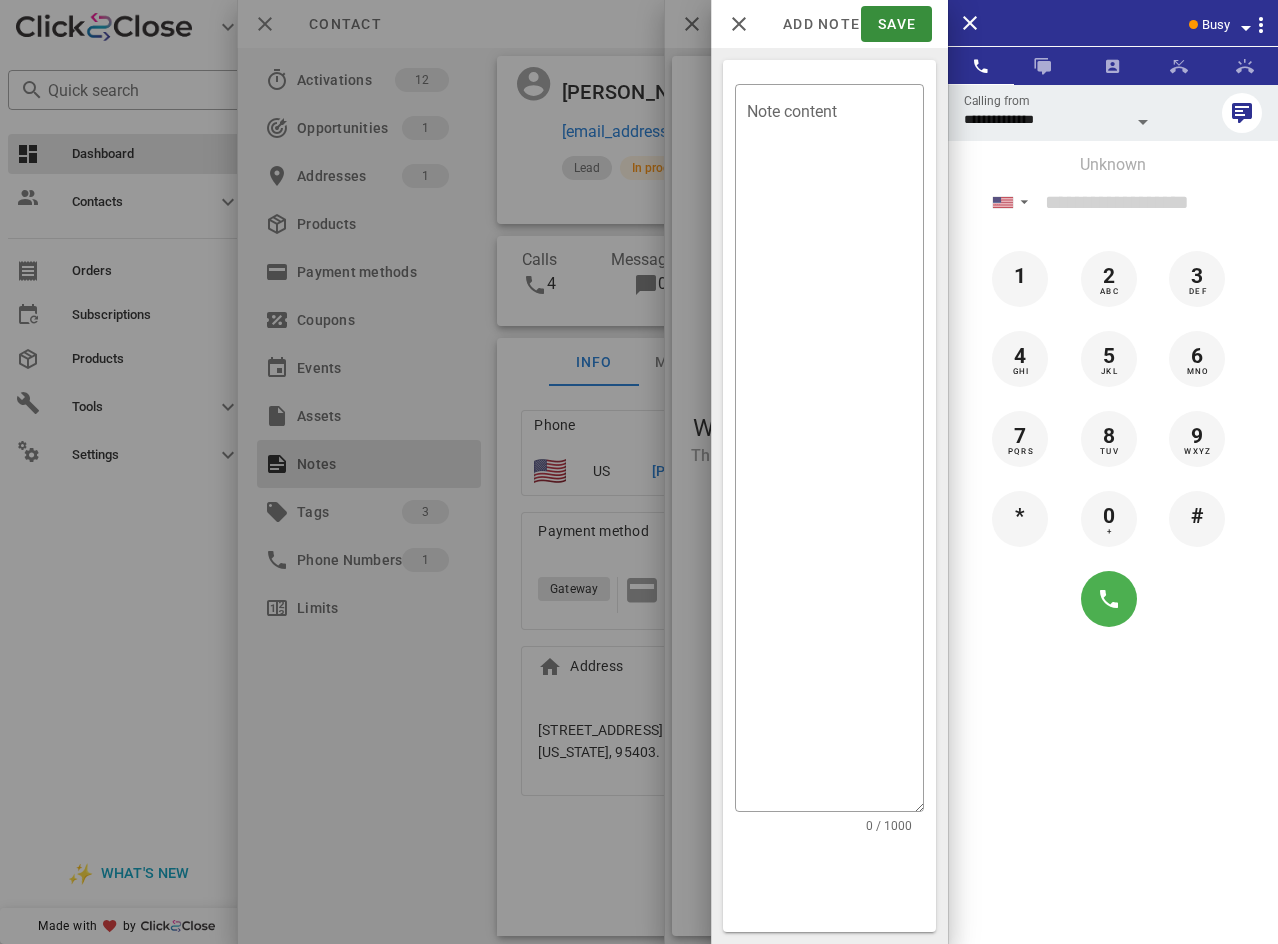 click on "**********" at bounding box center (767, 48) 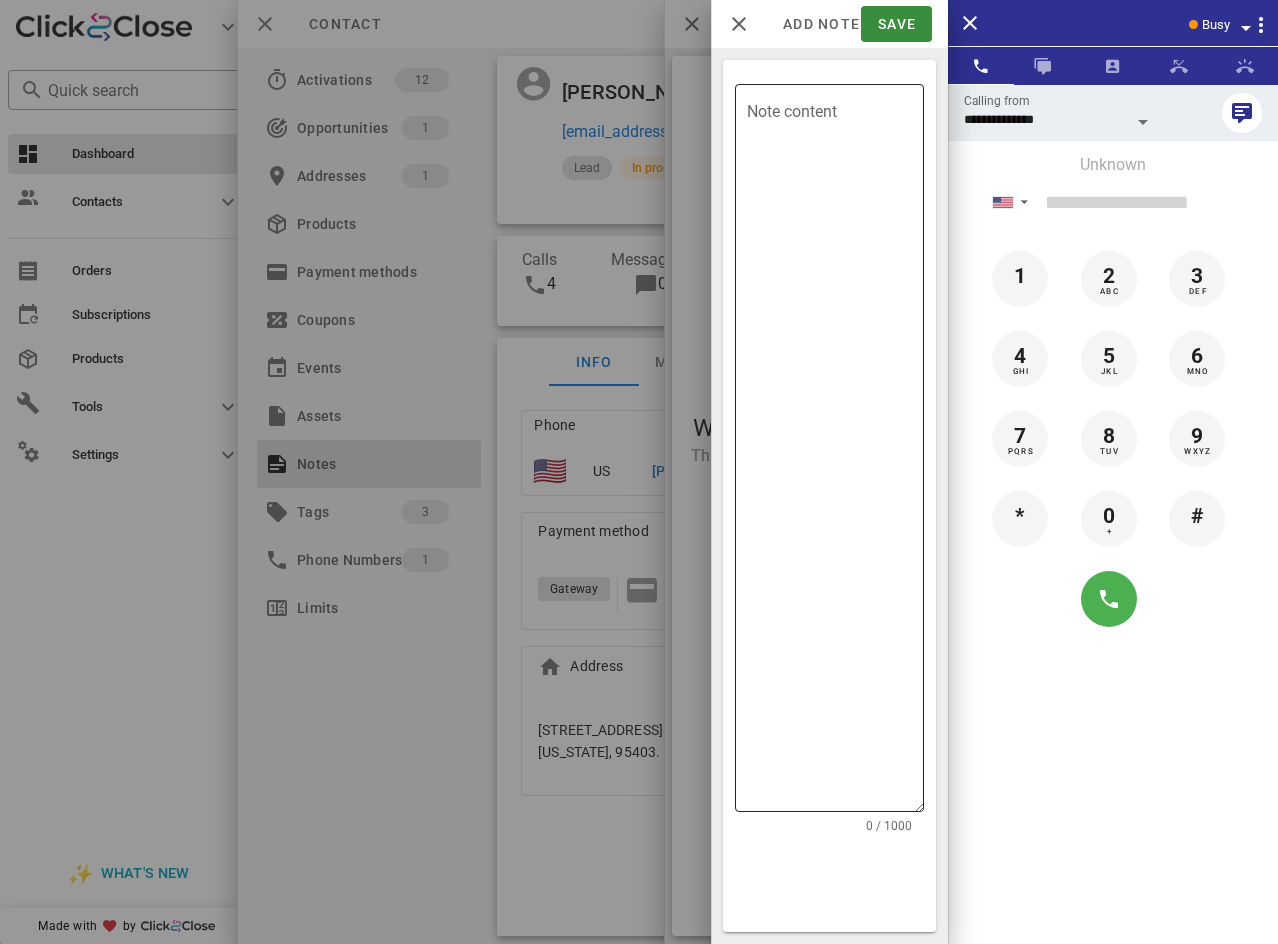 click on "Note content" at bounding box center [835, 453] 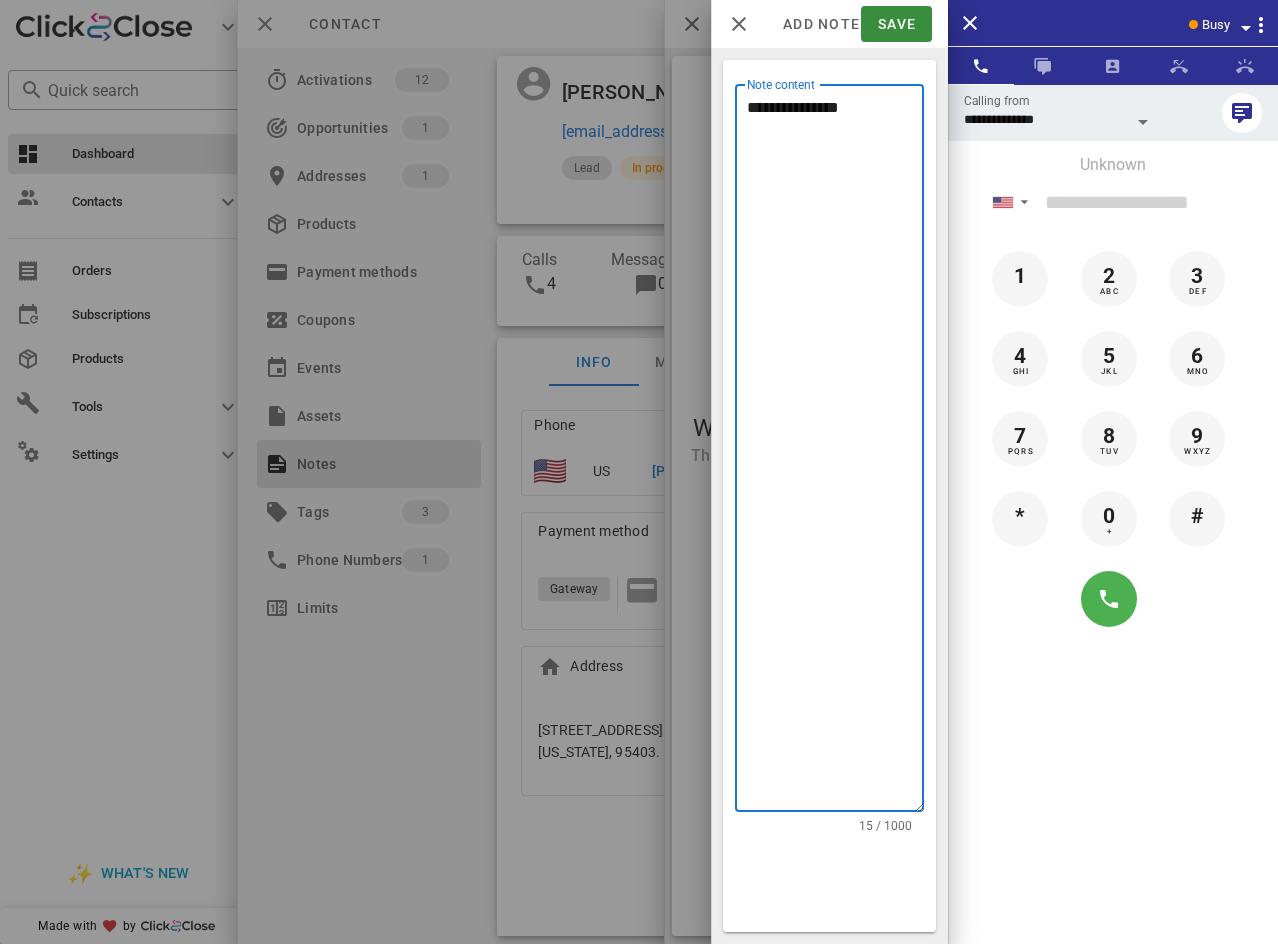 paste on "**********" 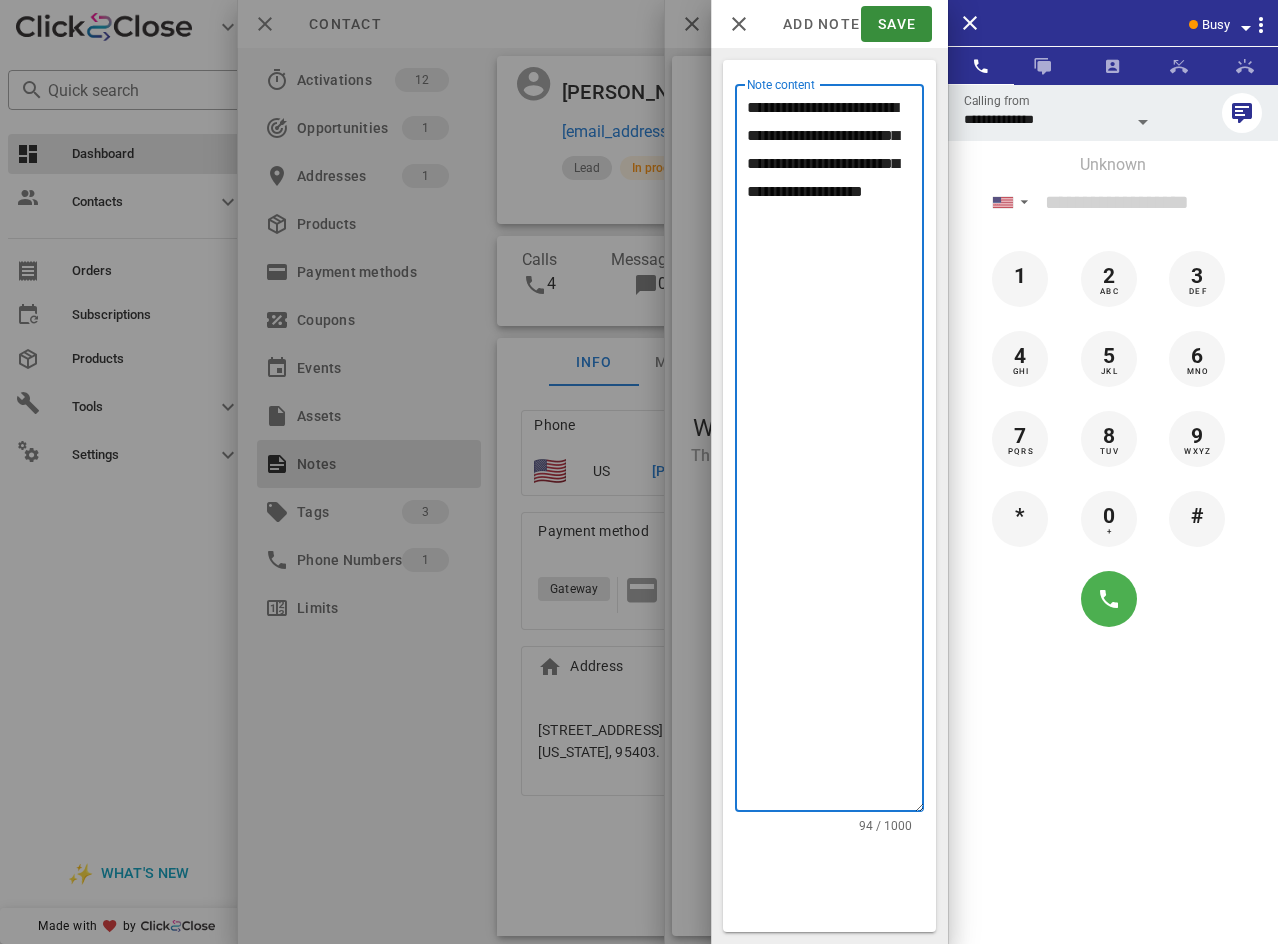 click on "**********" at bounding box center (835, 453) 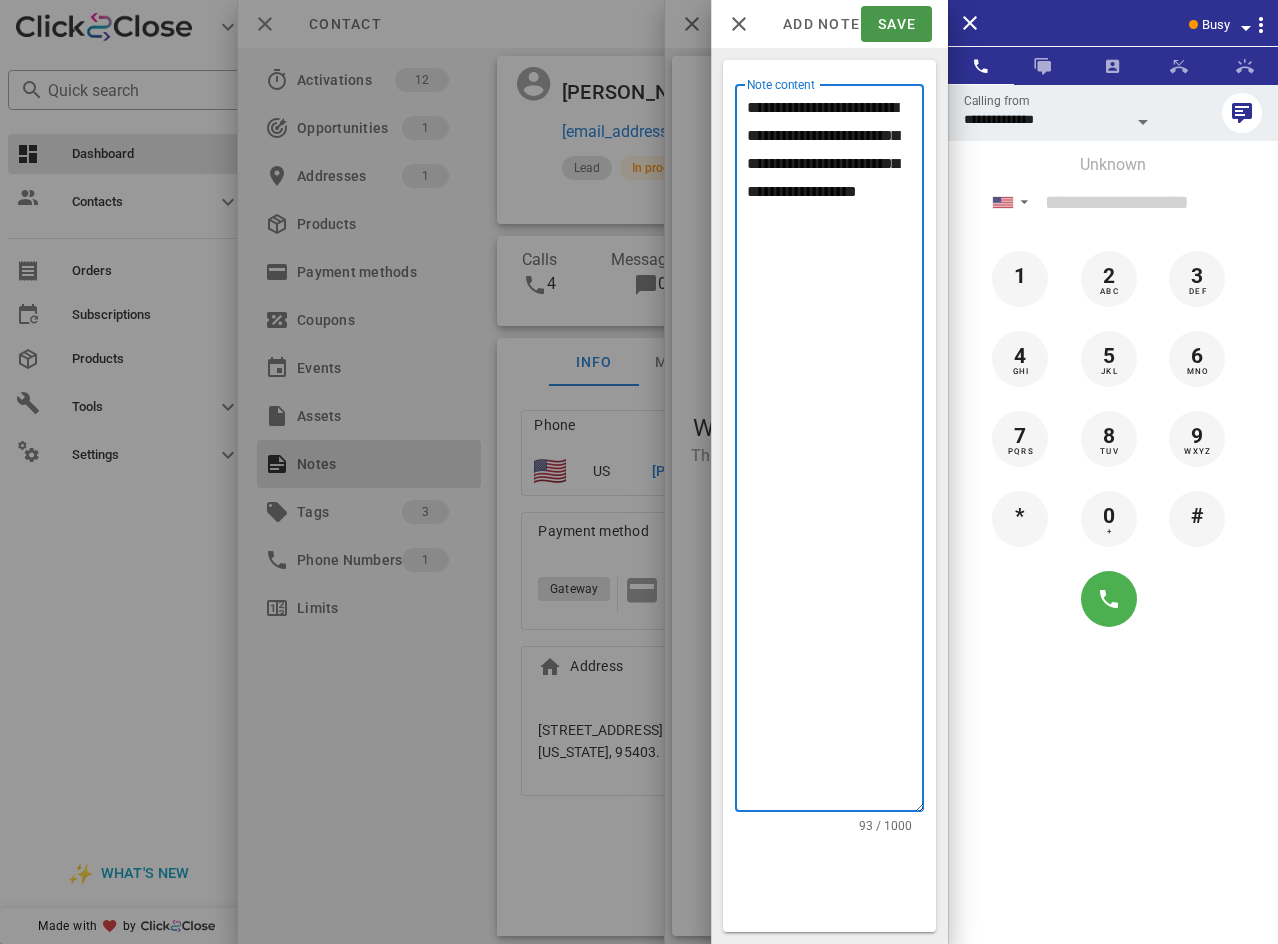type on "**********" 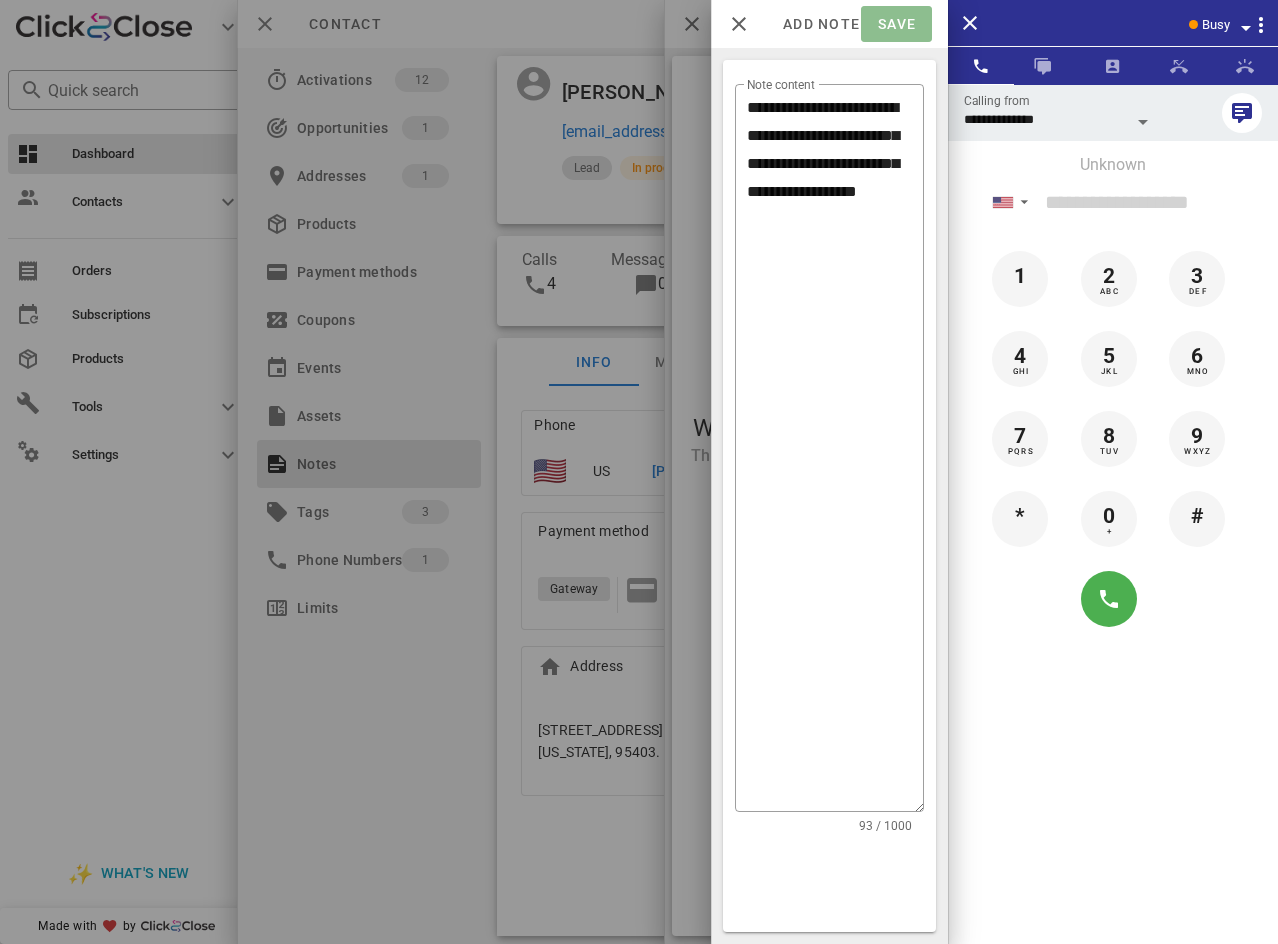 click on "Save" at bounding box center [896, 24] 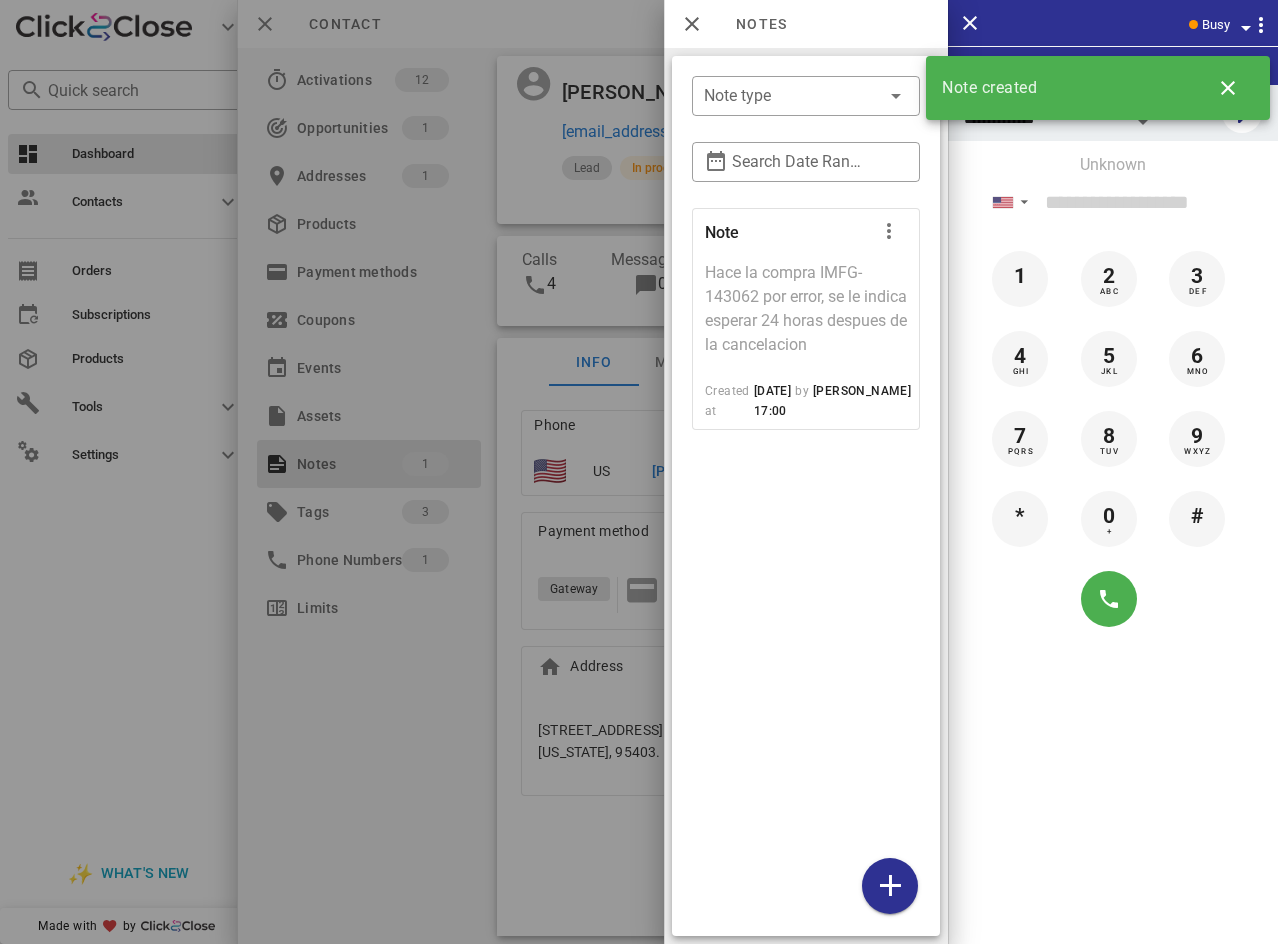 click on "Busy" at bounding box center [1216, 25] 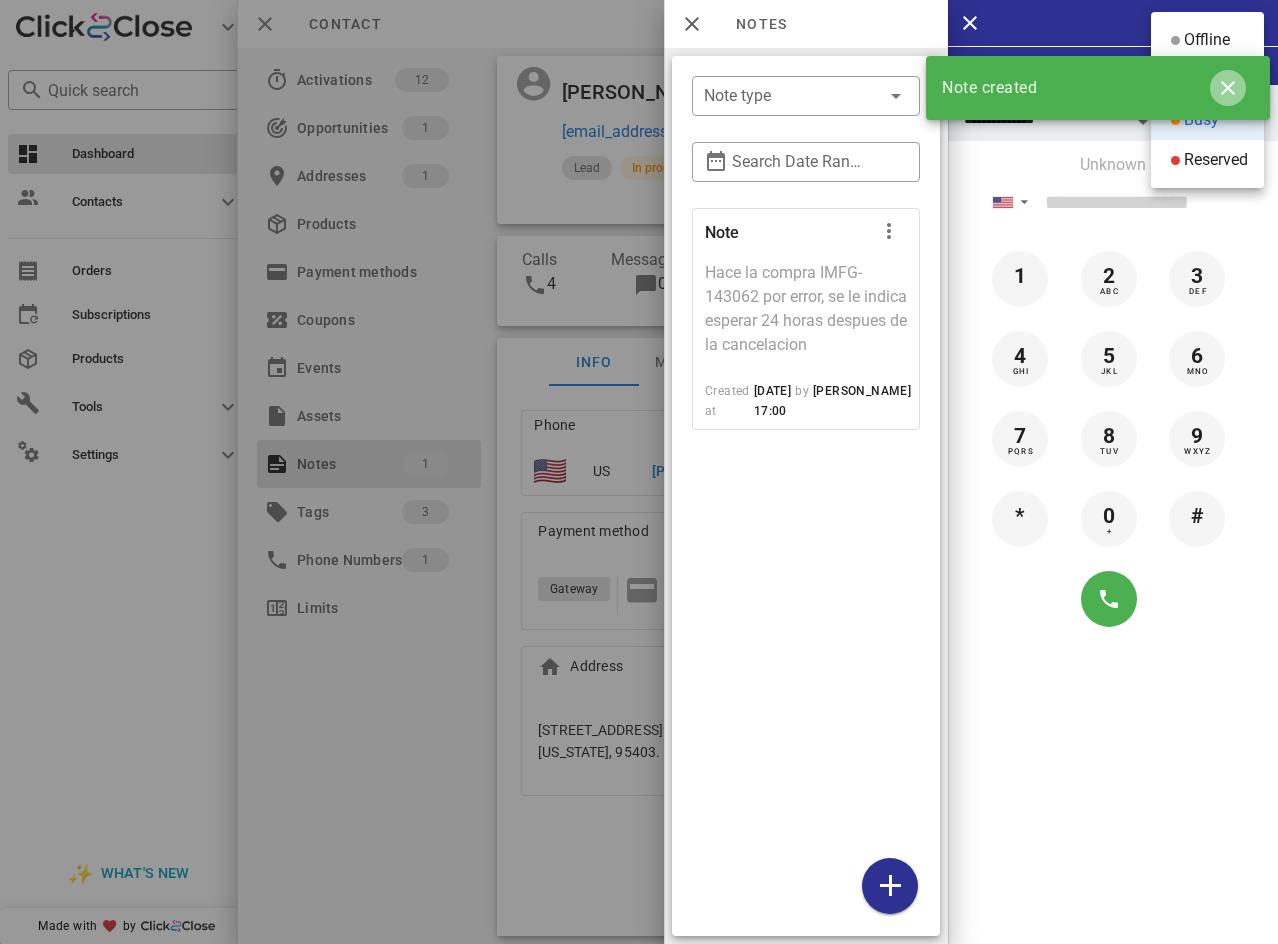 click at bounding box center [1228, 88] 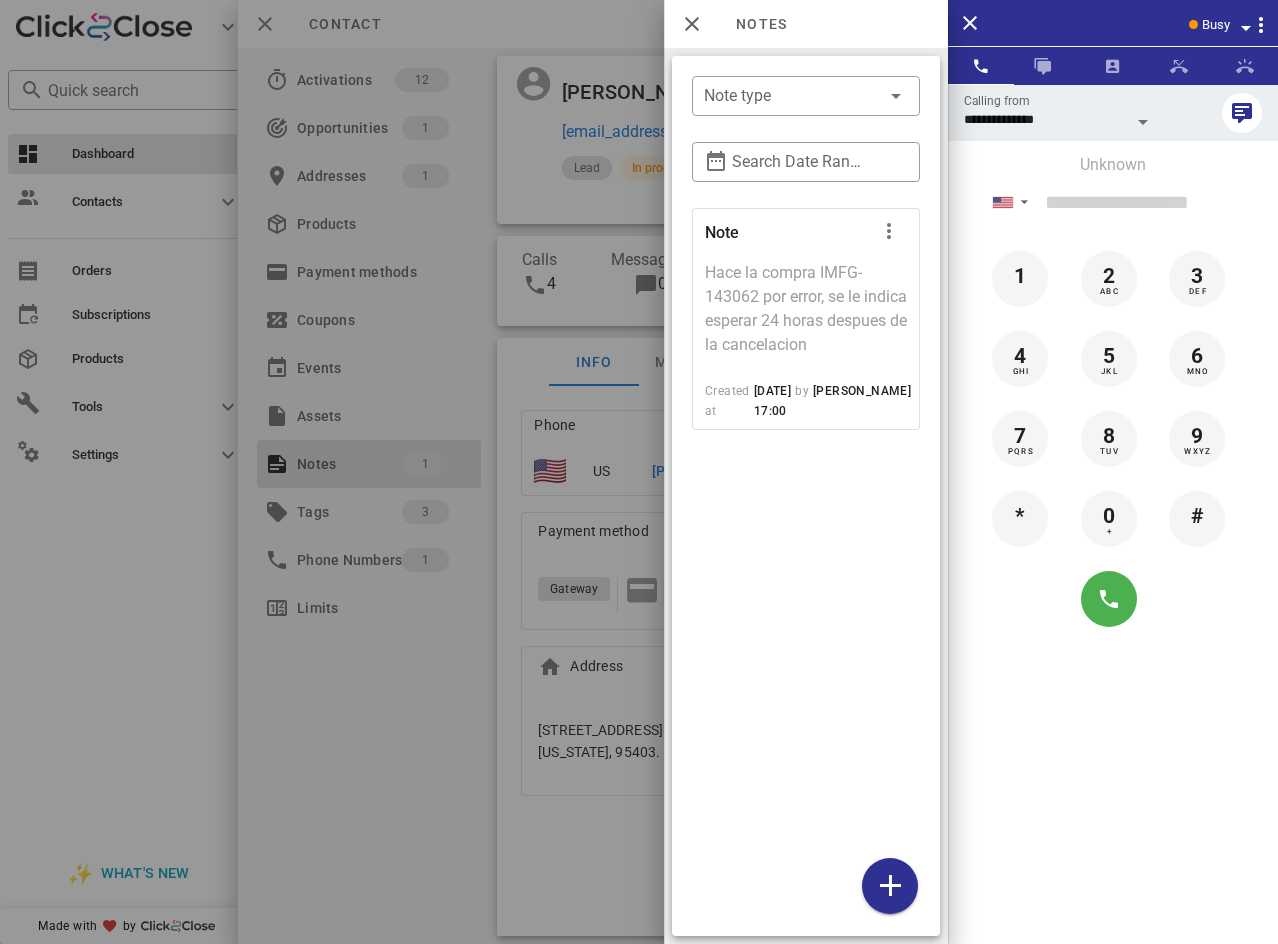 click on "Busy" at bounding box center [1216, 25] 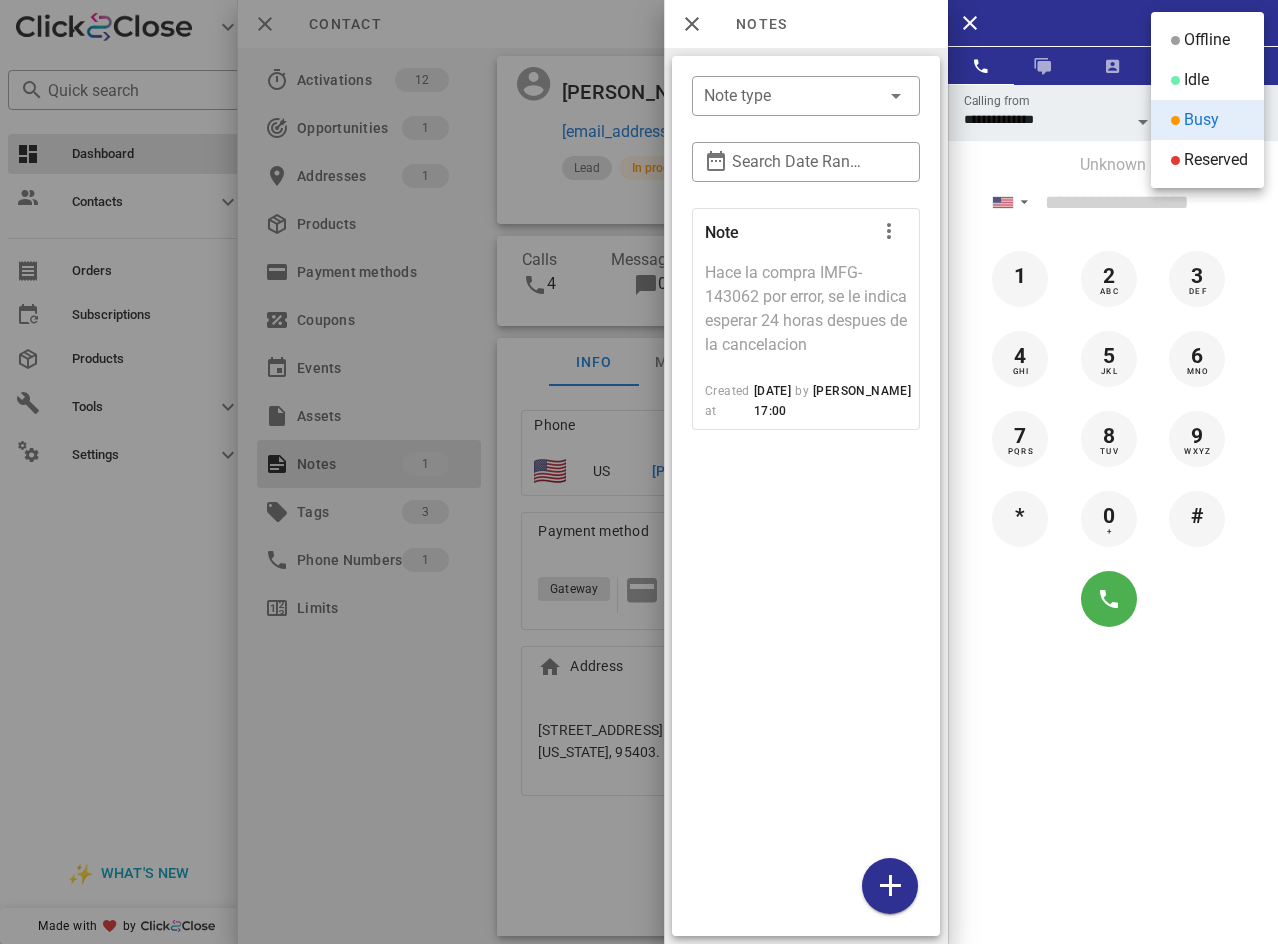 click on "Offline" at bounding box center (1207, 40) 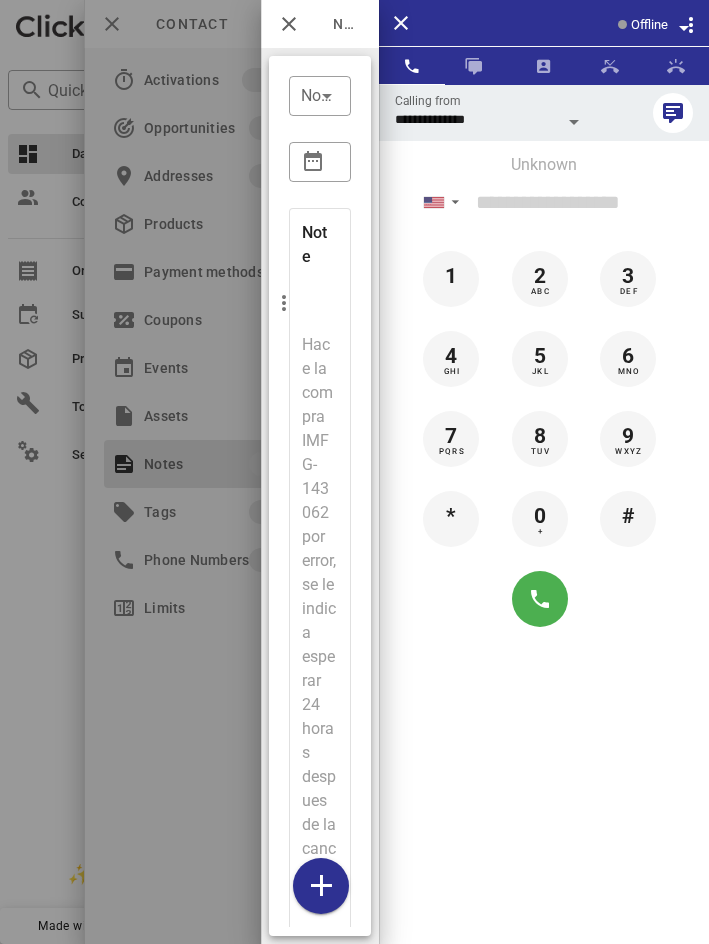 scroll, scrollTop: 999761, scrollLeft: 999587, axis: both 